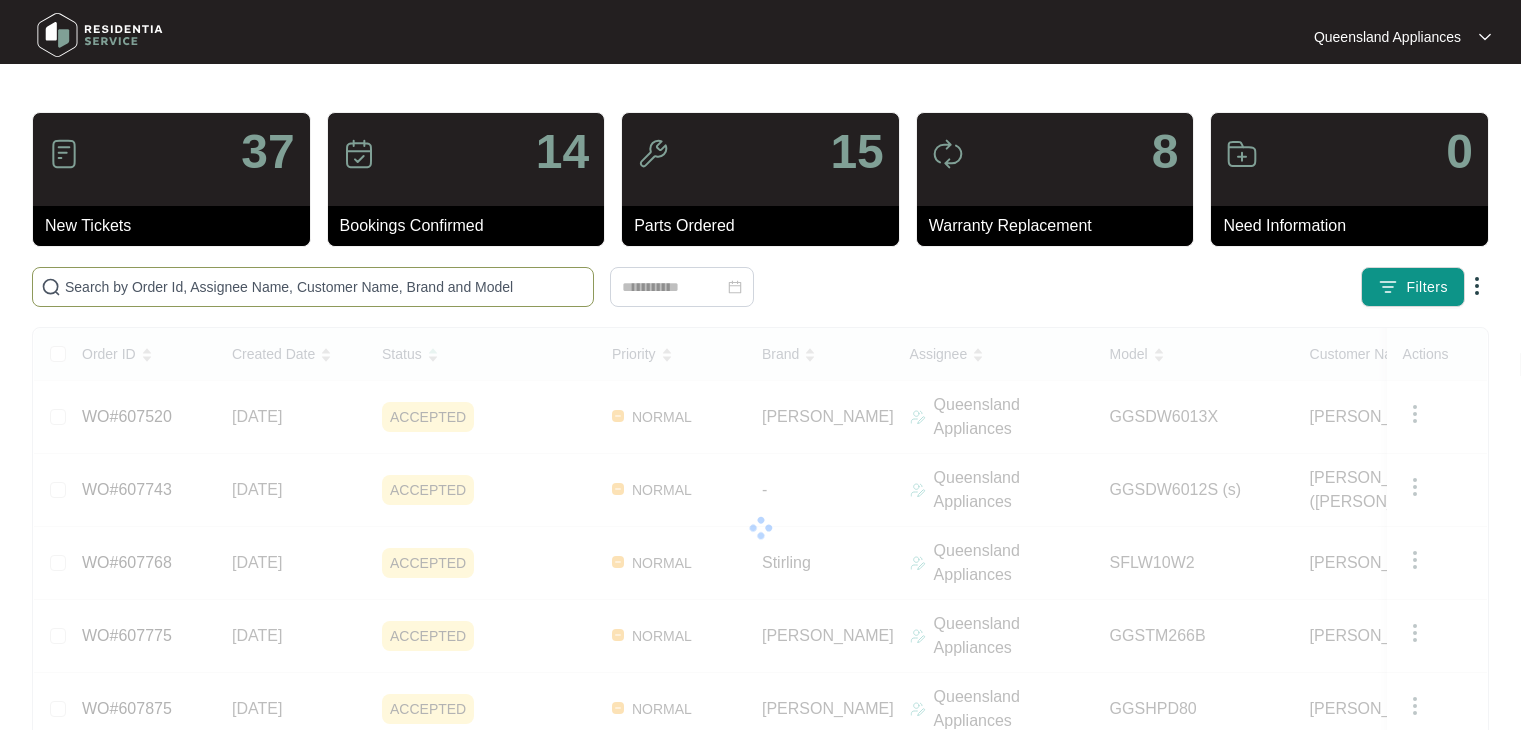 scroll, scrollTop: 91, scrollLeft: 0, axis: vertical 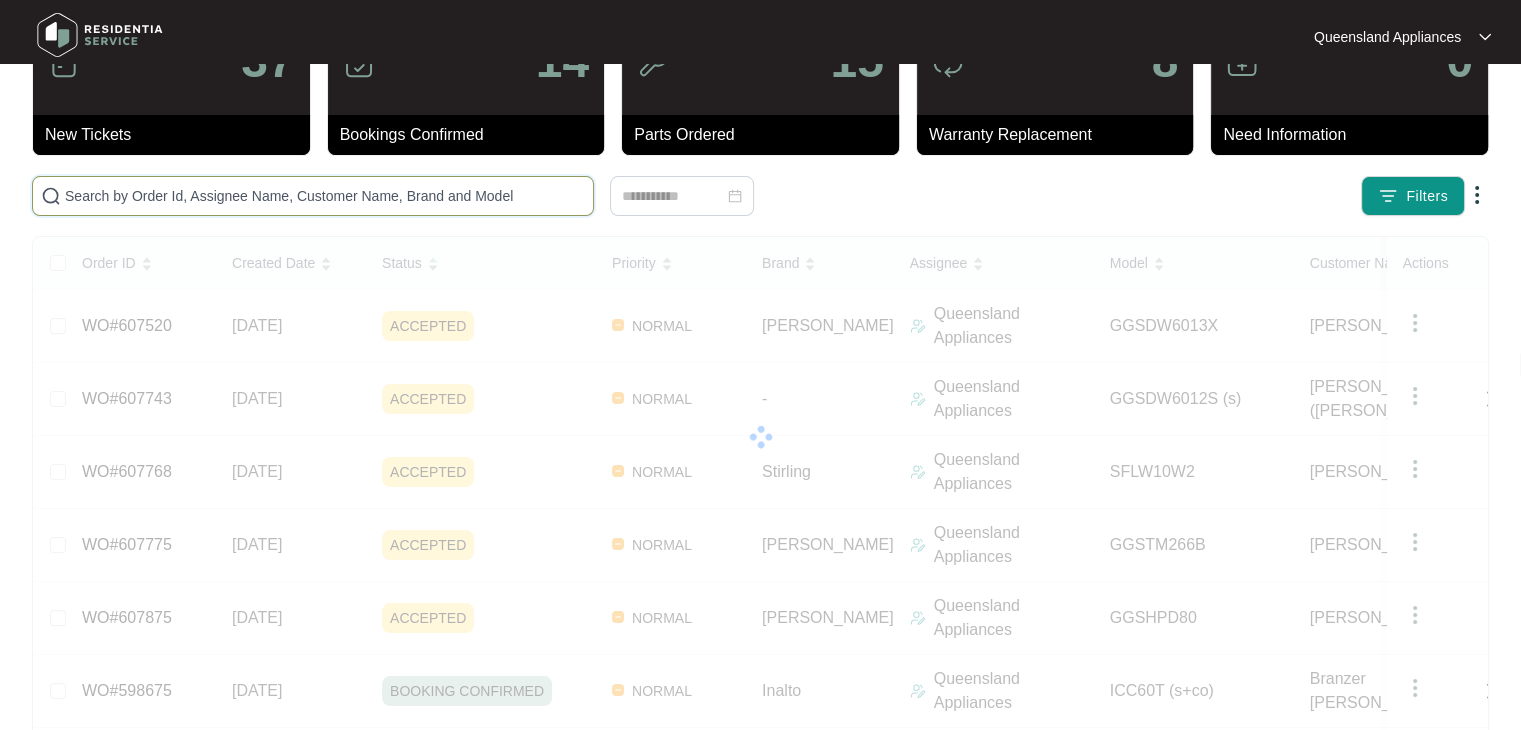 click at bounding box center [325, 196] 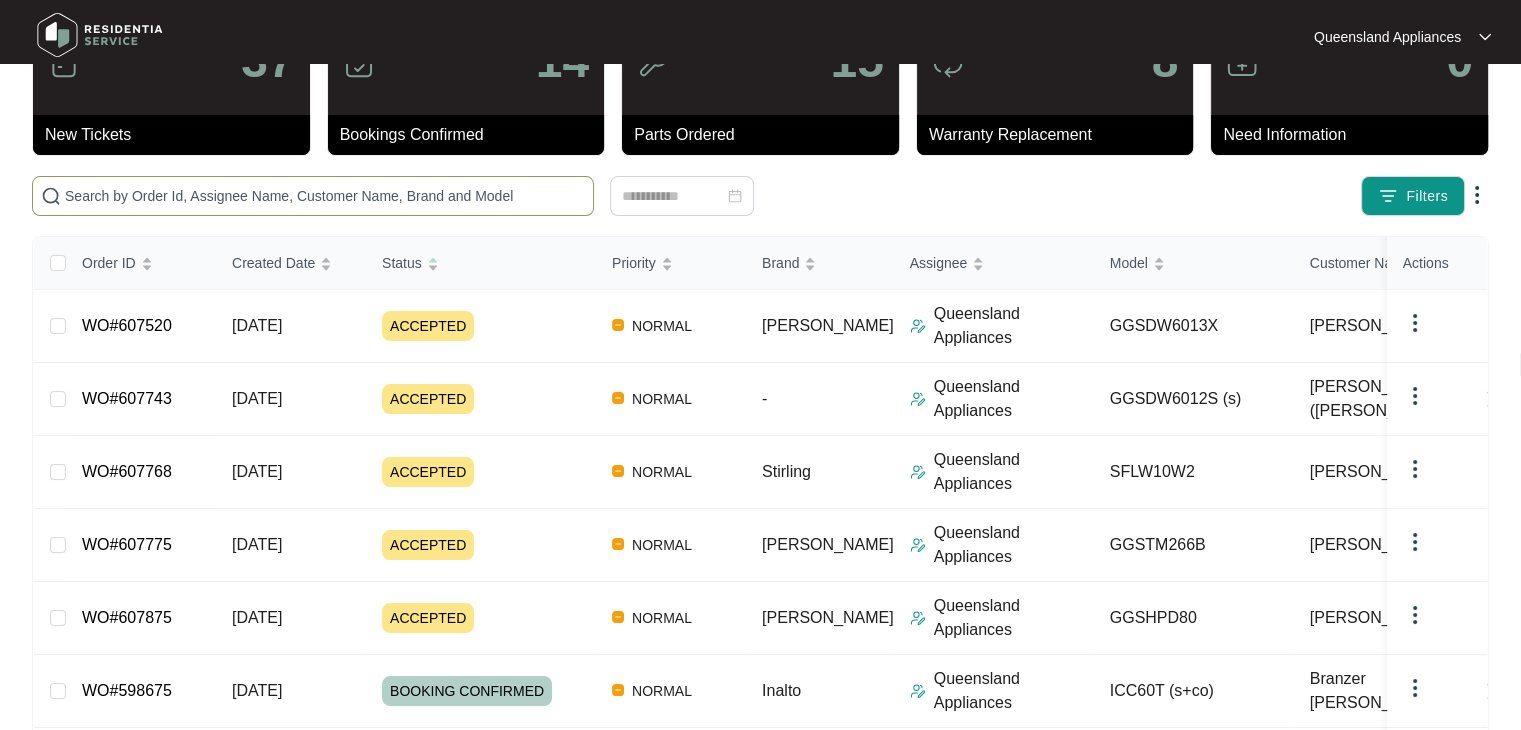 paste on "608005" 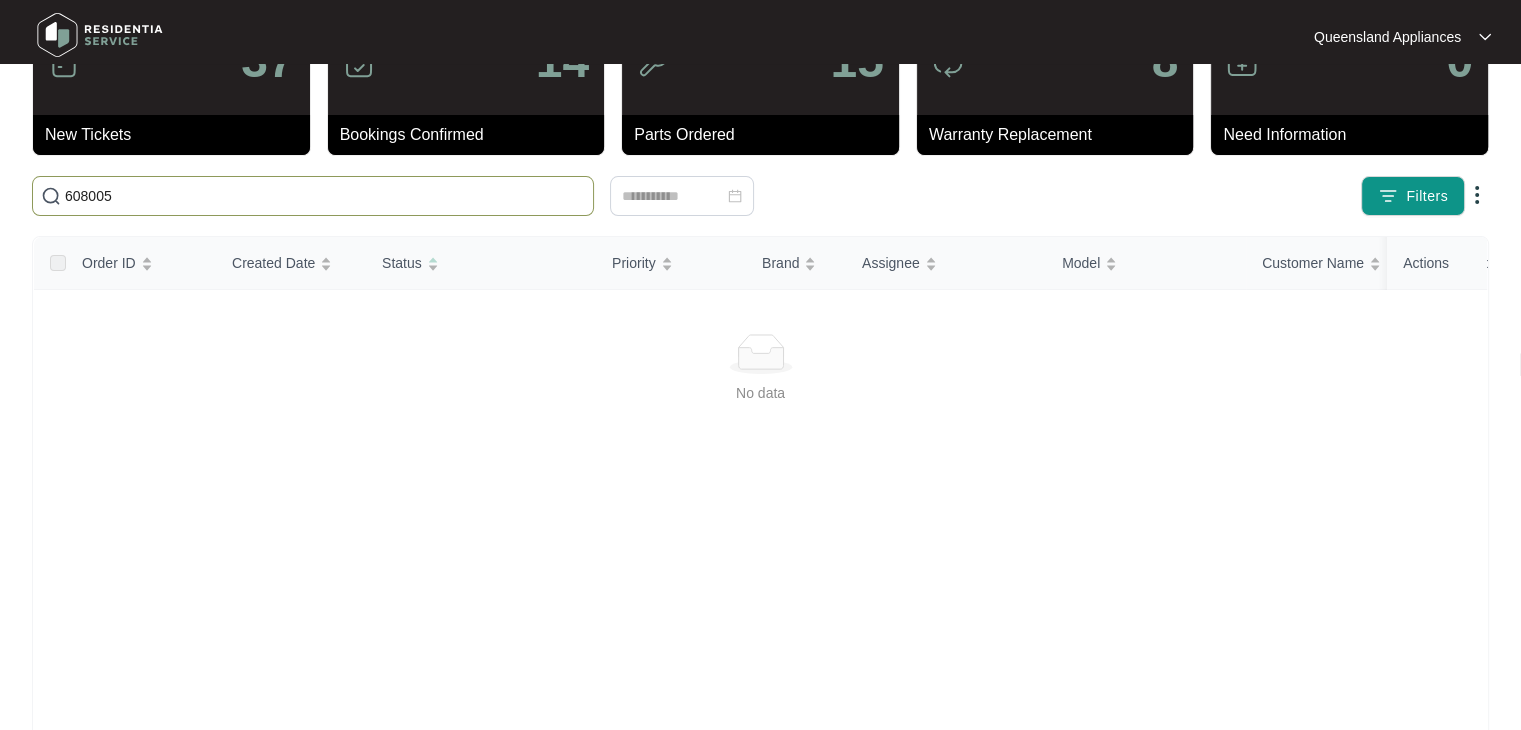 drag, startPoint x: 148, startPoint y: 196, endPoint x: 58, endPoint y: 188, distance: 90.35486 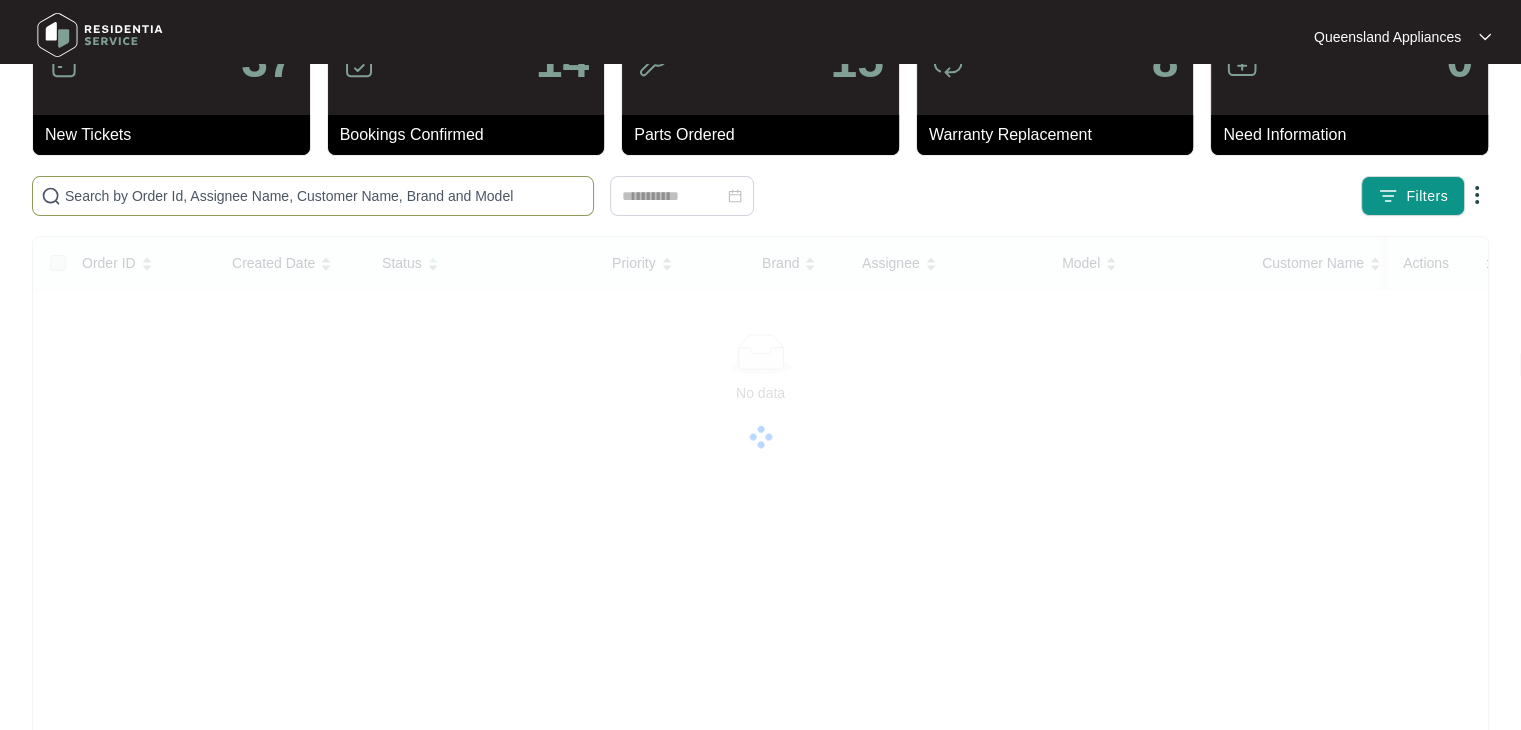 paste on "608005" 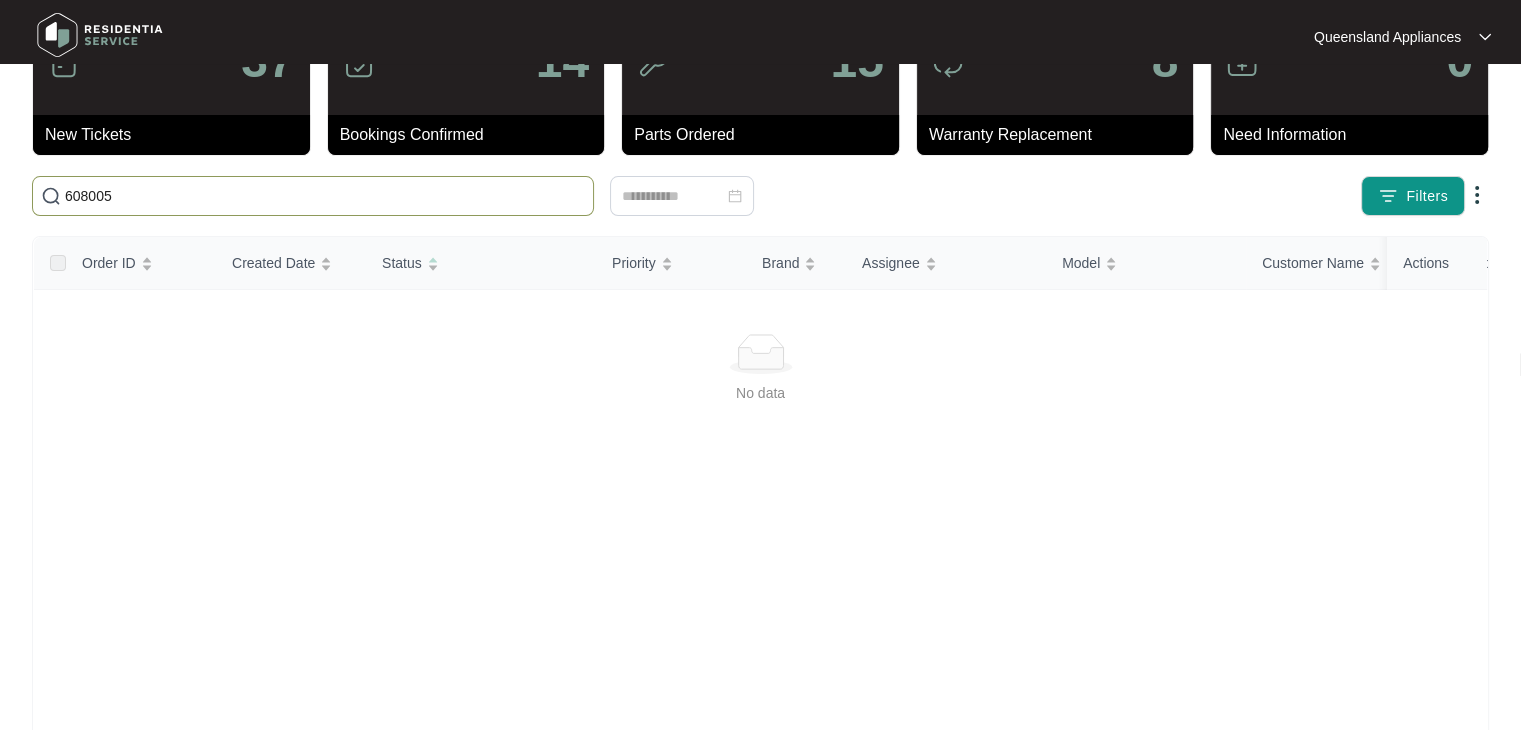 type on "608005" 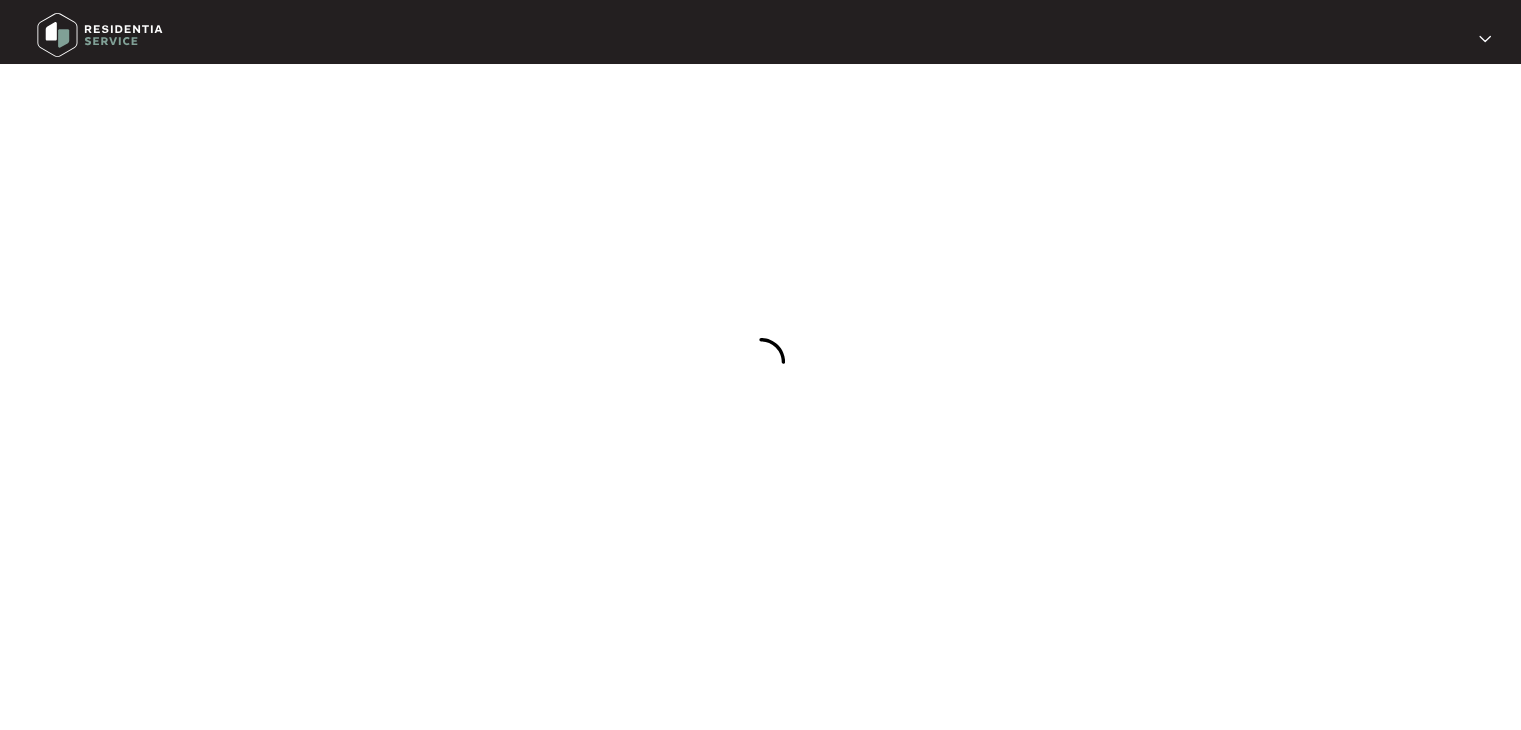 scroll, scrollTop: 0, scrollLeft: 0, axis: both 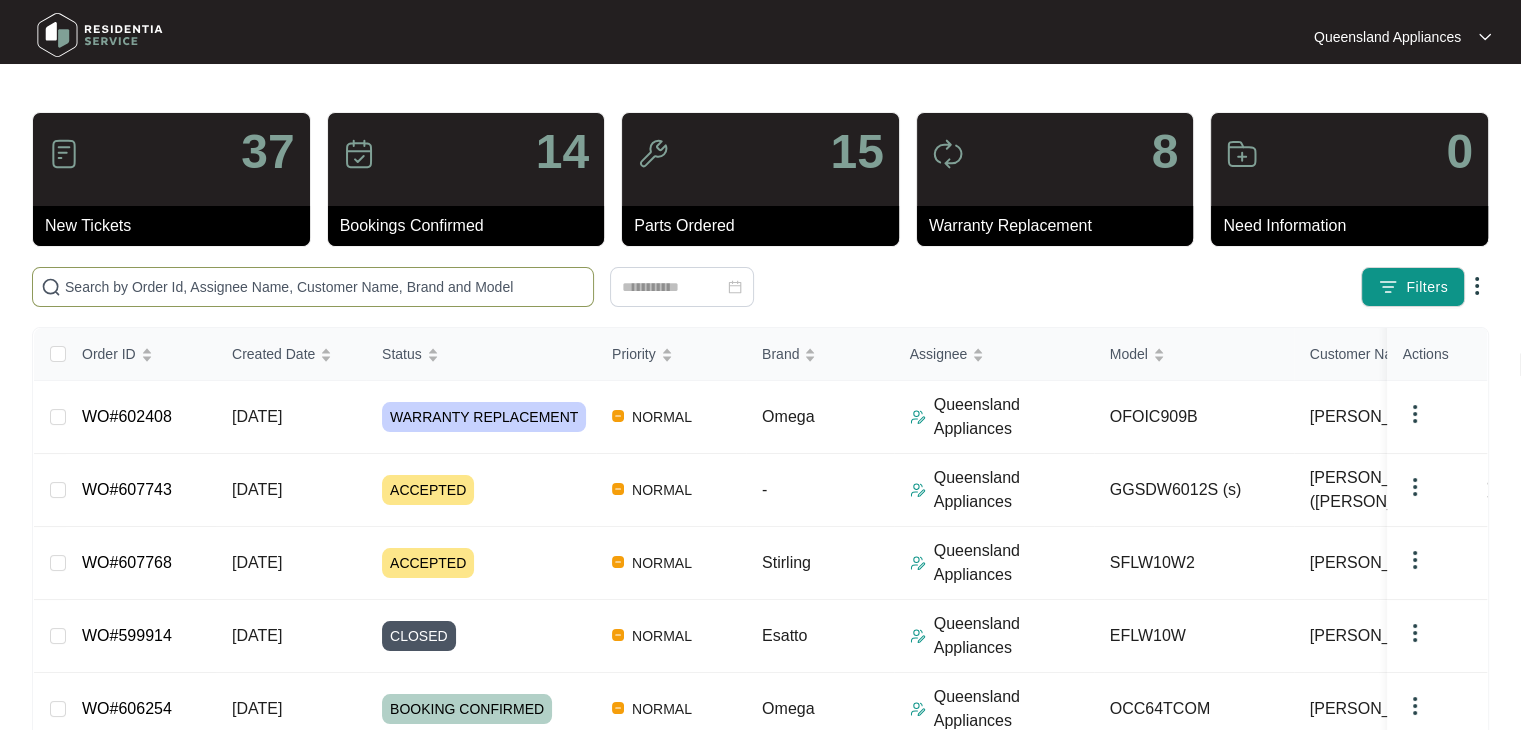click at bounding box center [325, 287] 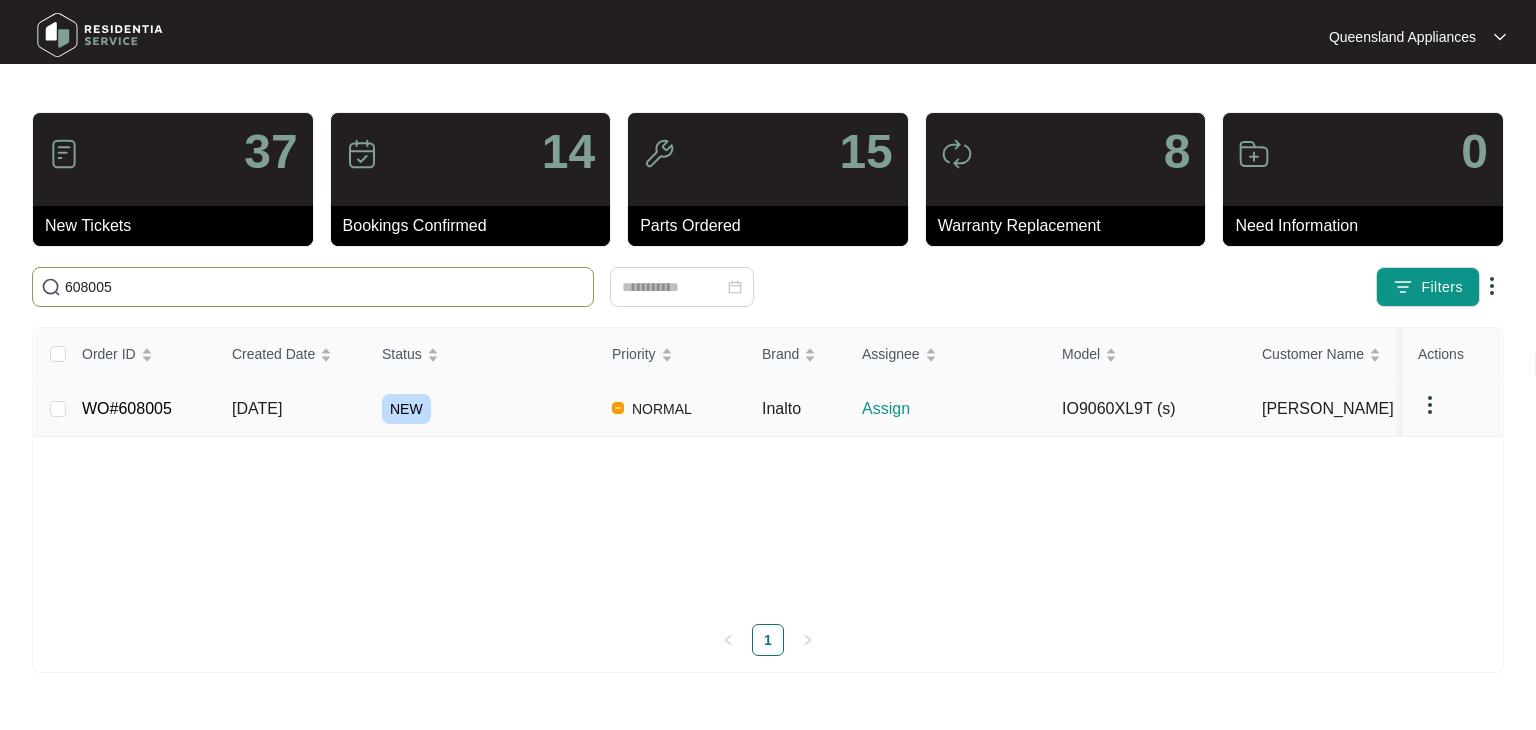 type on "608005" 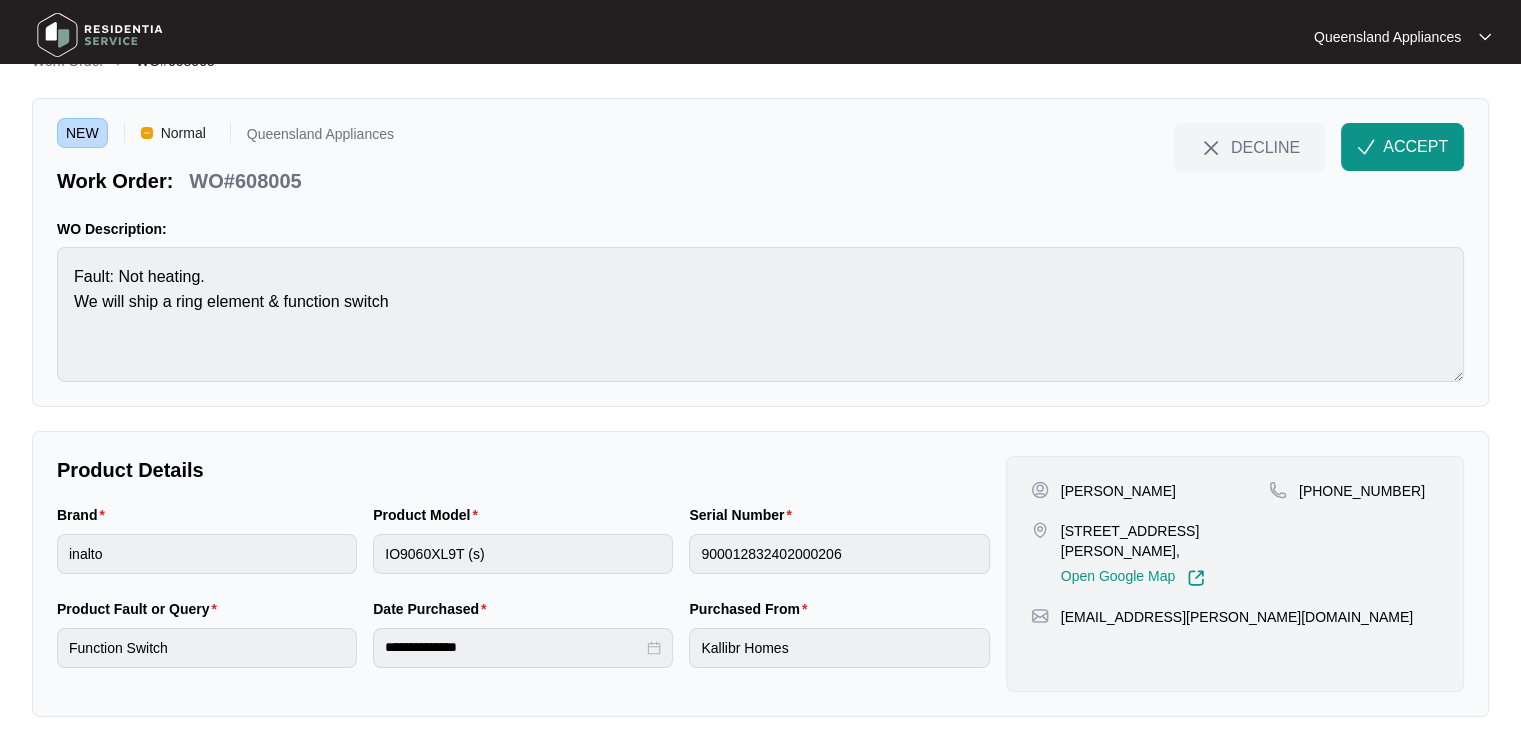 scroll, scrollTop: 56, scrollLeft: 0, axis: vertical 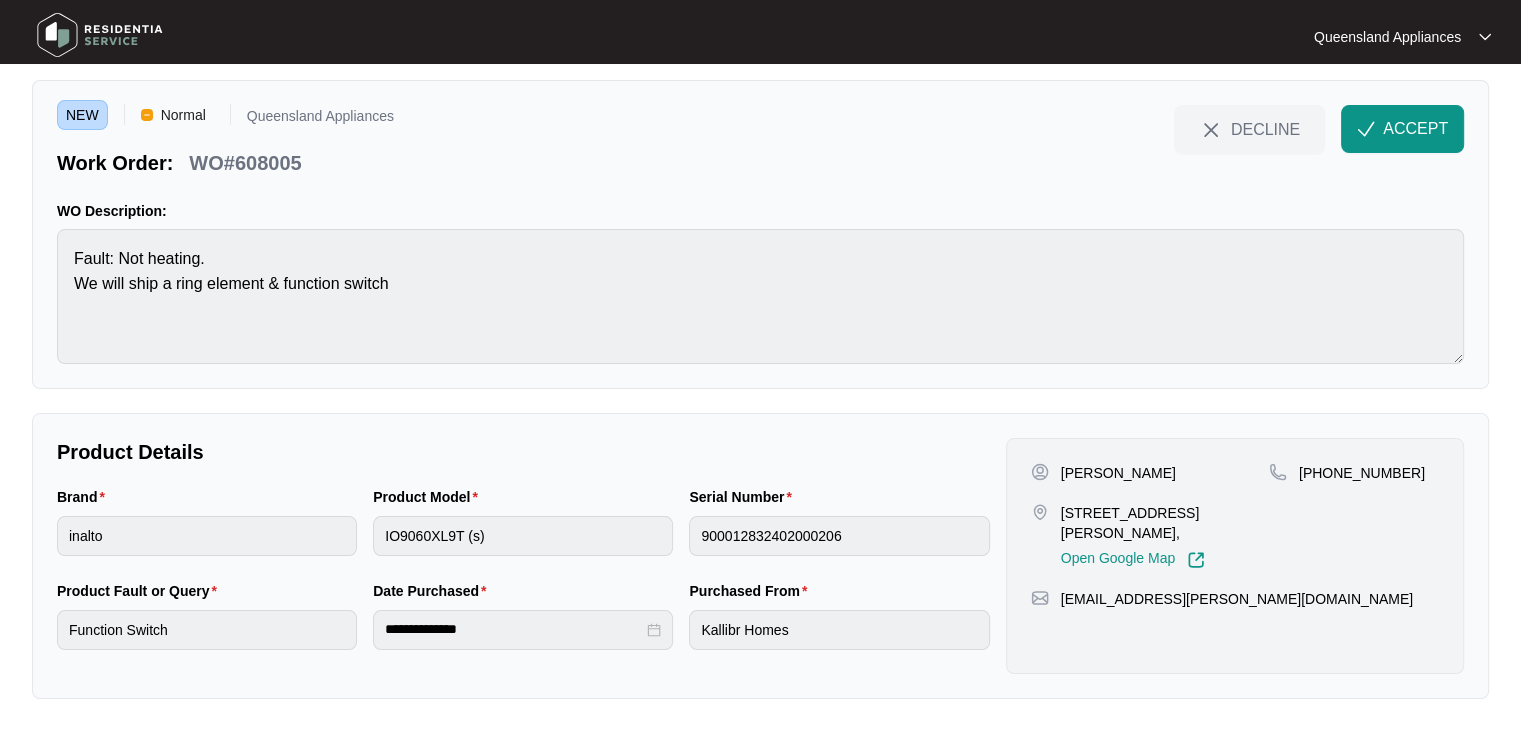drag, startPoint x: 1184, startPoint y: 504, endPoint x: 1084, endPoint y: 533, distance: 104.120125 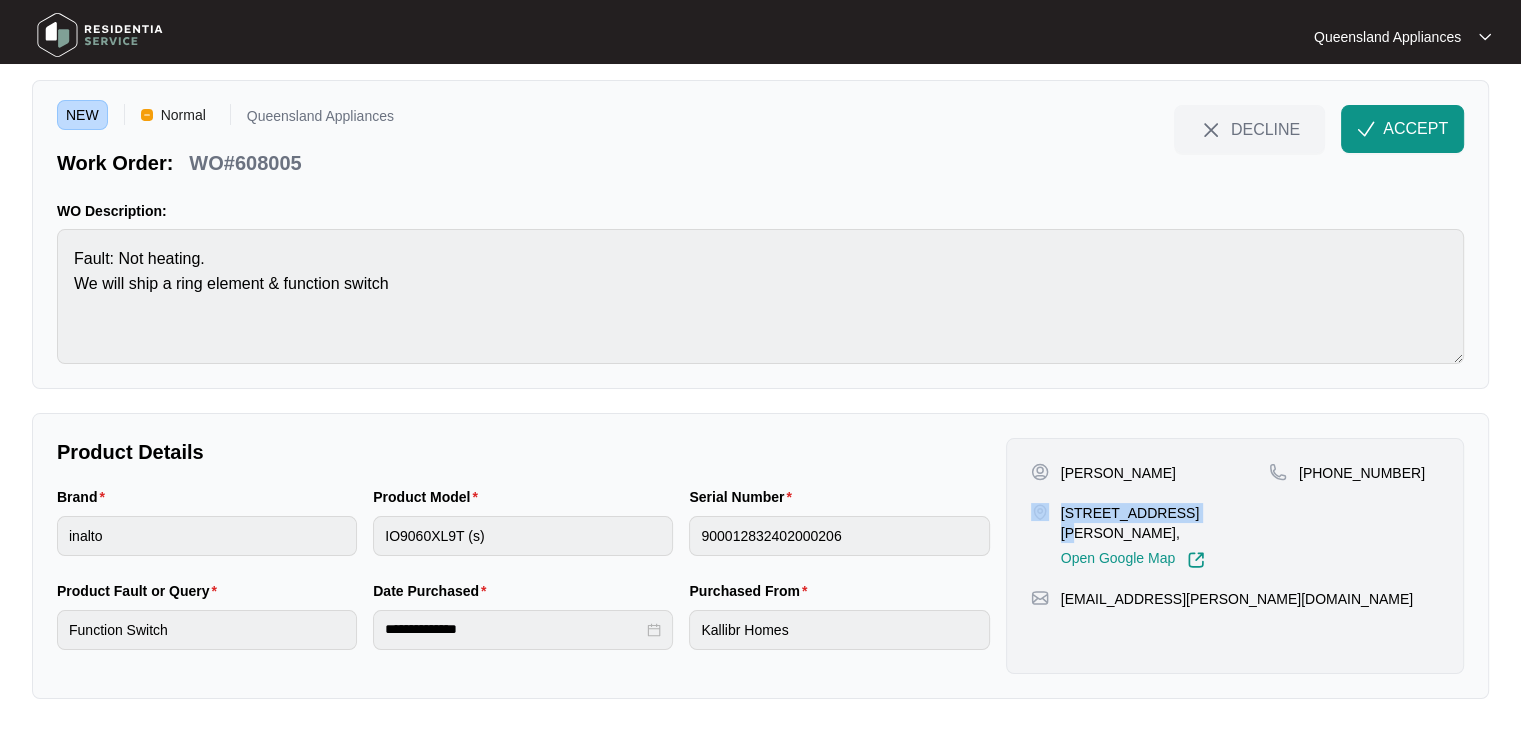 drag, startPoint x: 1052, startPoint y: 507, endPoint x: 1176, endPoint y: 506, distance: 124.004036 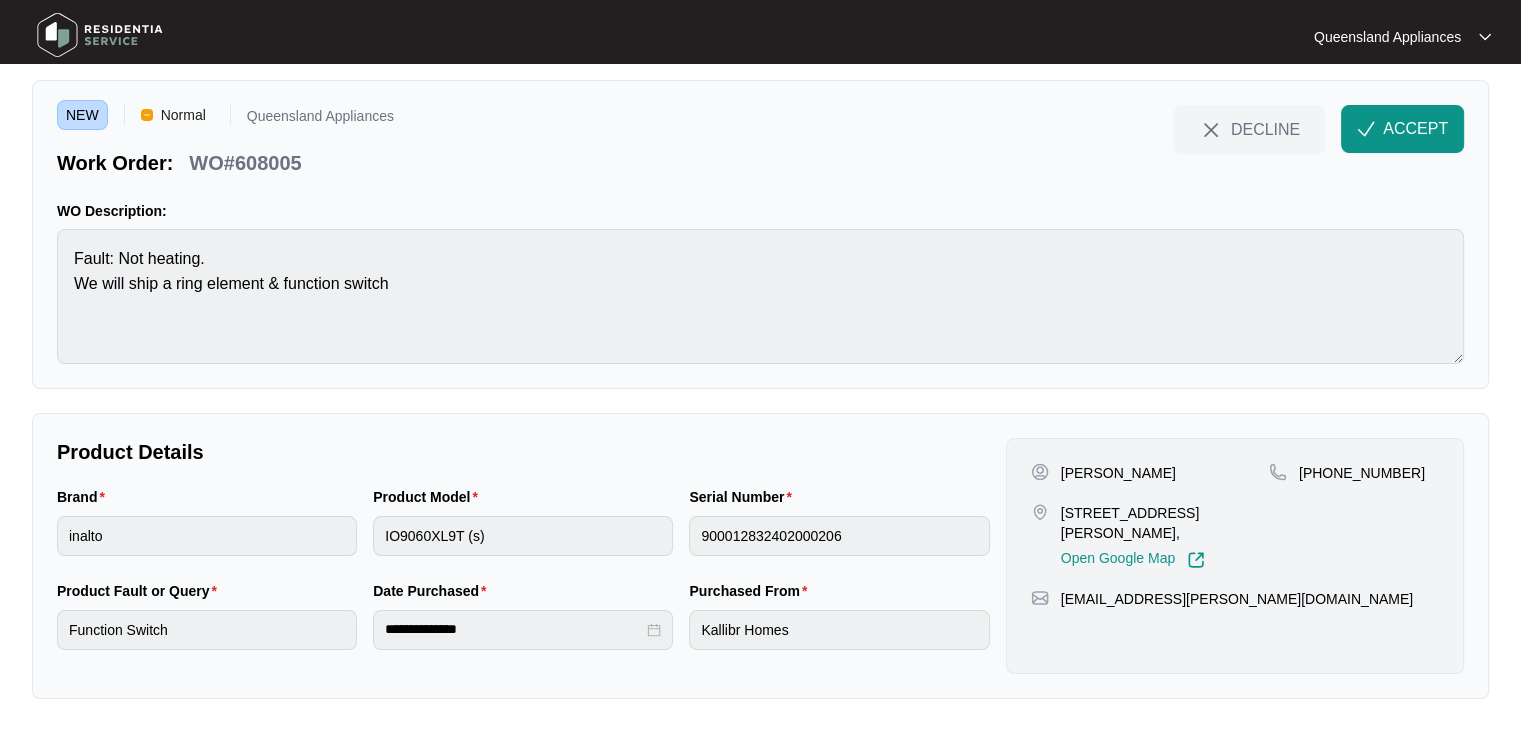 click on "WO#608005" at bounding box center (245, 163) 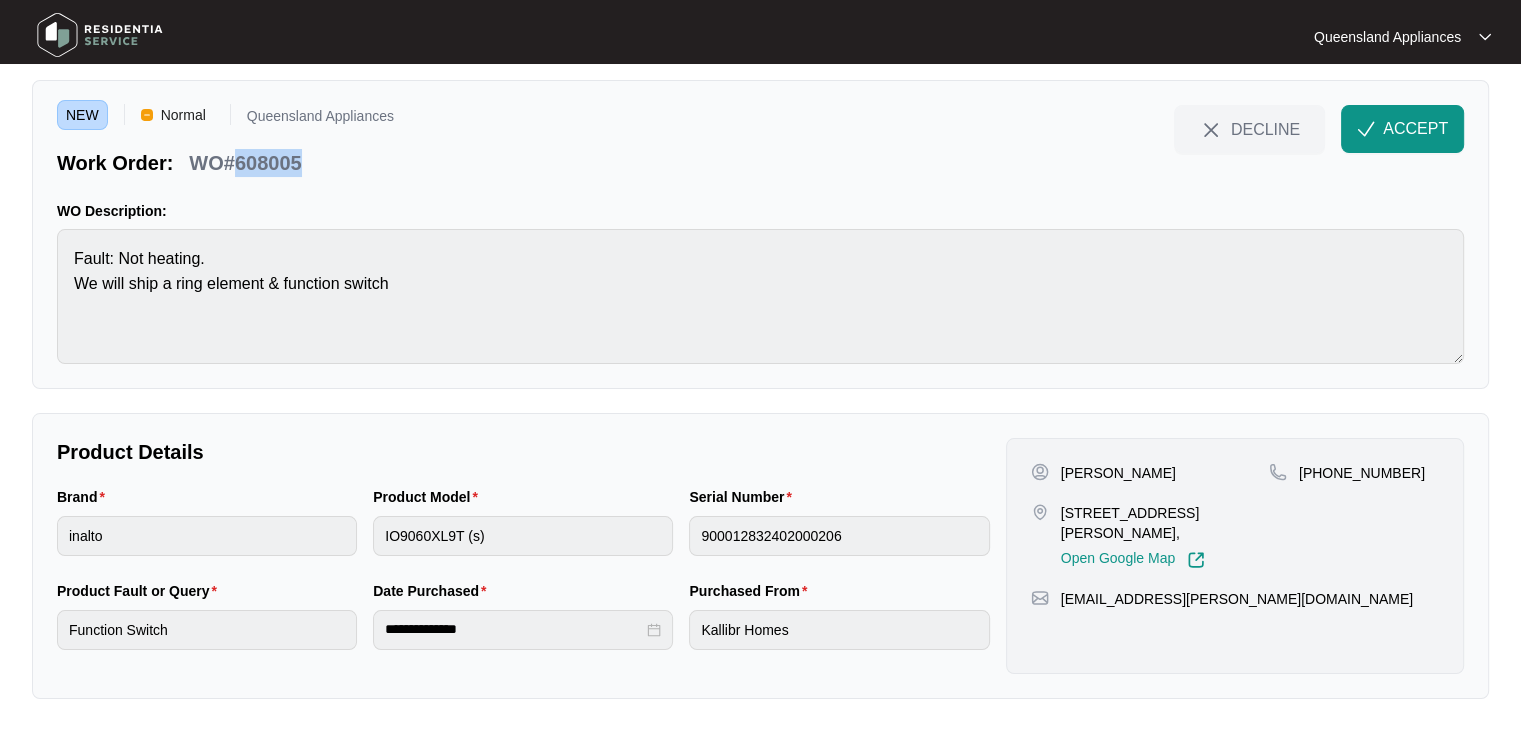 click on "WO#608005" at bounding box center (245, 163) 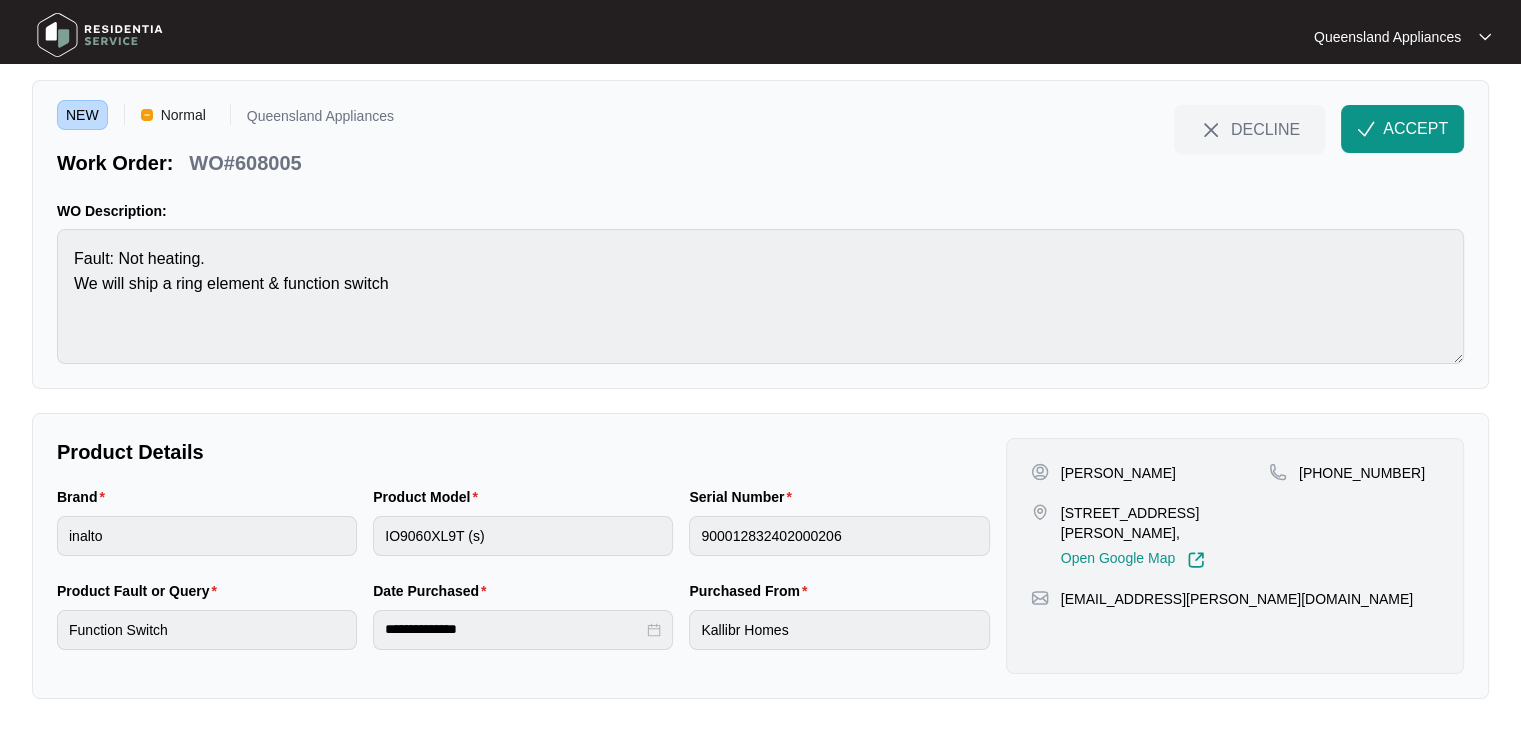 click on "+61432450007" at bounding box center [1362, 473] 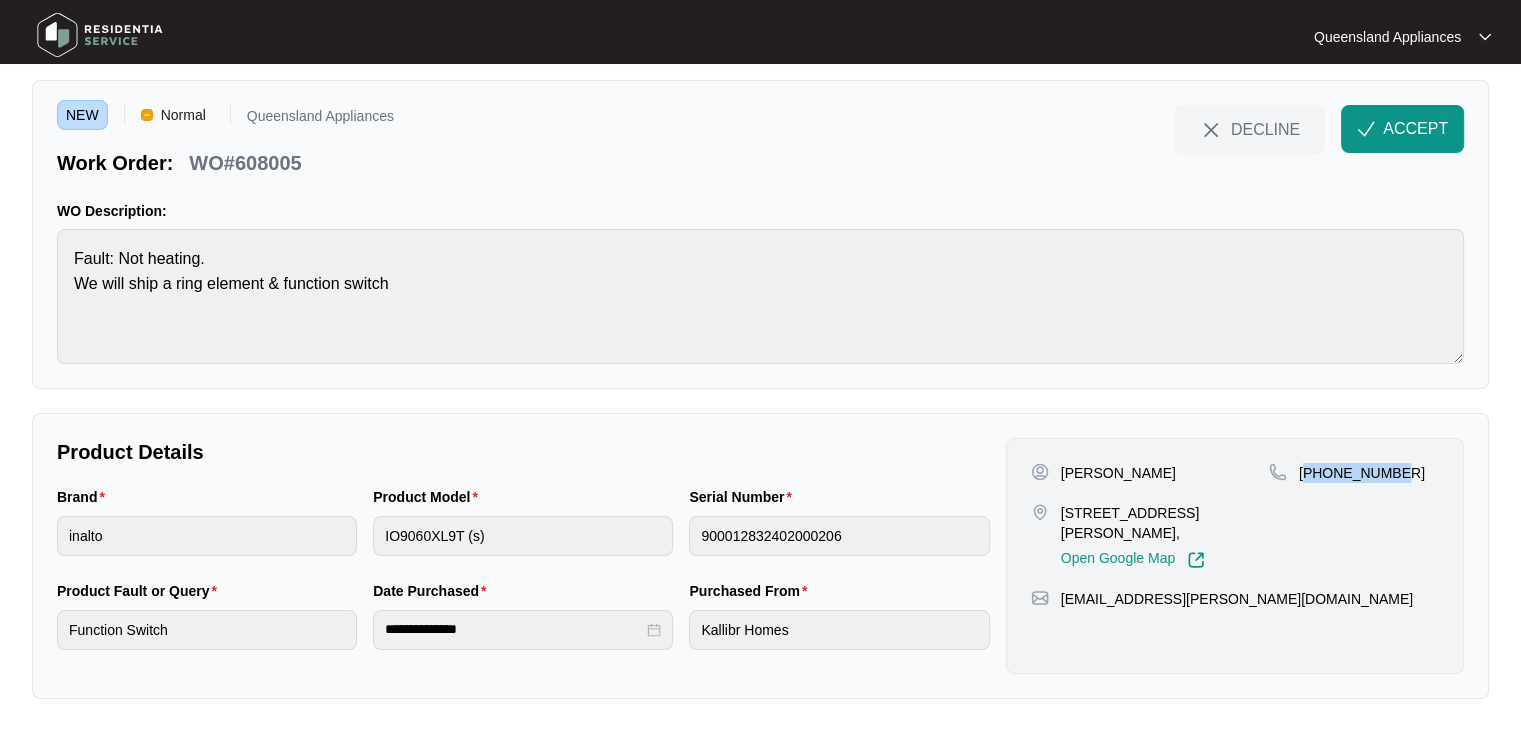 click on "+61432450007" at bounding box center (1362, 473) 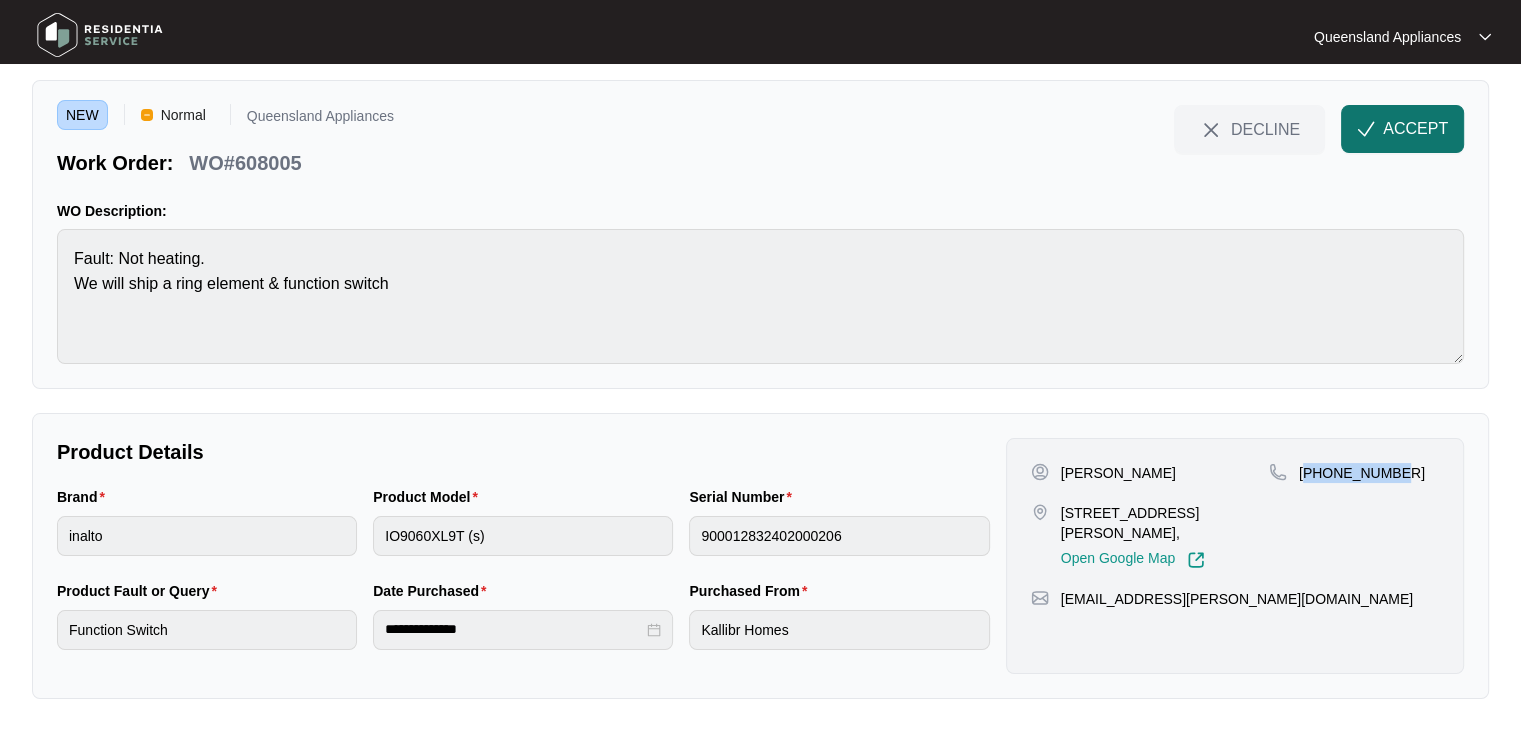 click on "ACCEPT" at bounding box center [1415, 129] 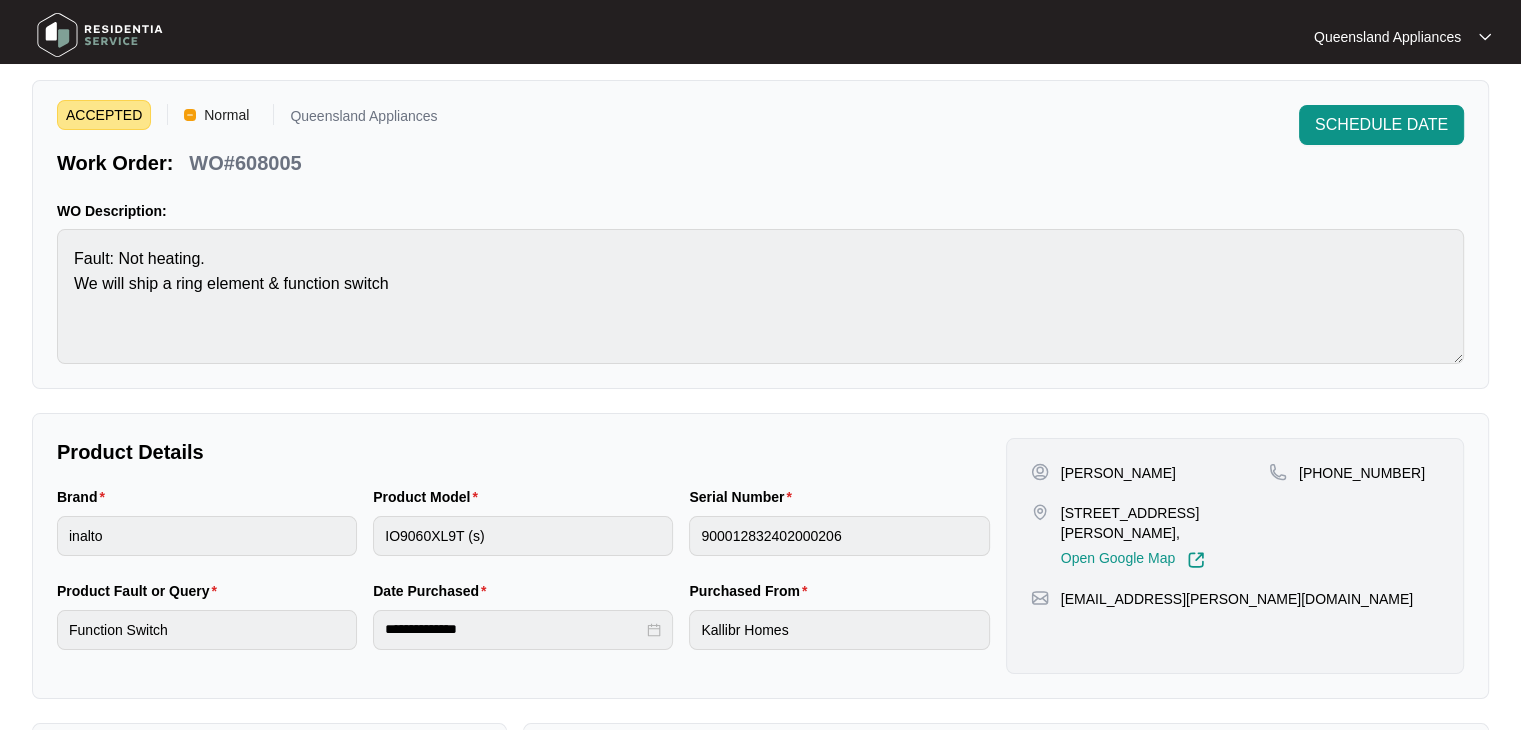 scroll, scrollTop: 556, scrollLeft: 0, axis: vertical 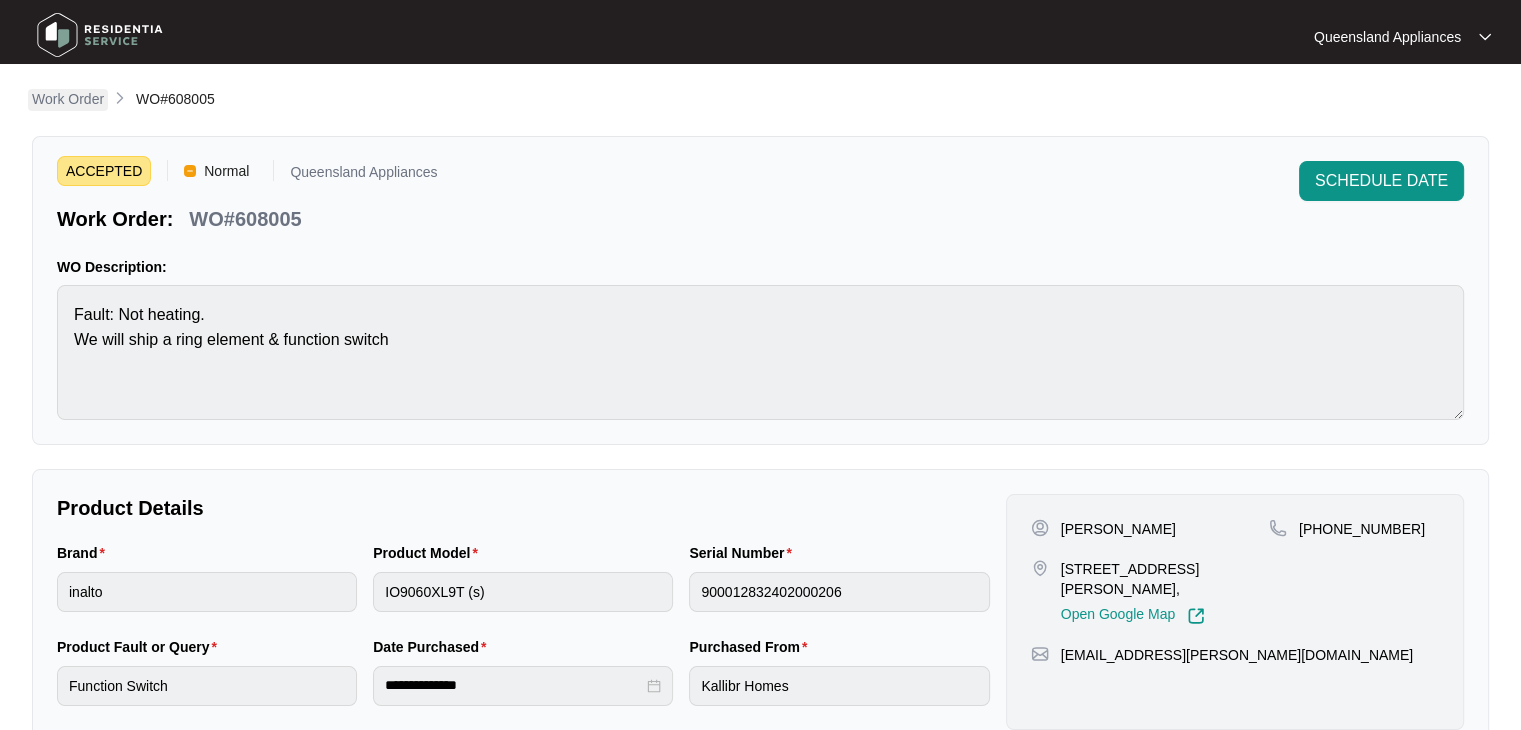 click on "Work Order" at bounding box center (68, 99) 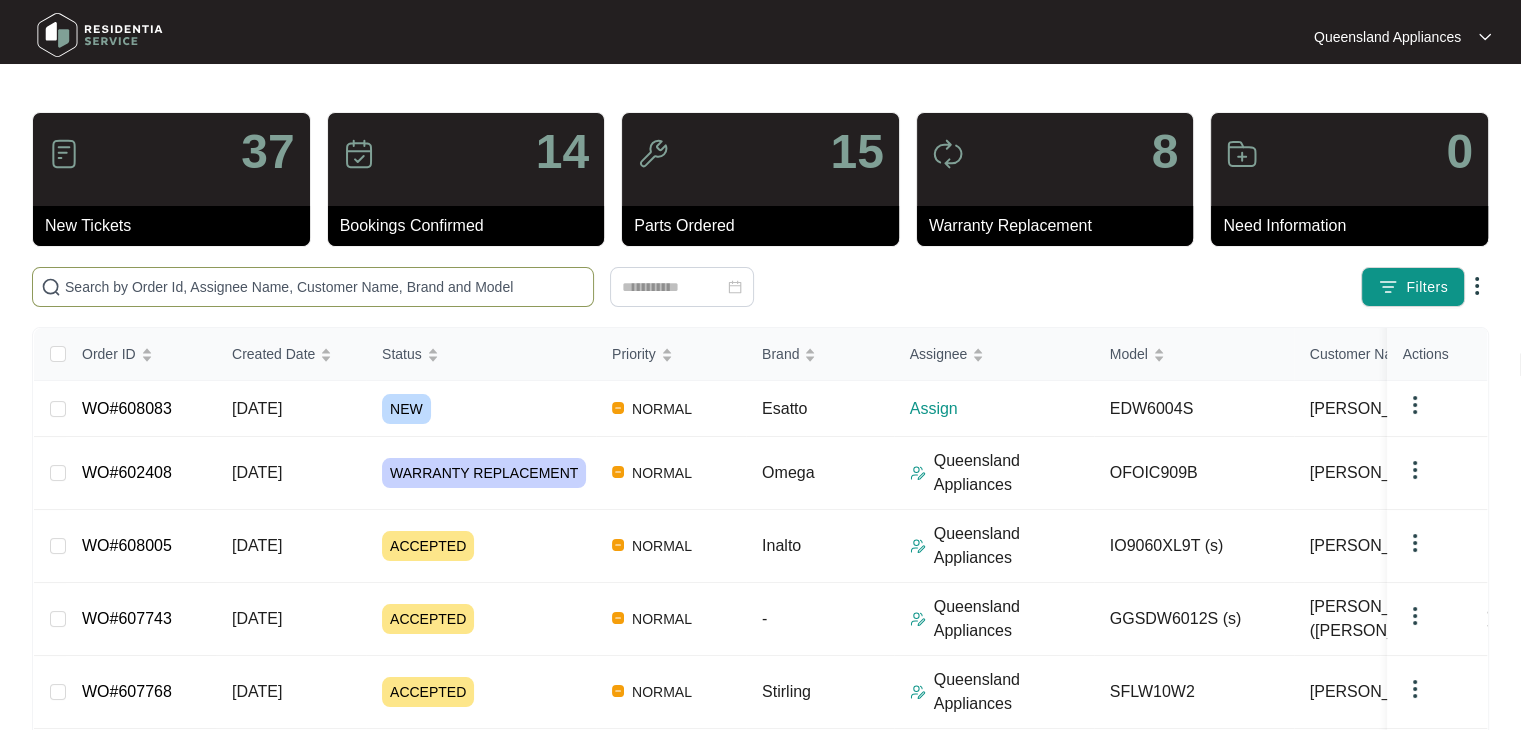 click at bounding box center [325, 287] 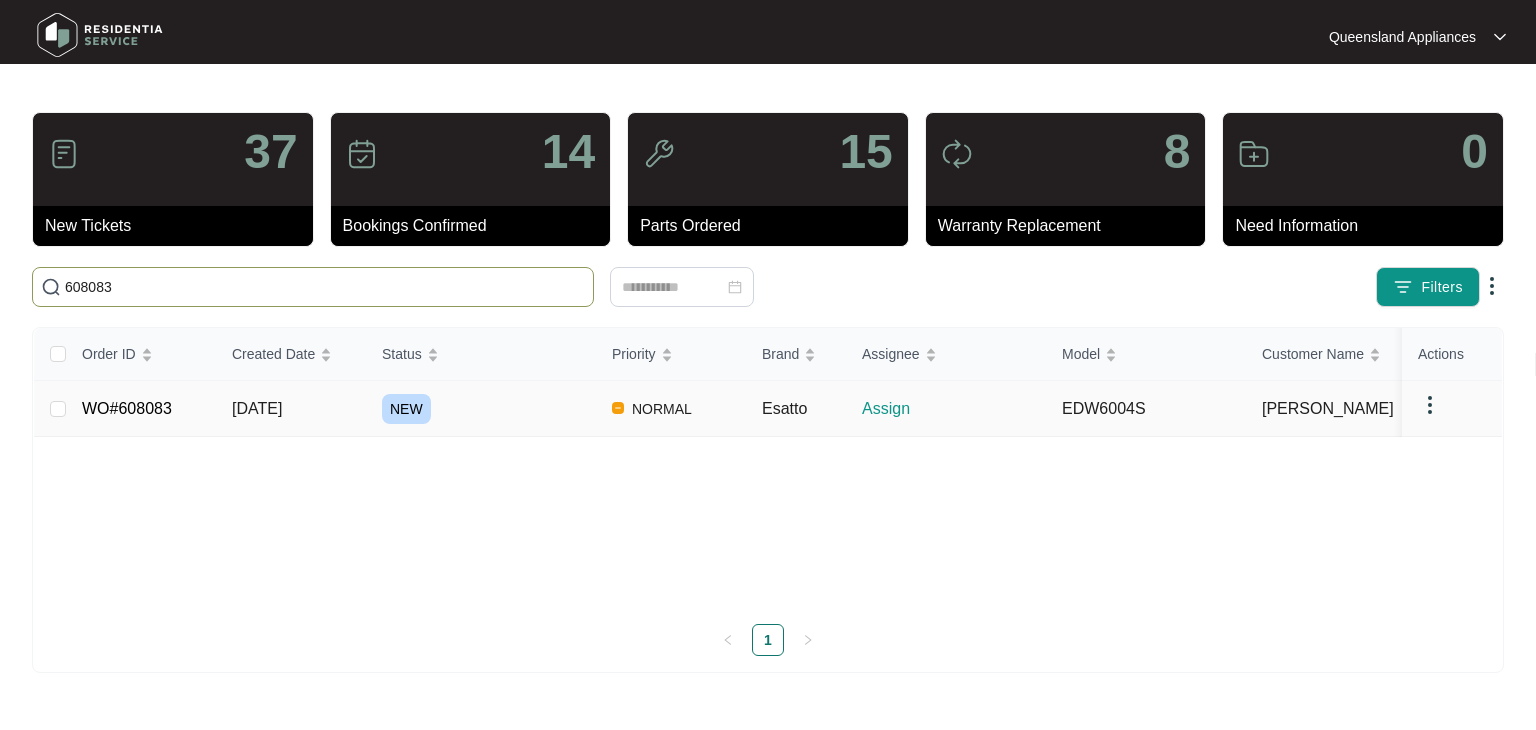 type on "608083" 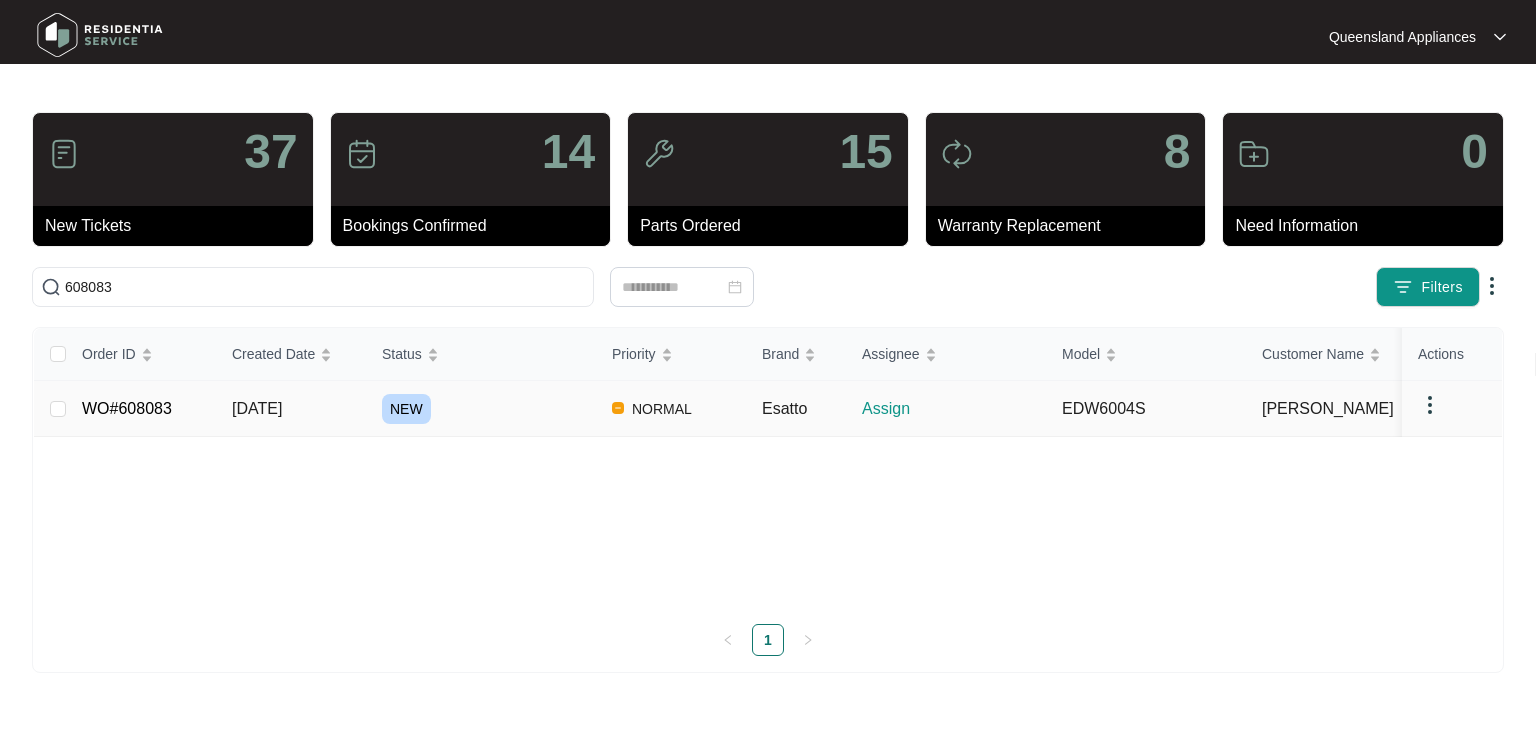 click on "WO#608083" at bounding box center (127, 408) 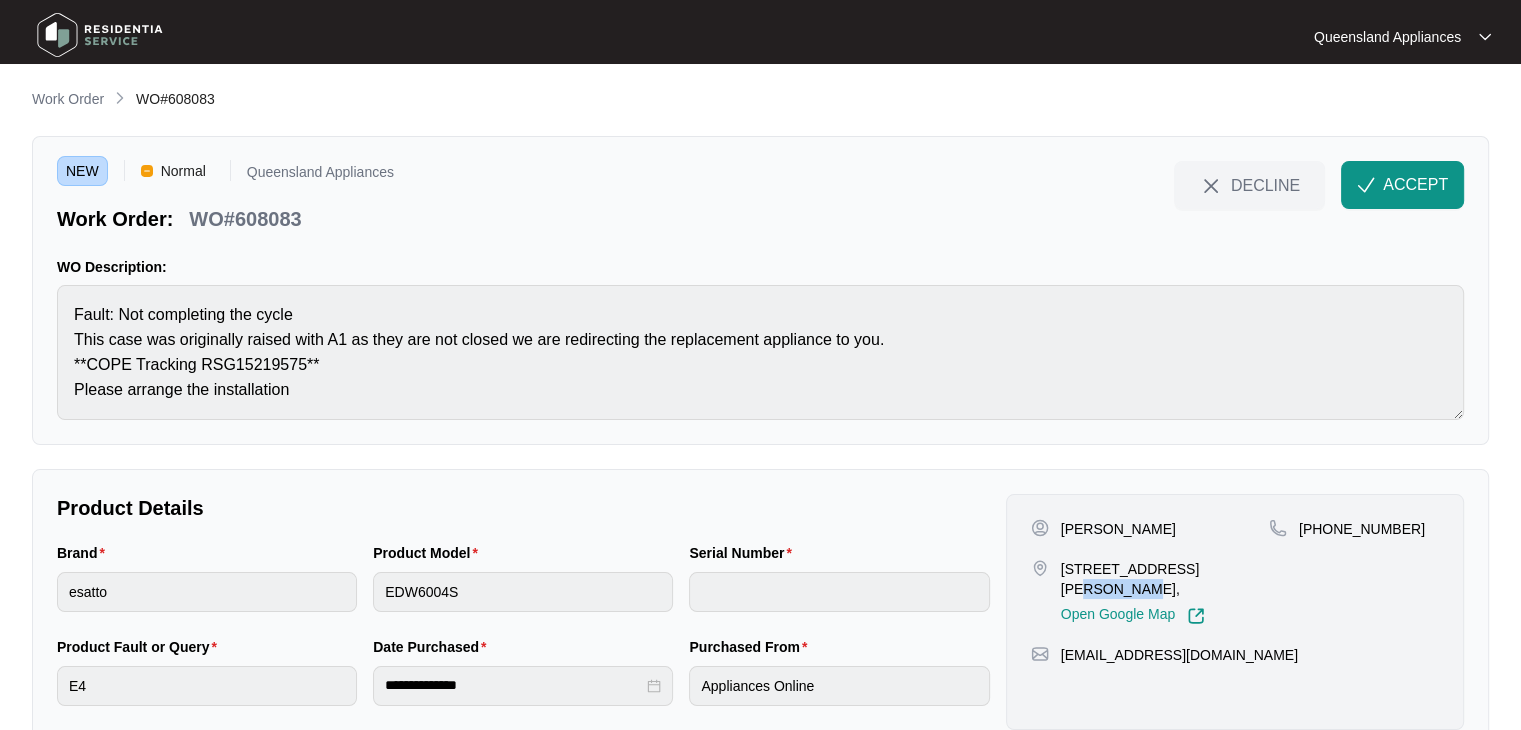 drag, startPoint x: 1178, startPoint y: 565, endPoint x: 1243, endPoint y: 563, distance: 65.03076 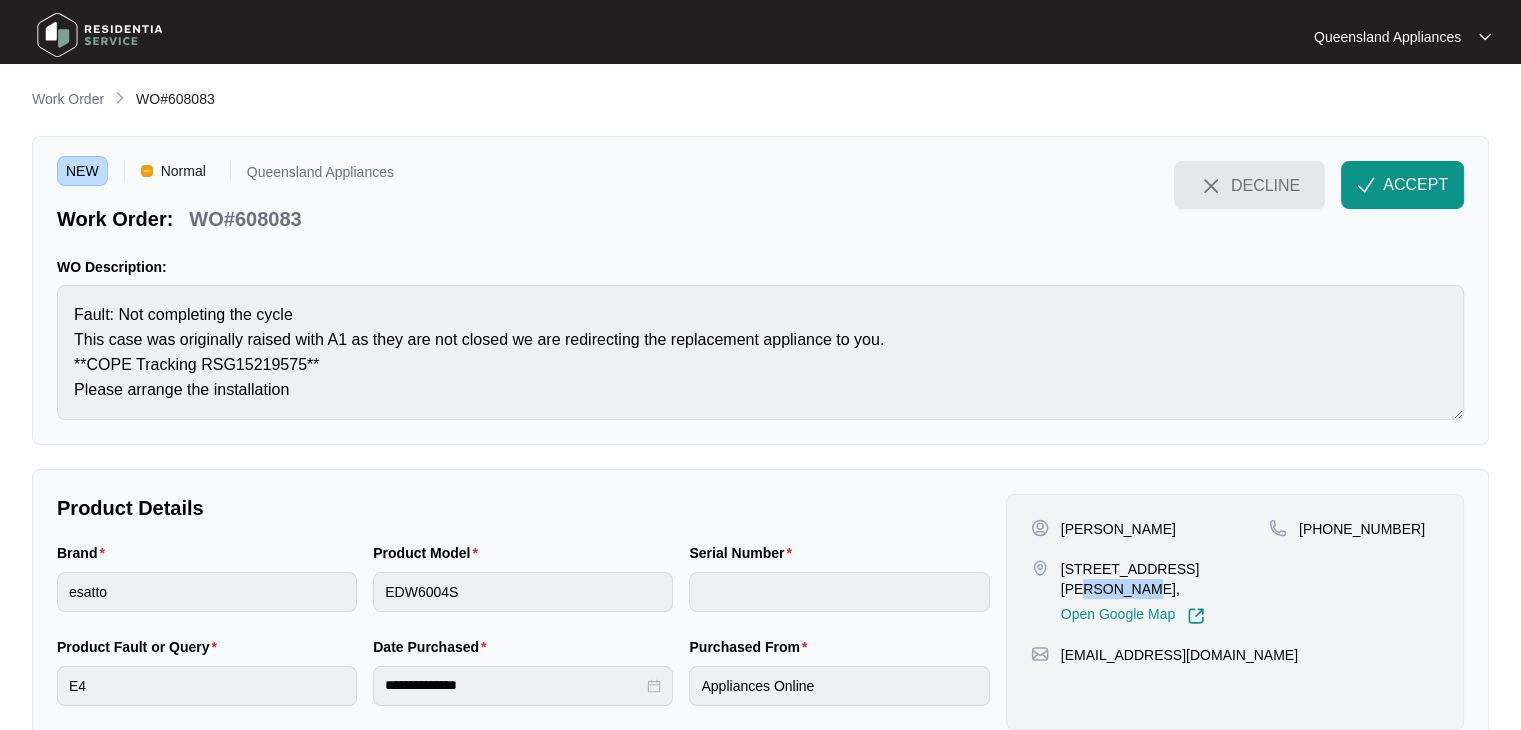 click on "DECLINE" at bounding box center (1265, 185) 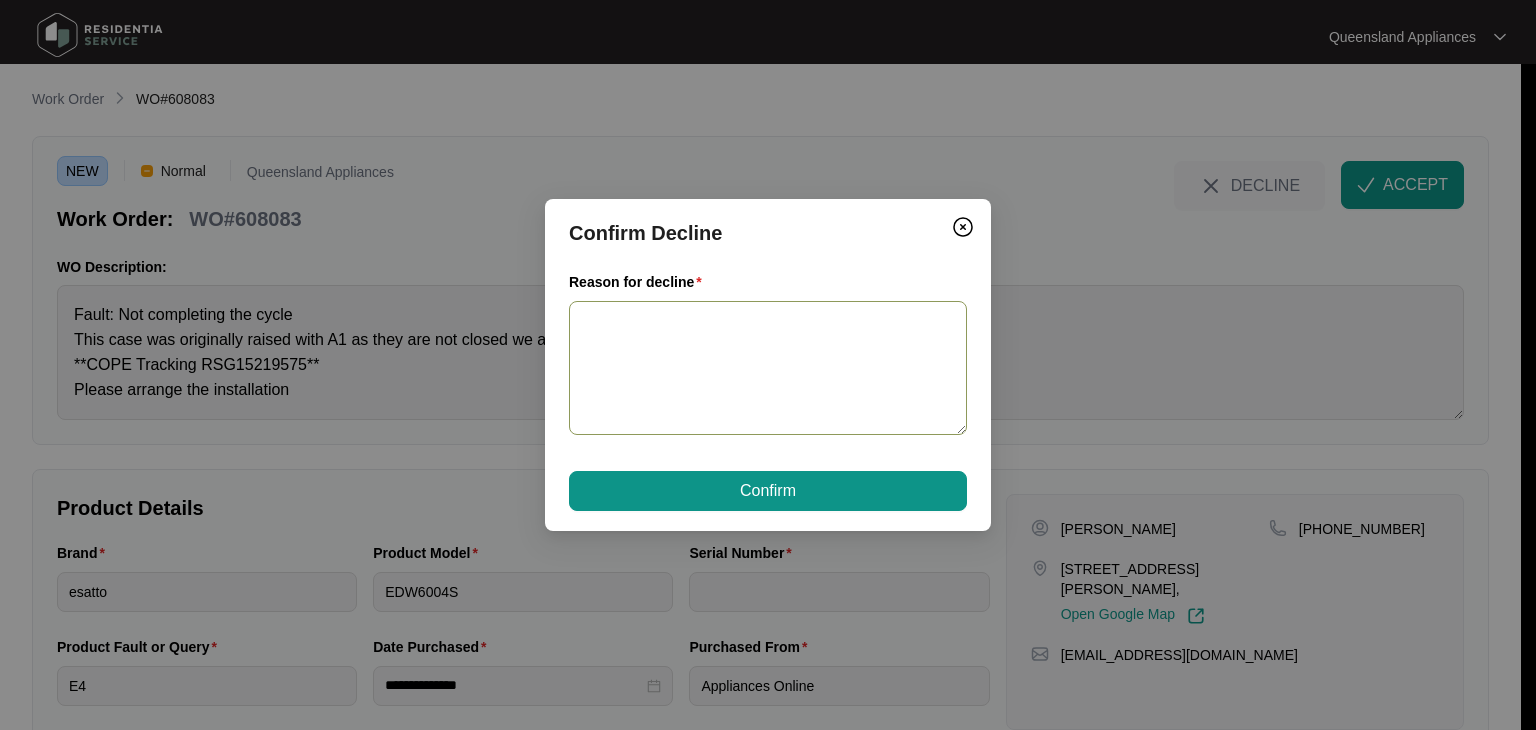 click on "Reason for decline" at bounding box center [768, 368] 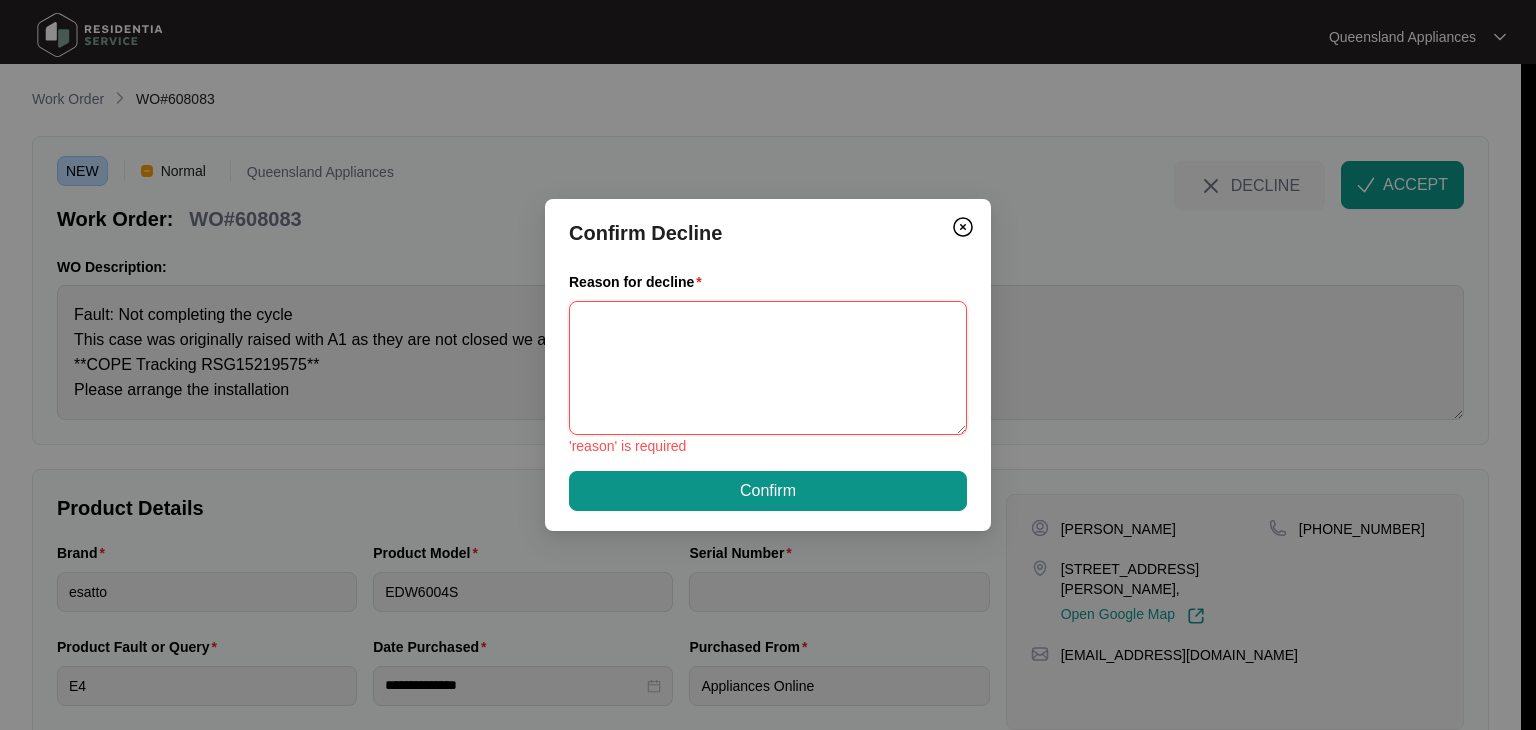 paste on "unfortunately, this is outside of our service area so we are unable to assist with this job." 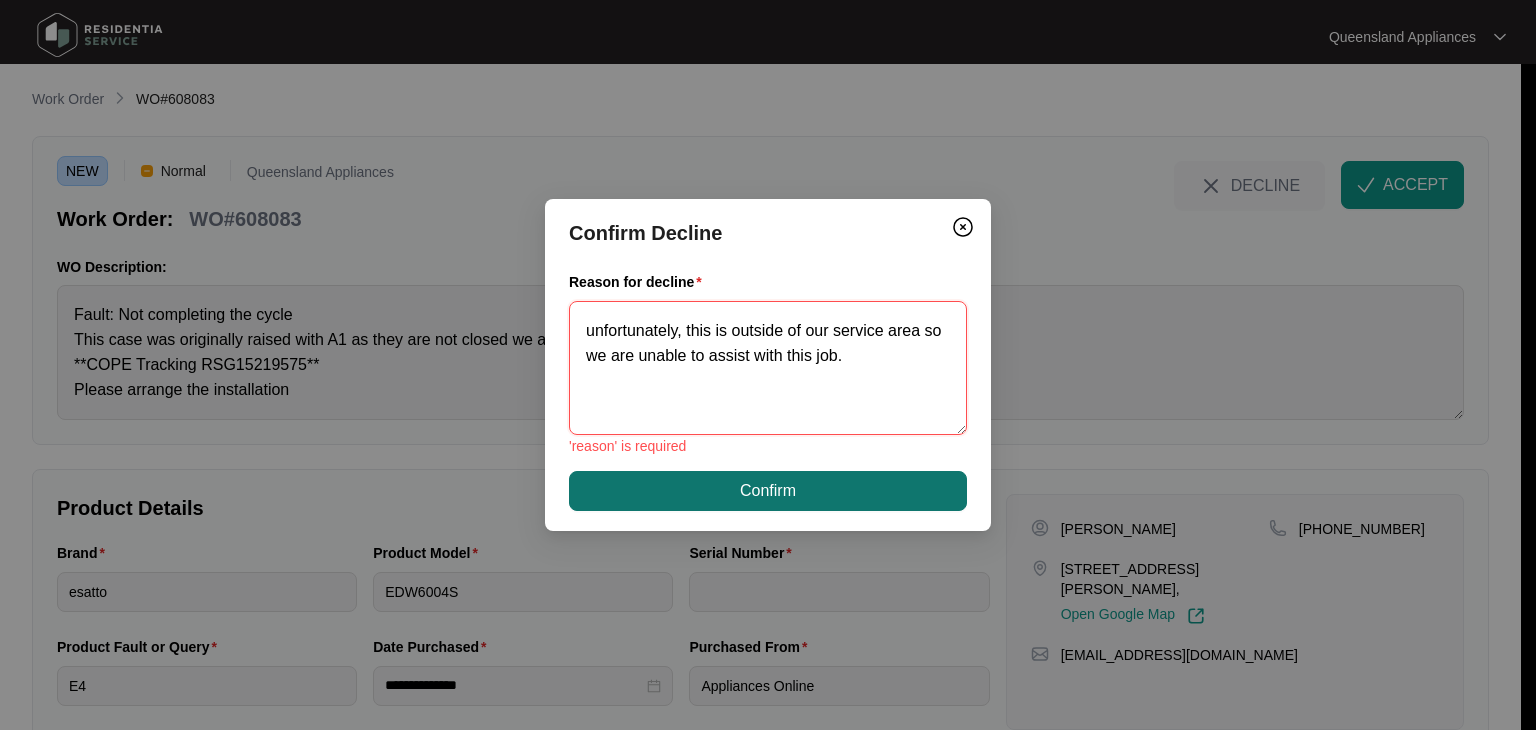type on "unfortunately, this is outside of our service area so we are unable to assist with this job." 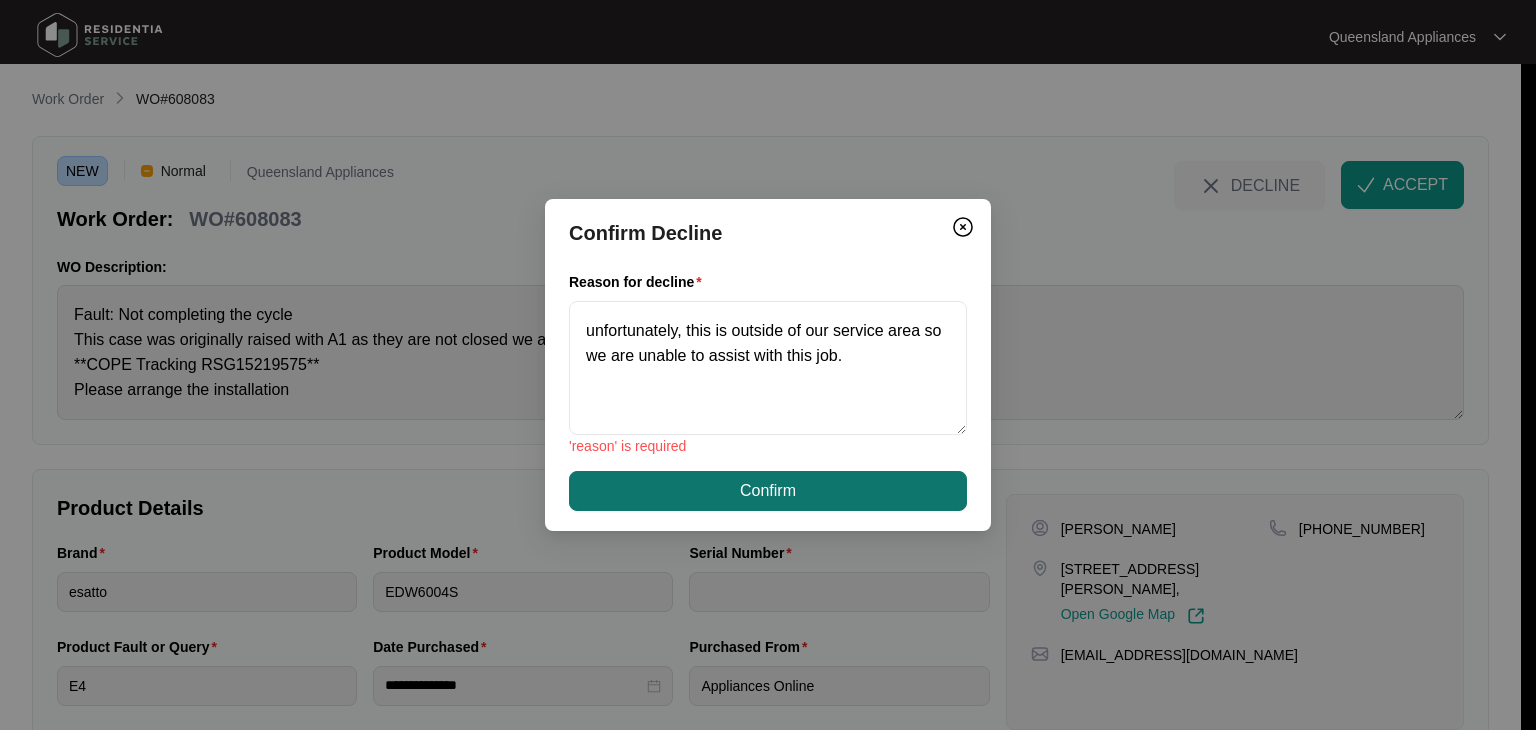click on "Confirm" at bounding box center (768, 491) 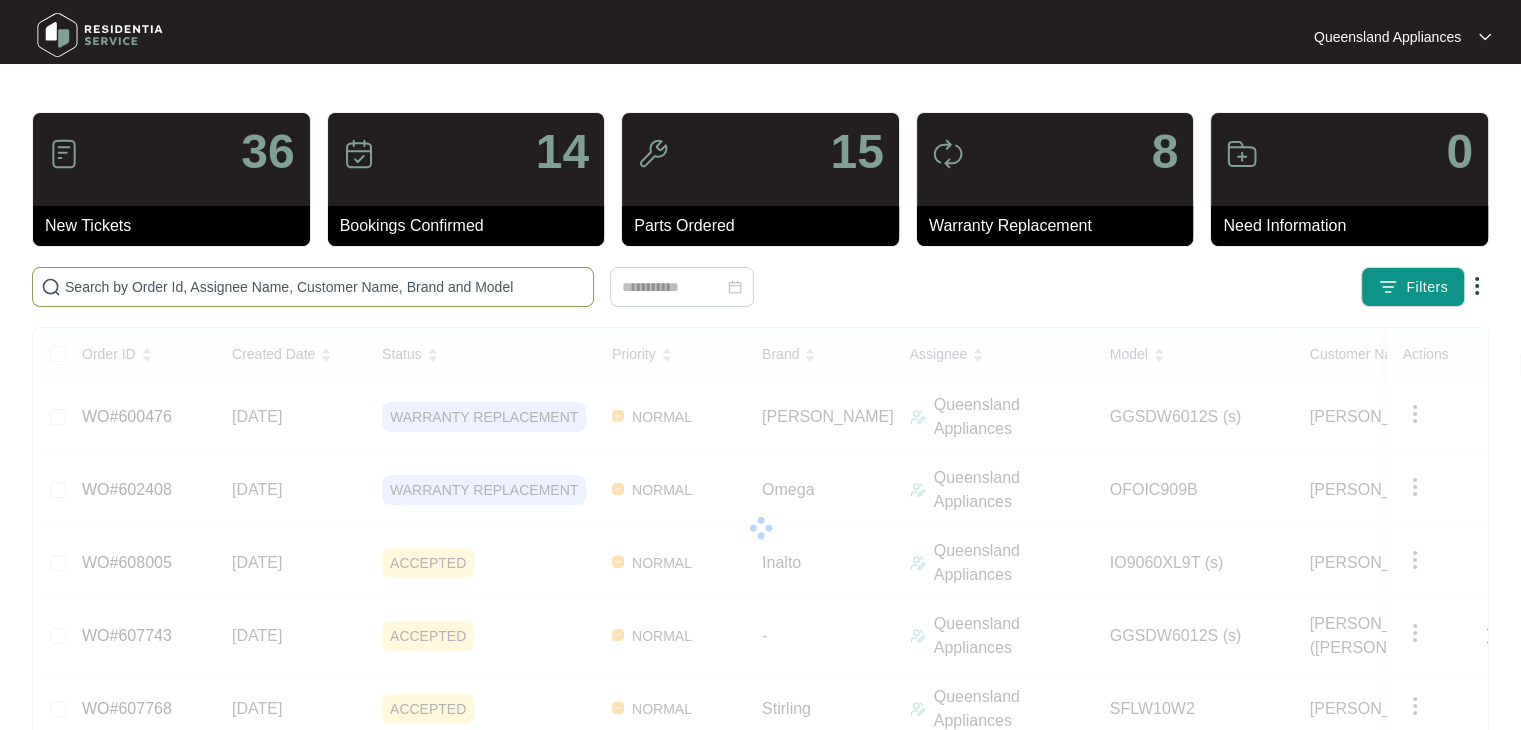click at bounding box center [313, 287] 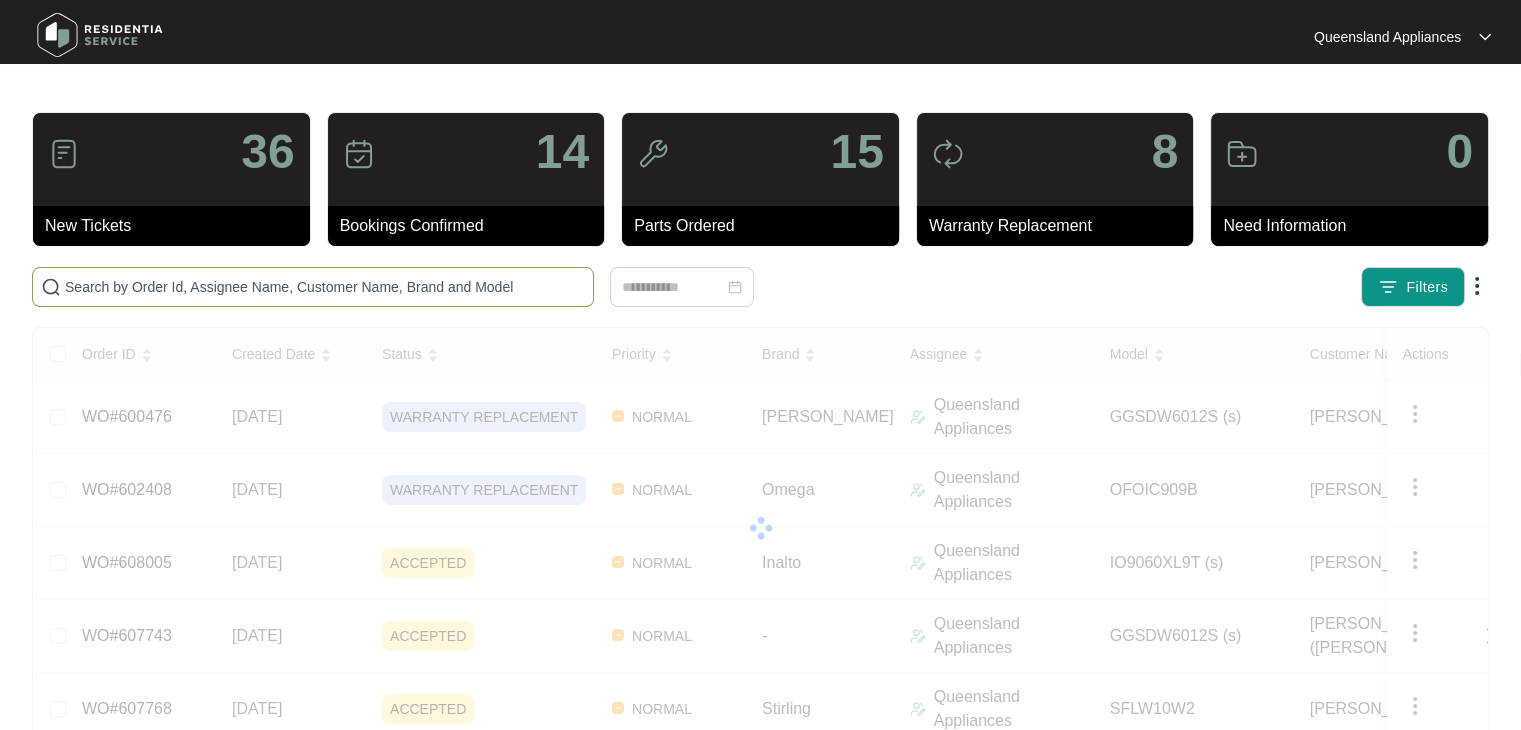 paste on "608083" 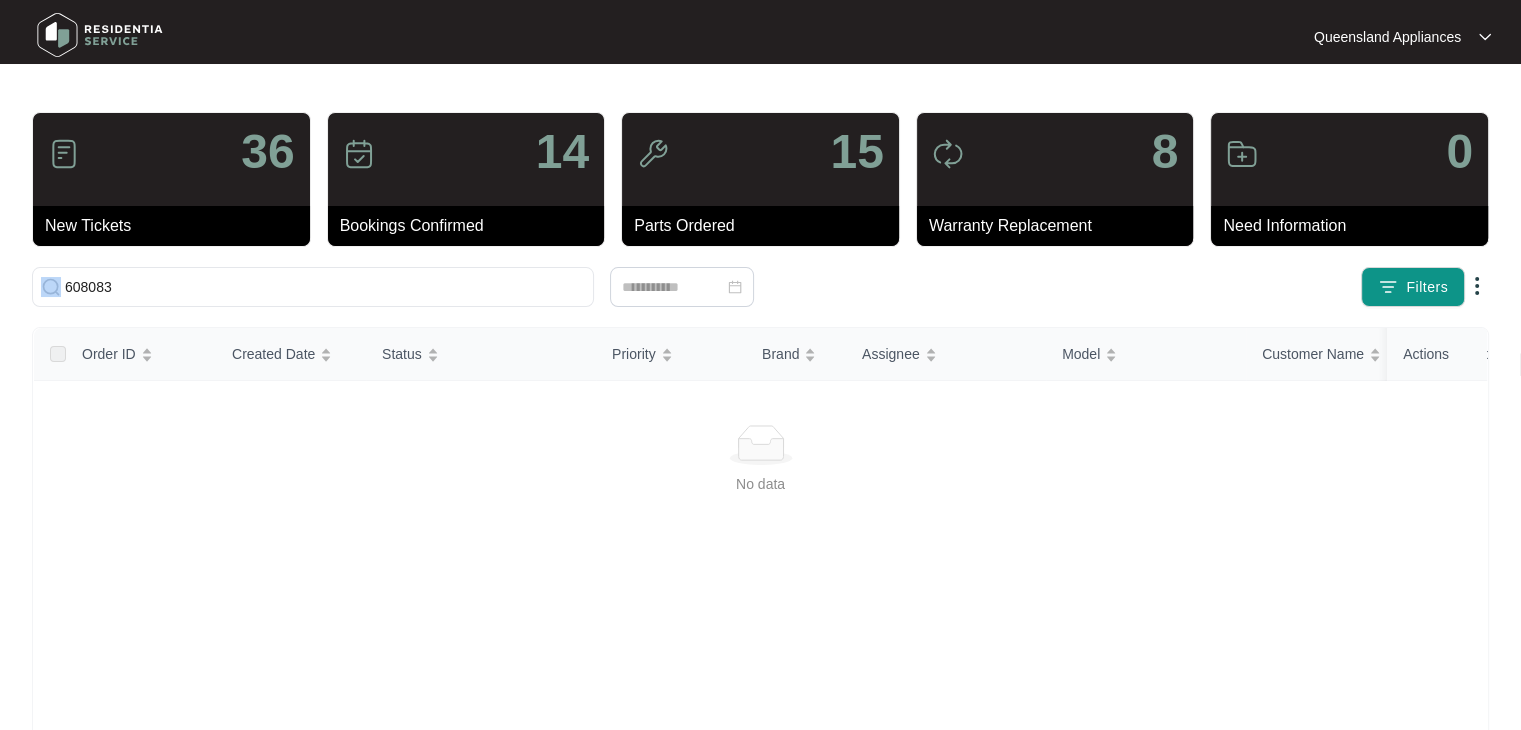 drag, startPoint x: 287, startPoint y: 295, endPoint x: 0, endPoint y: 259, distance: 289.24902 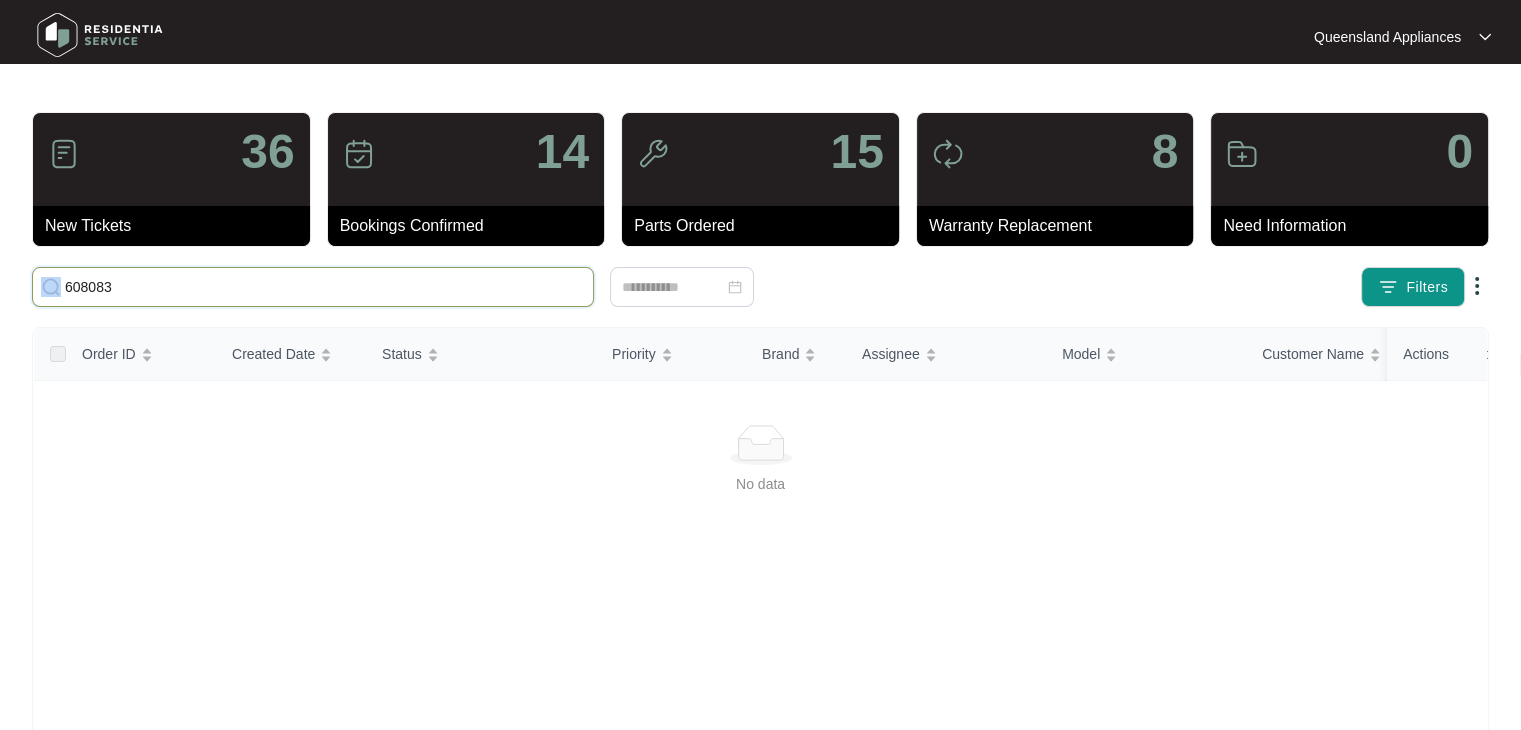 click on "608083" at bounding box center (325, 287) 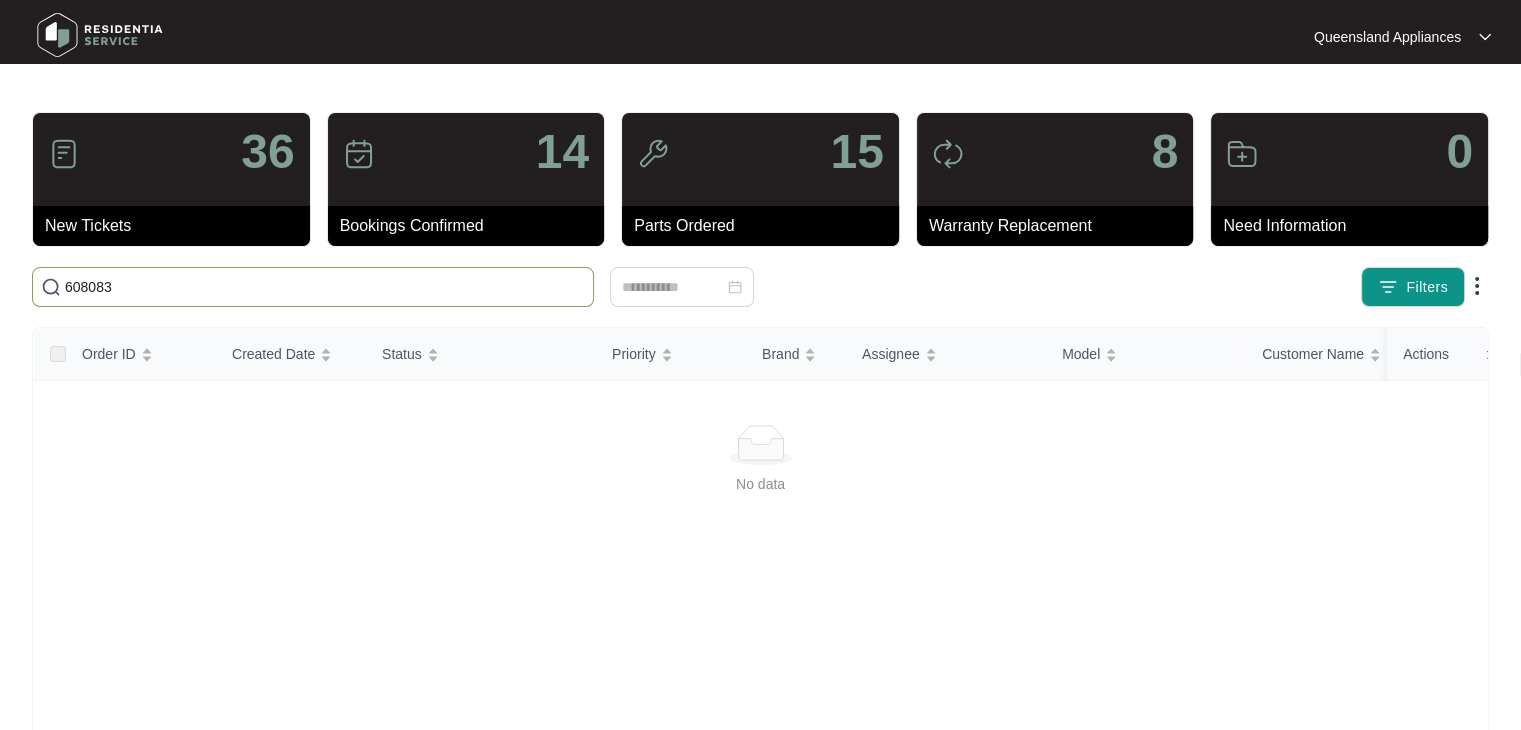drag, startPoint x: 164, startPoint y: 283, endPoint x: 143, endPoint y: 283, distance: 21 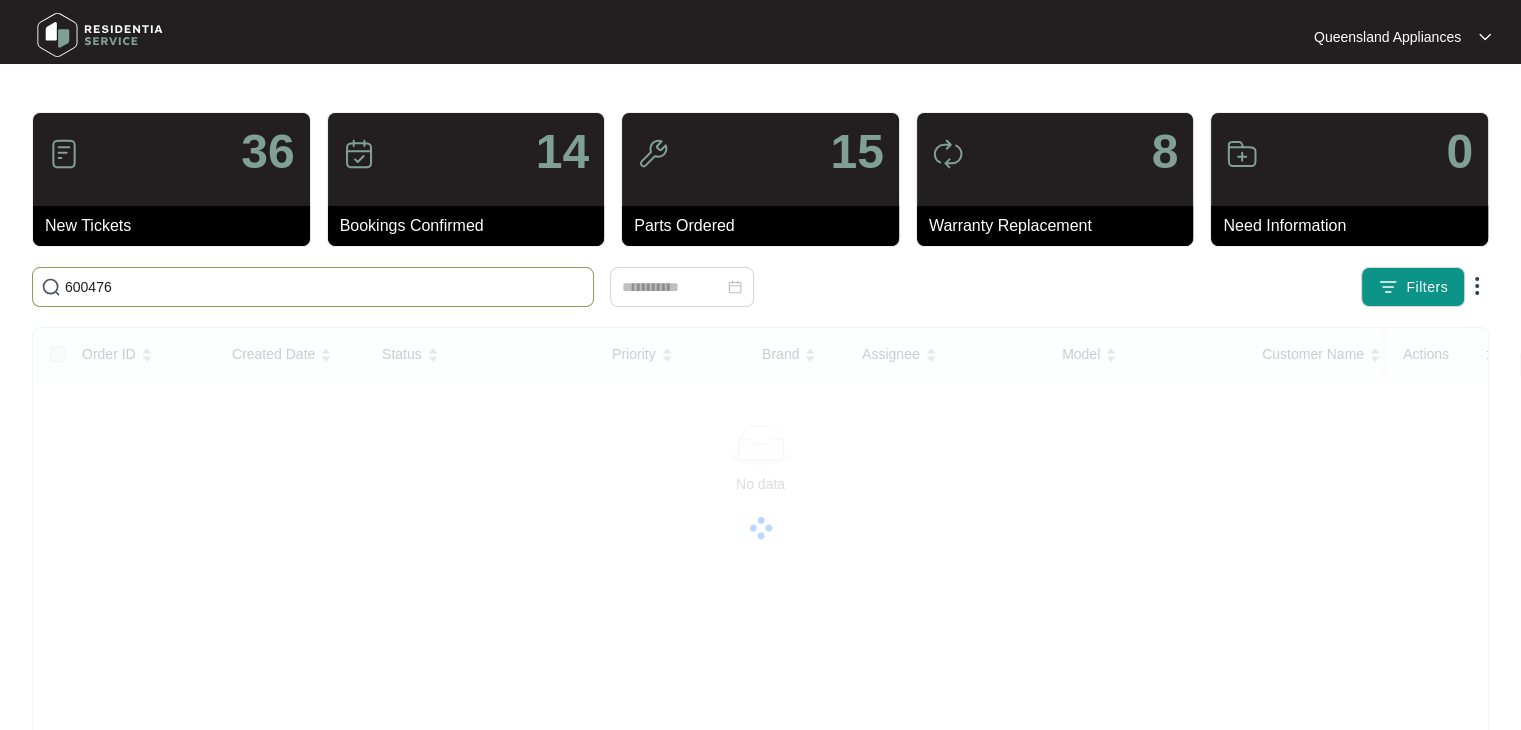 type on "600476" 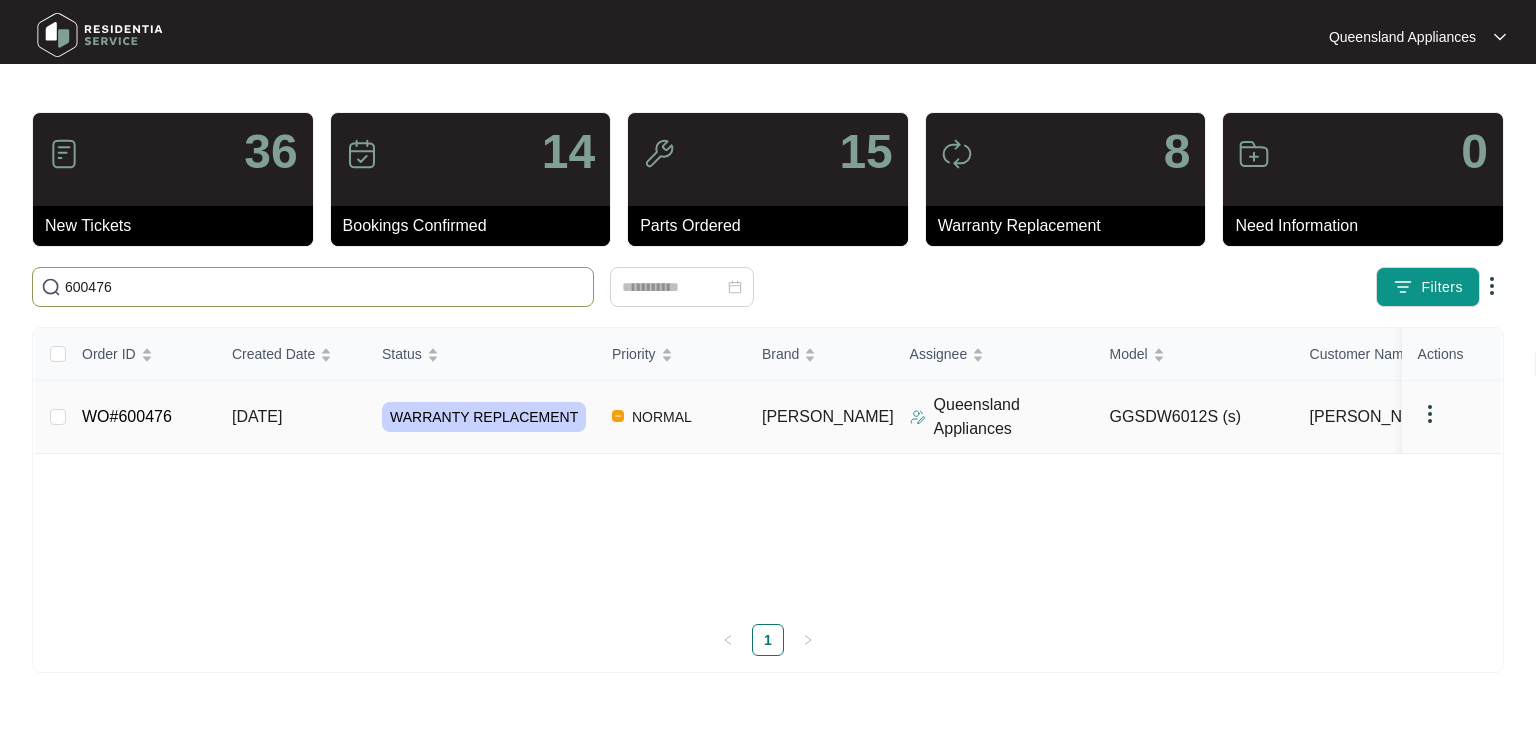 click on "WO#600476" at bounding box center (127, 416) 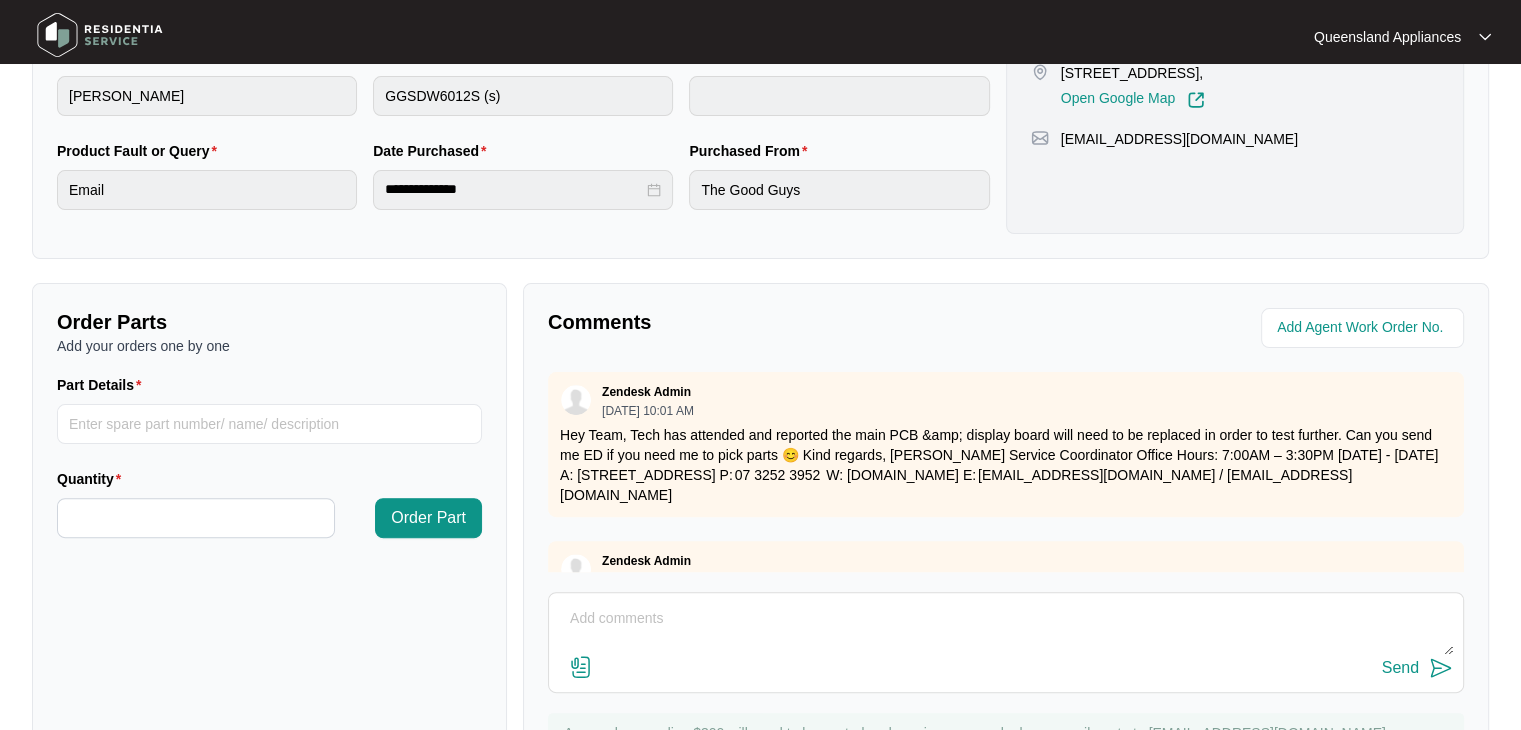 scroll, scrollTop: 500, scrollLeft: 0, axis: vertical 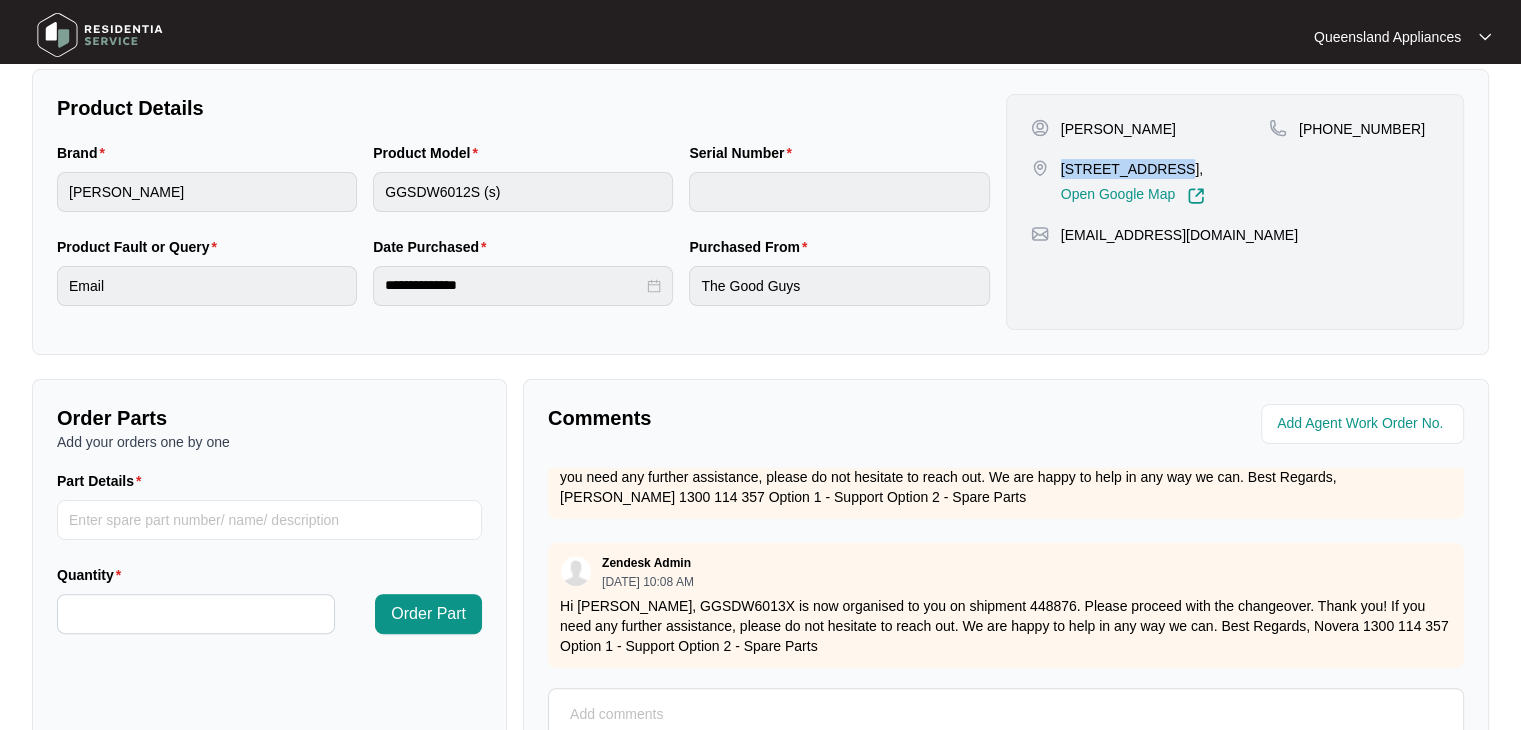 drag, startPoint x: 1059, startPoint y: 168, endPoint x: 1148, endPoint y: 166, distance: 89.02247 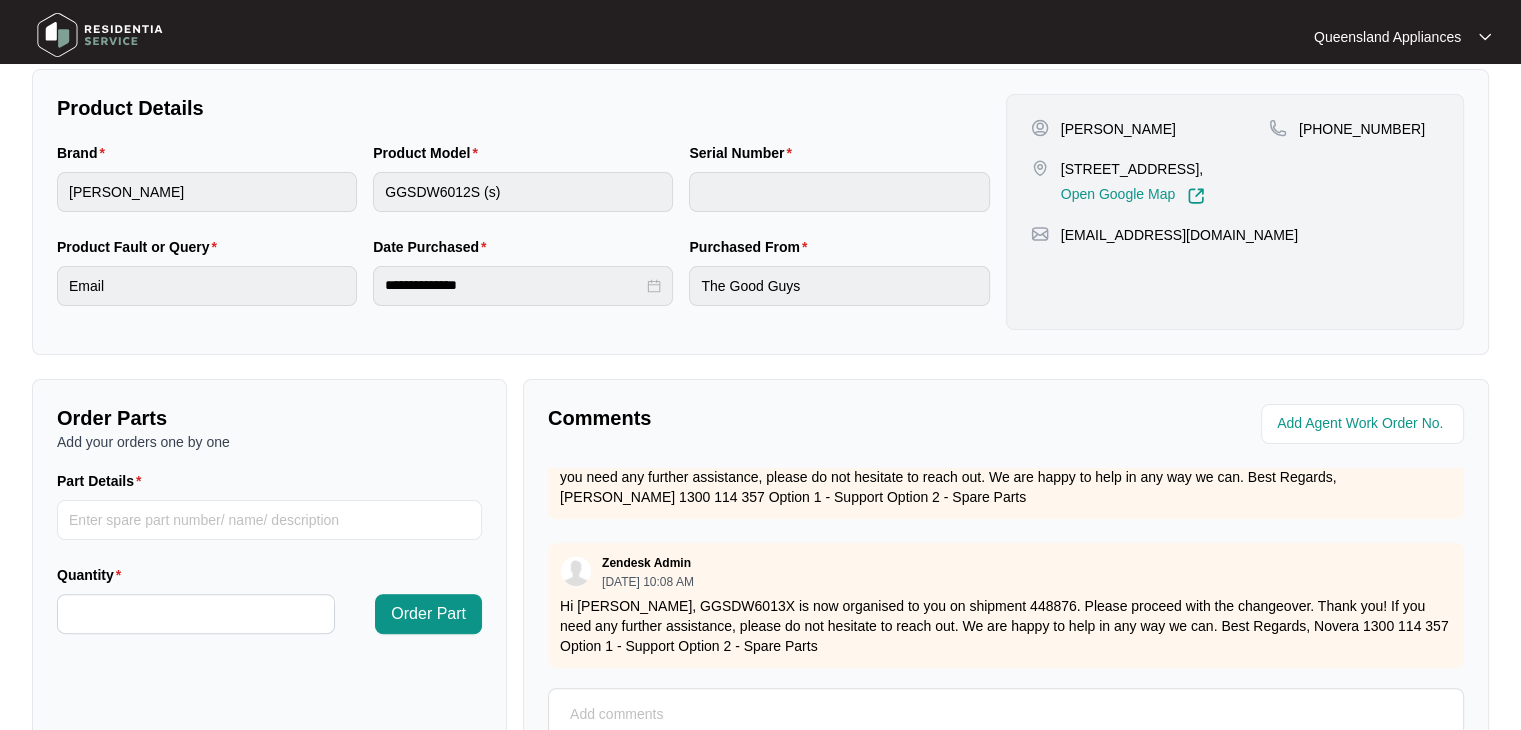 click on "Hi Eileen,
GGSDW6013X is now organised to you on shipment 448876. Please proceed with the changeover. Thank you!
If you need any further assistance, please do not hesitate to reach out. We are happy to help in any way we can.
Best Regards,
Novera
1300 114 357
Option 1 - Support
Option 2 - Spare Parts" at bounding box center (1006, 626) 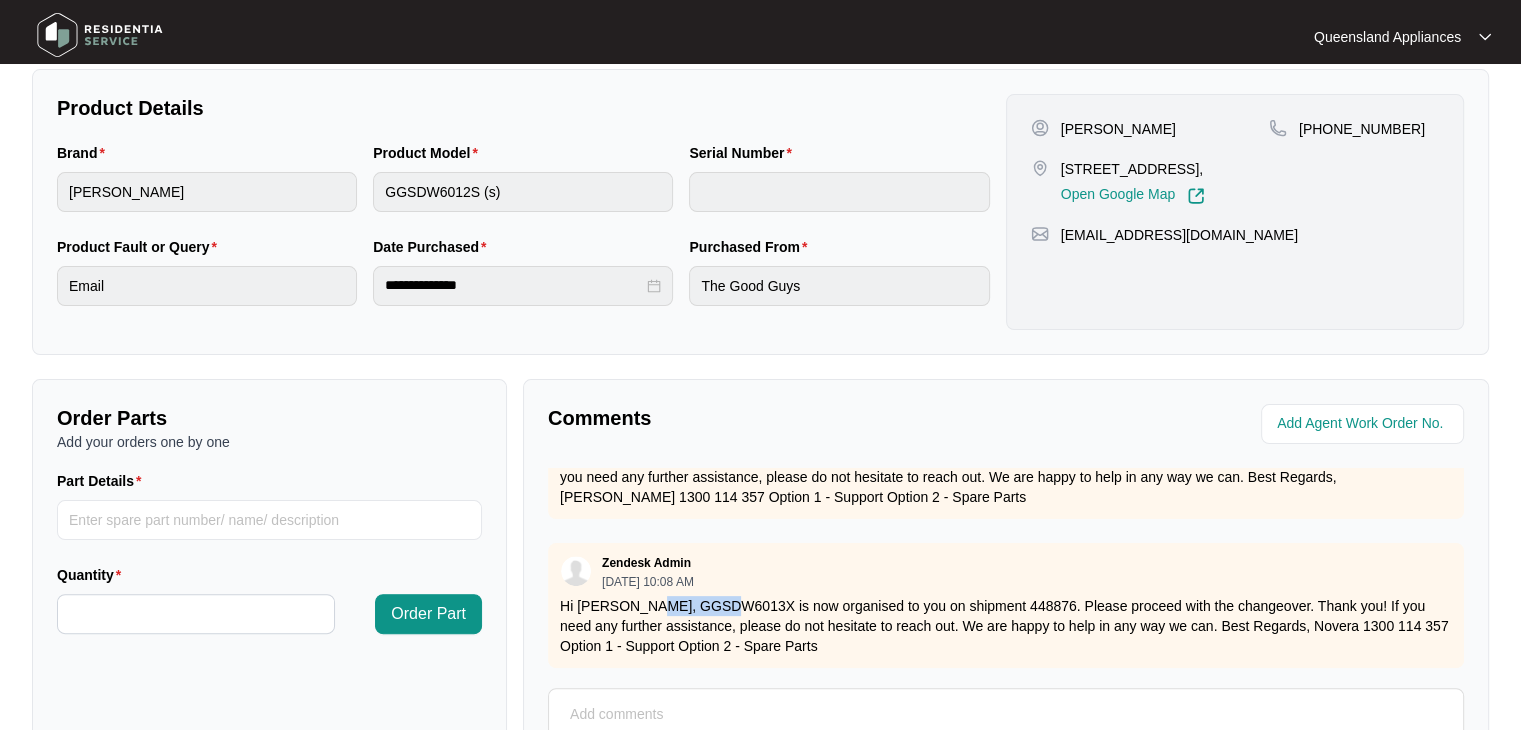 click on "Hi Eileen,
GGSDW6013X is now organised to you on shipment 448876. Please proceed with the changeover. Thank you!
If you need any further assistance, please do not hesitate to reach out. We are happy to help in any way we can.
Best Regards,
Novera
1300 114 357
Option 1 - Support
Option 2 - Spare Parts" at bounding box center [1006, 626] 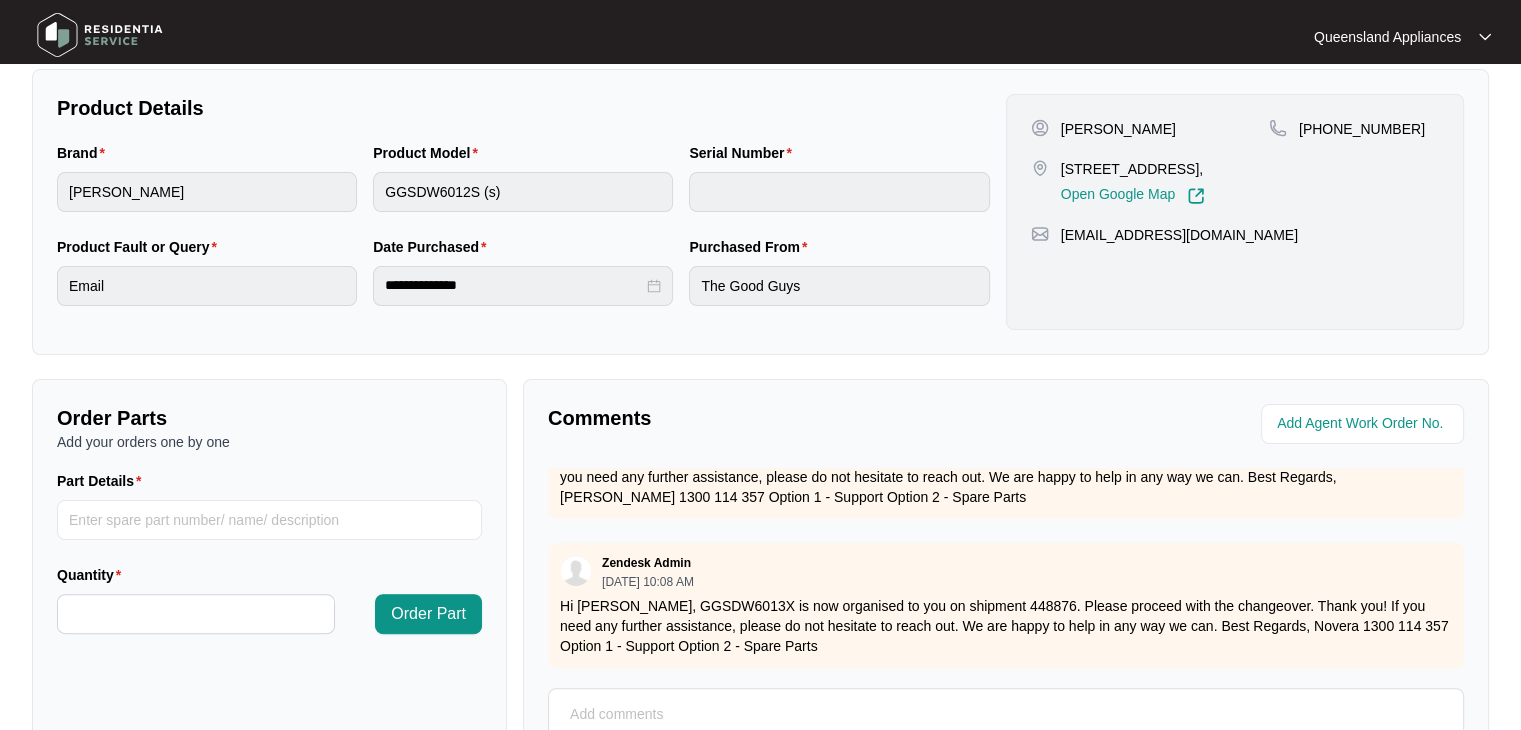 click on "Hi Eileen,
GGSDW6013X is now organised to you on shipment 448876. Please proceed with the changeover. Thank you!
If you need any further assistance, please do not hesitate to reach out. We are happy to help in any way we can.
Best Regards,
Novera
1300 114 357
Option 1 - Support
Option 2 - Spare Parts" at bounding box center (1006, 626) 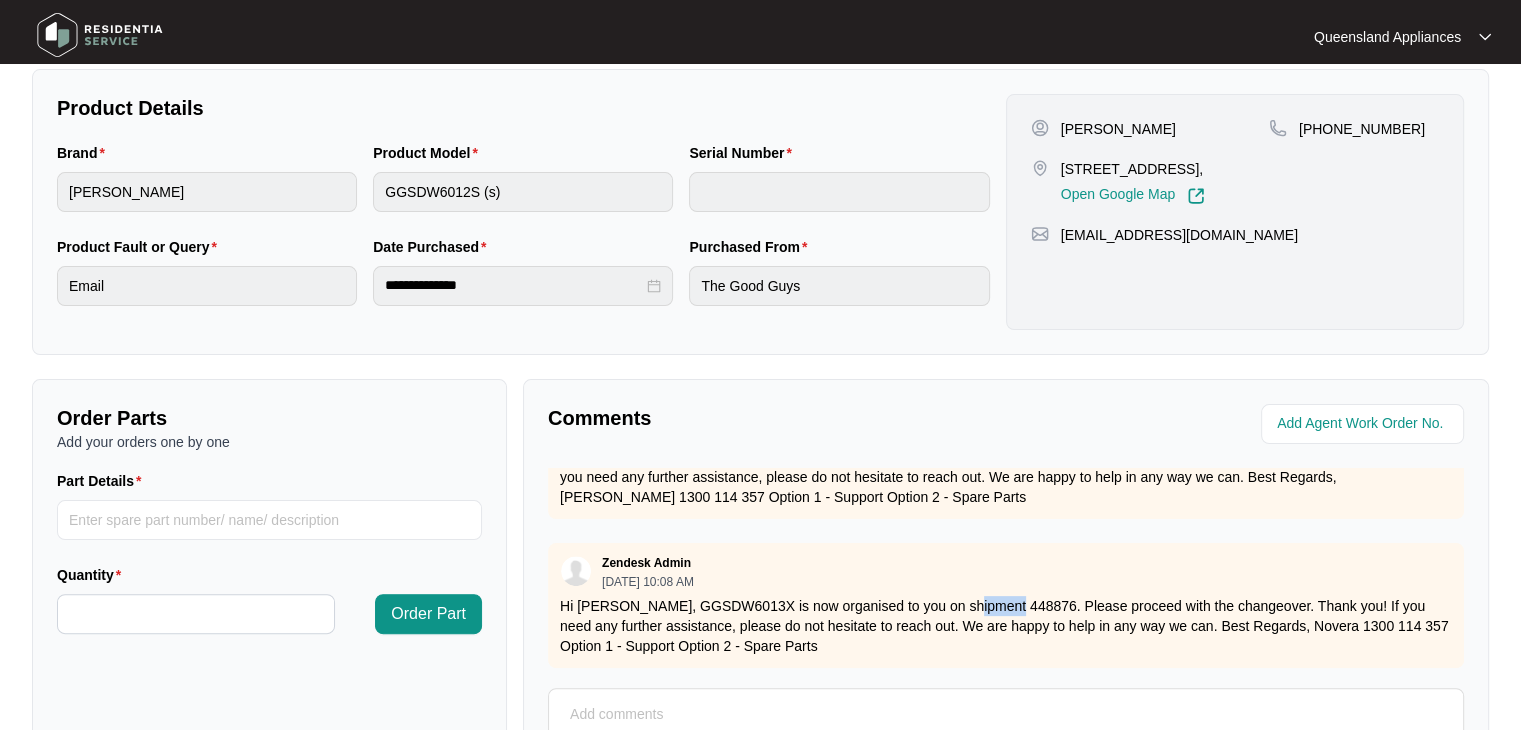 click on "Hi Eileen,
GGSDW6013X is now organised to you on shipment 448876. Please proceed with the changeover. Thank you!
If you need any further assistance, please do not hesitate to reach out. We are happy to help in any way we can.
Best Regards,
Novera
1300 114 357
Option 1 - Support
Option 2 - Spare Parts" at bounding box center (1006, 626) 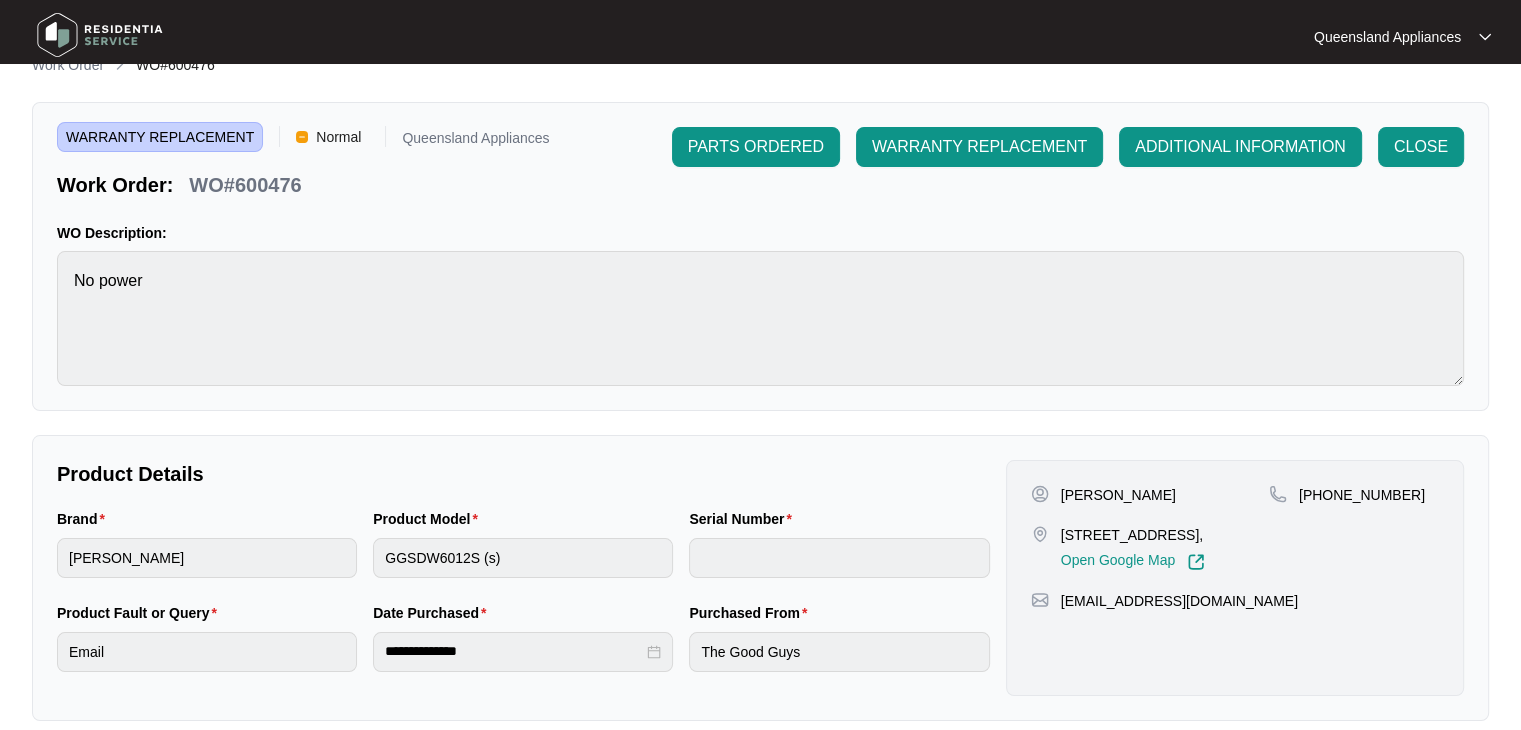 scroll, scrollTop: 0, scrollLeft: 0, axis: both 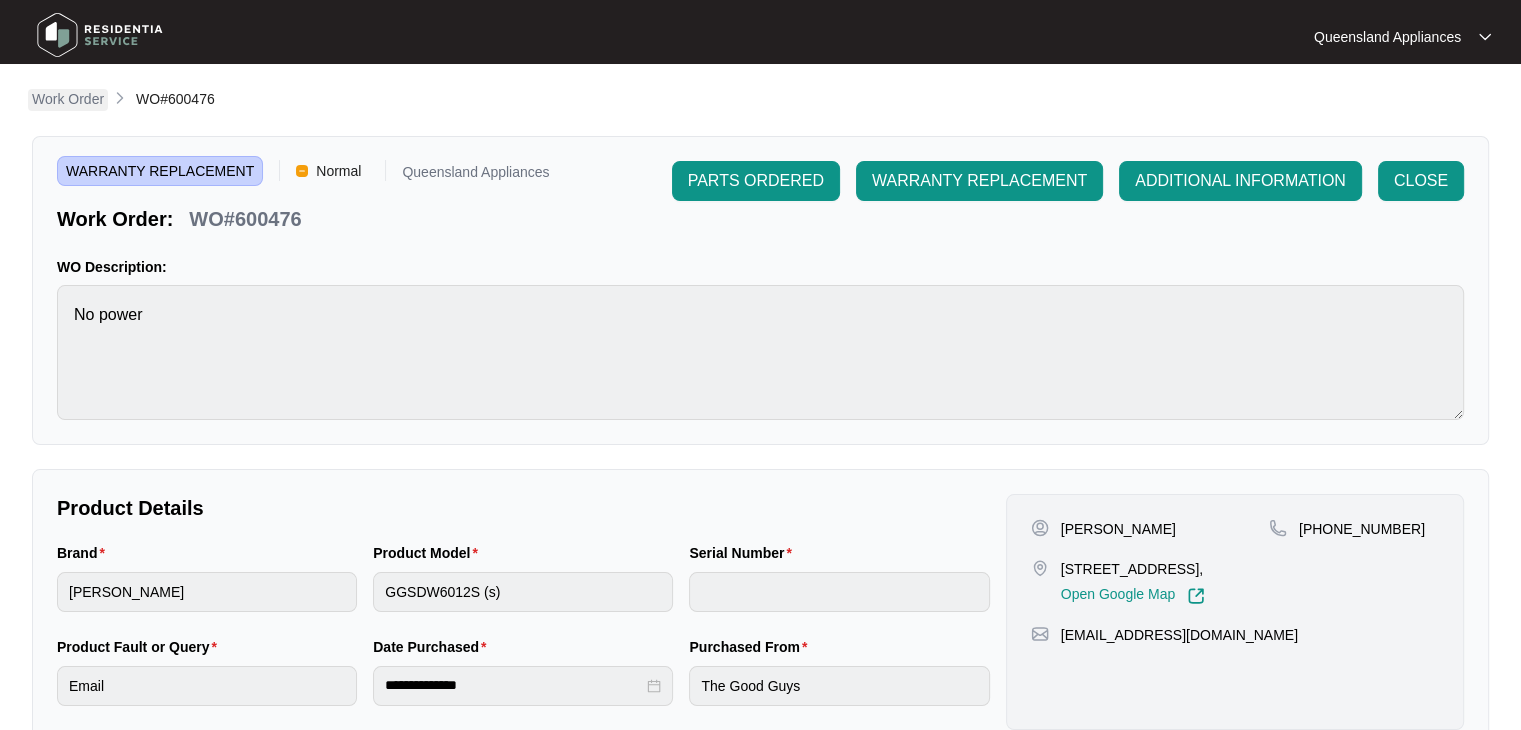 click on "Work Order" at bounding box center (68, 99) 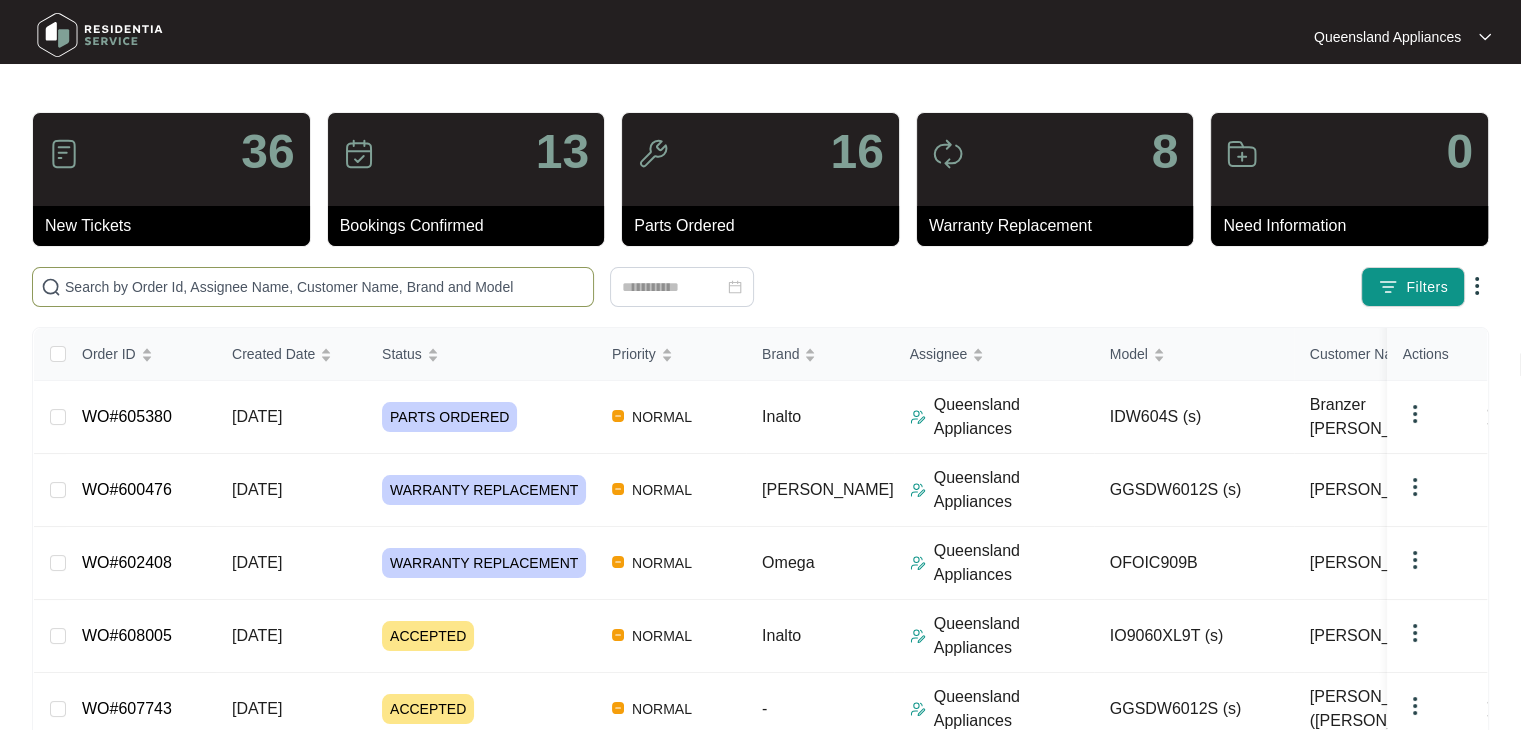 click at bounding box center (325, 287) 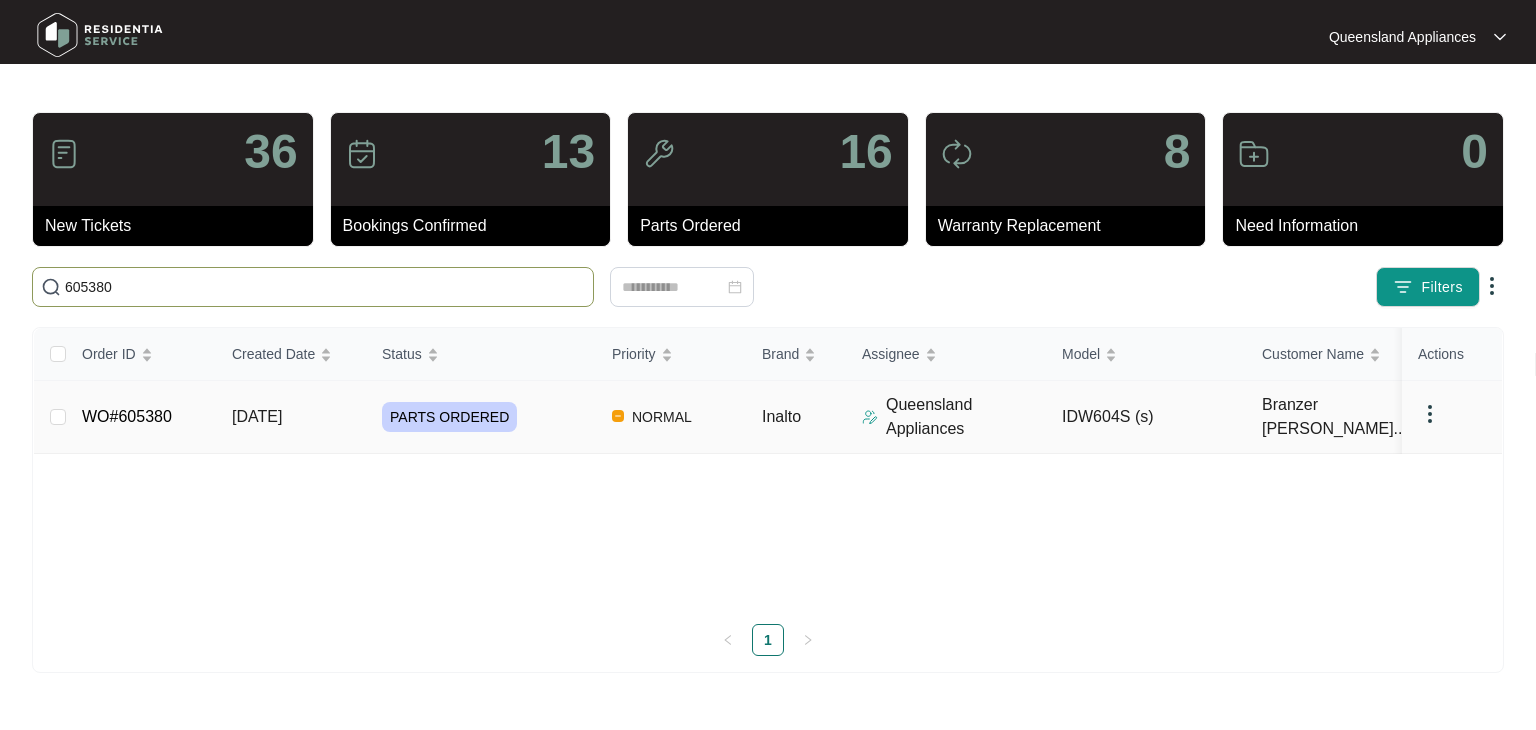 type on "605380" 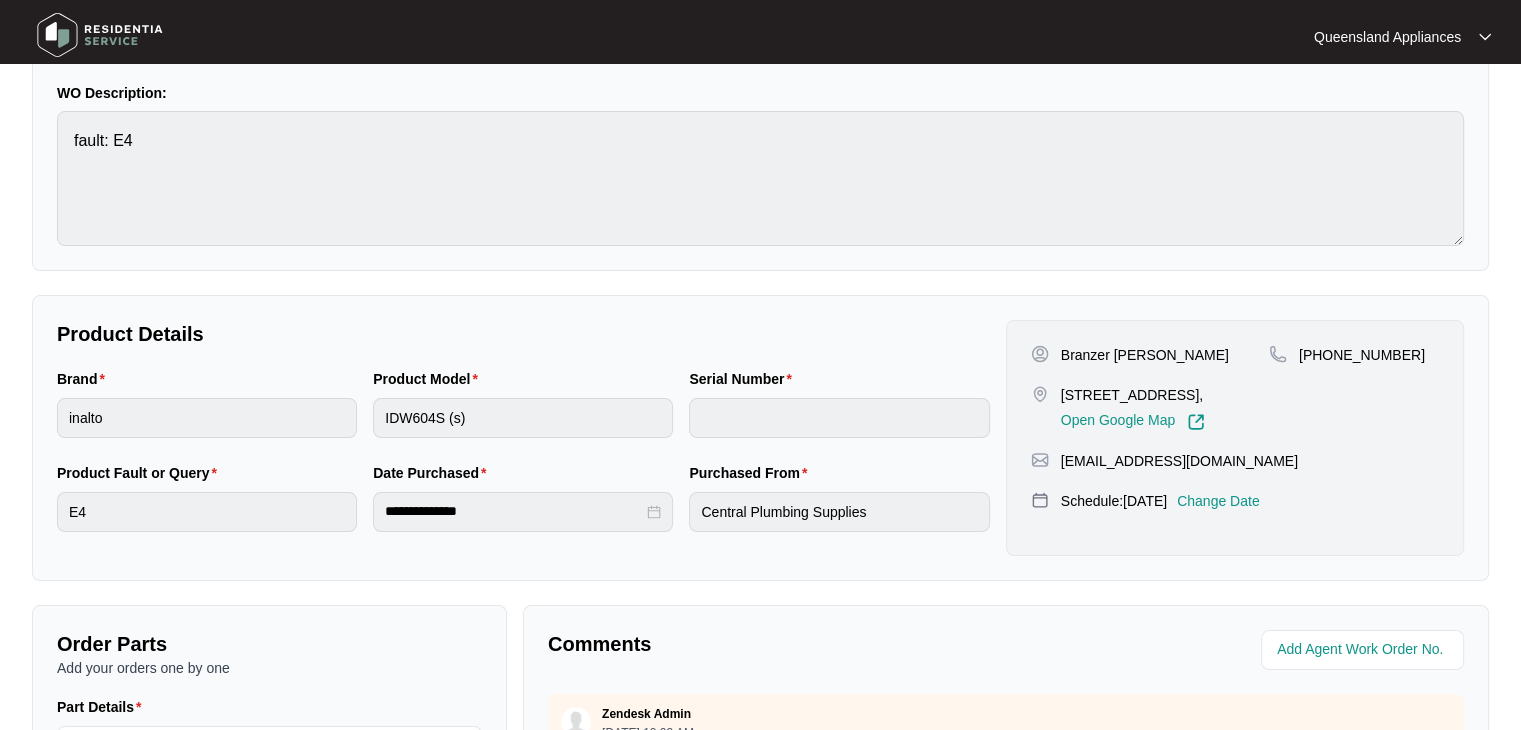 scroll, scrollTop: 500, scrollLeft: 0, axis: vertical 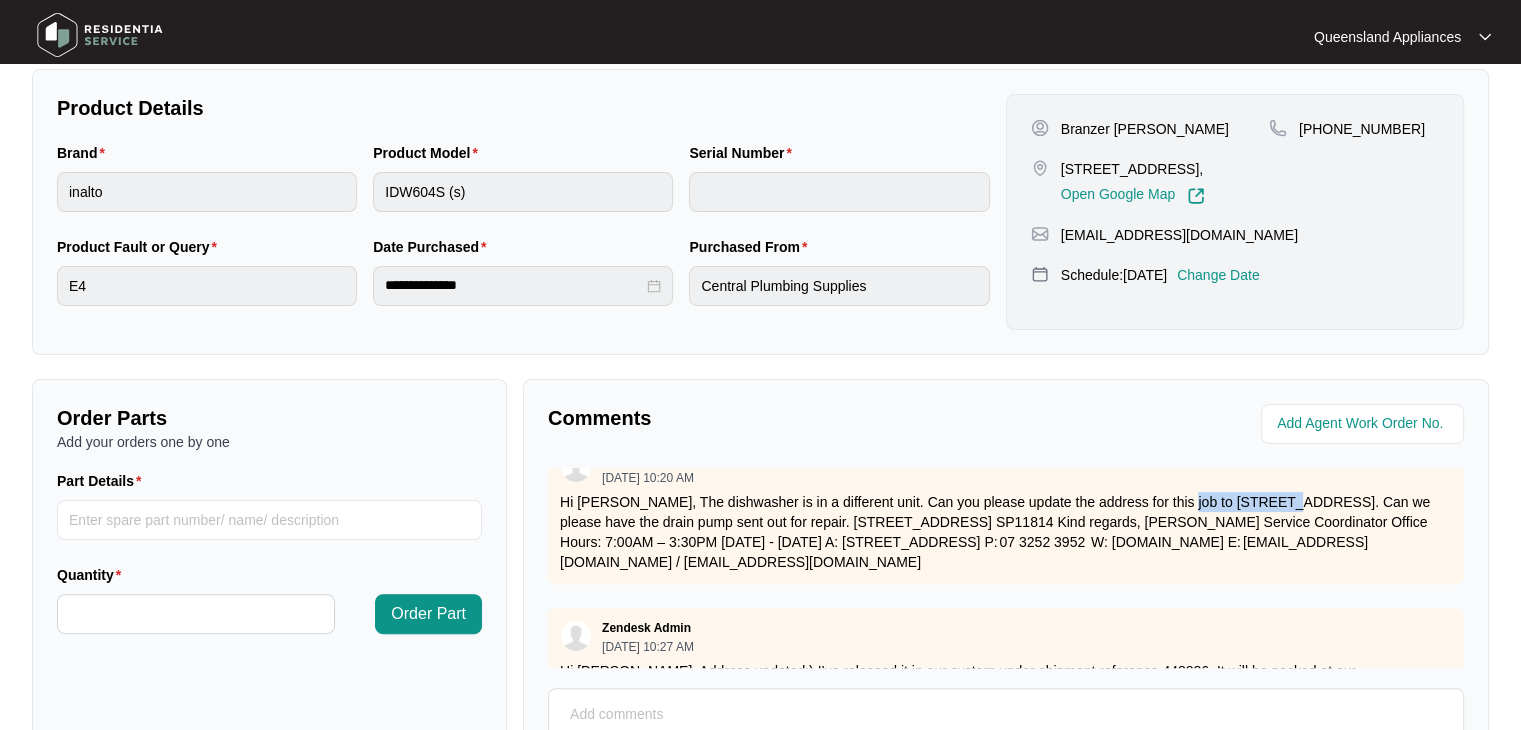 drag, startPoint x: 1163, startPoint y: 496, endPoint x: 1252, endPoint y: 496, distance: 89 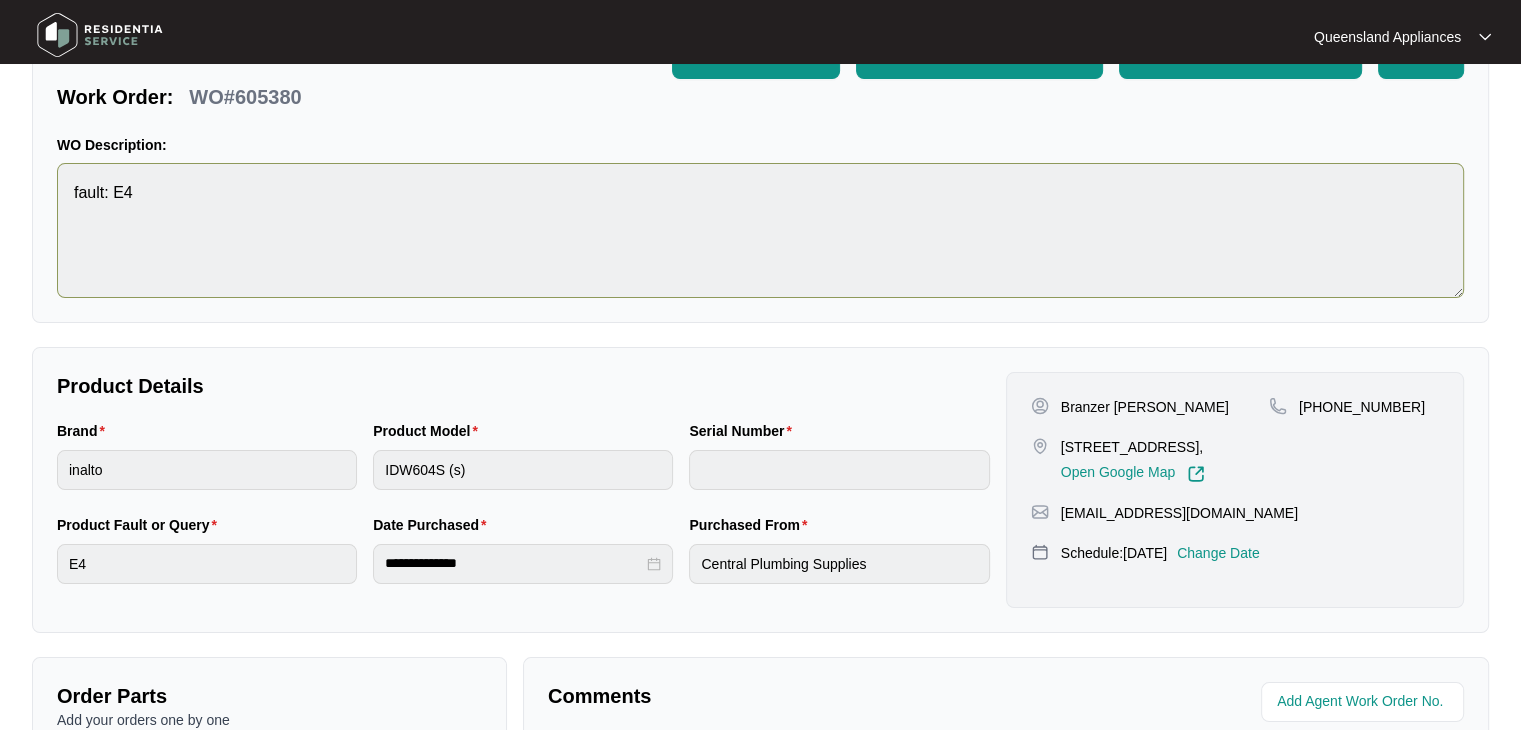 scroll, scrollTop: 0, scrollLeft: 0, axis: both 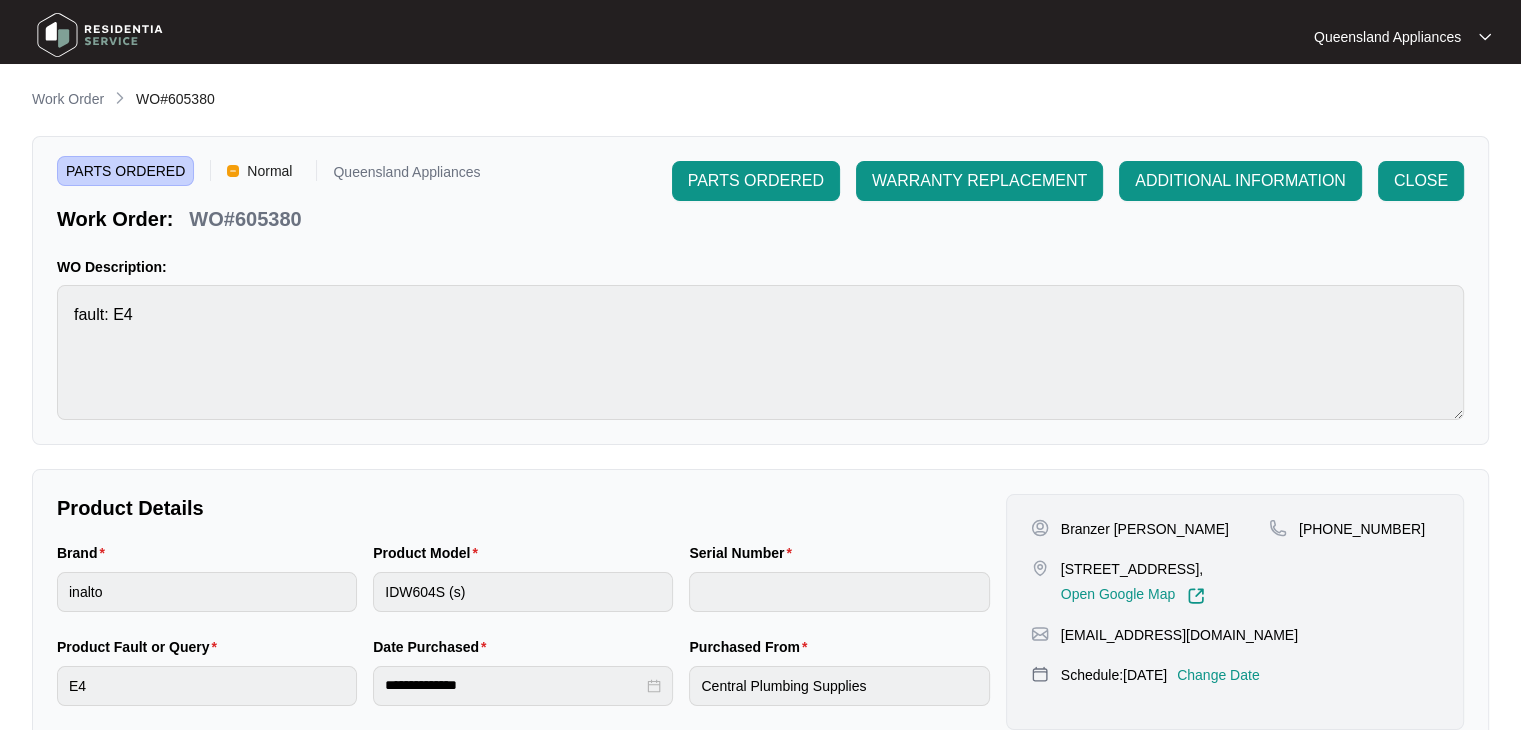 click on "WO#605380" at bounding box center (245, 219) 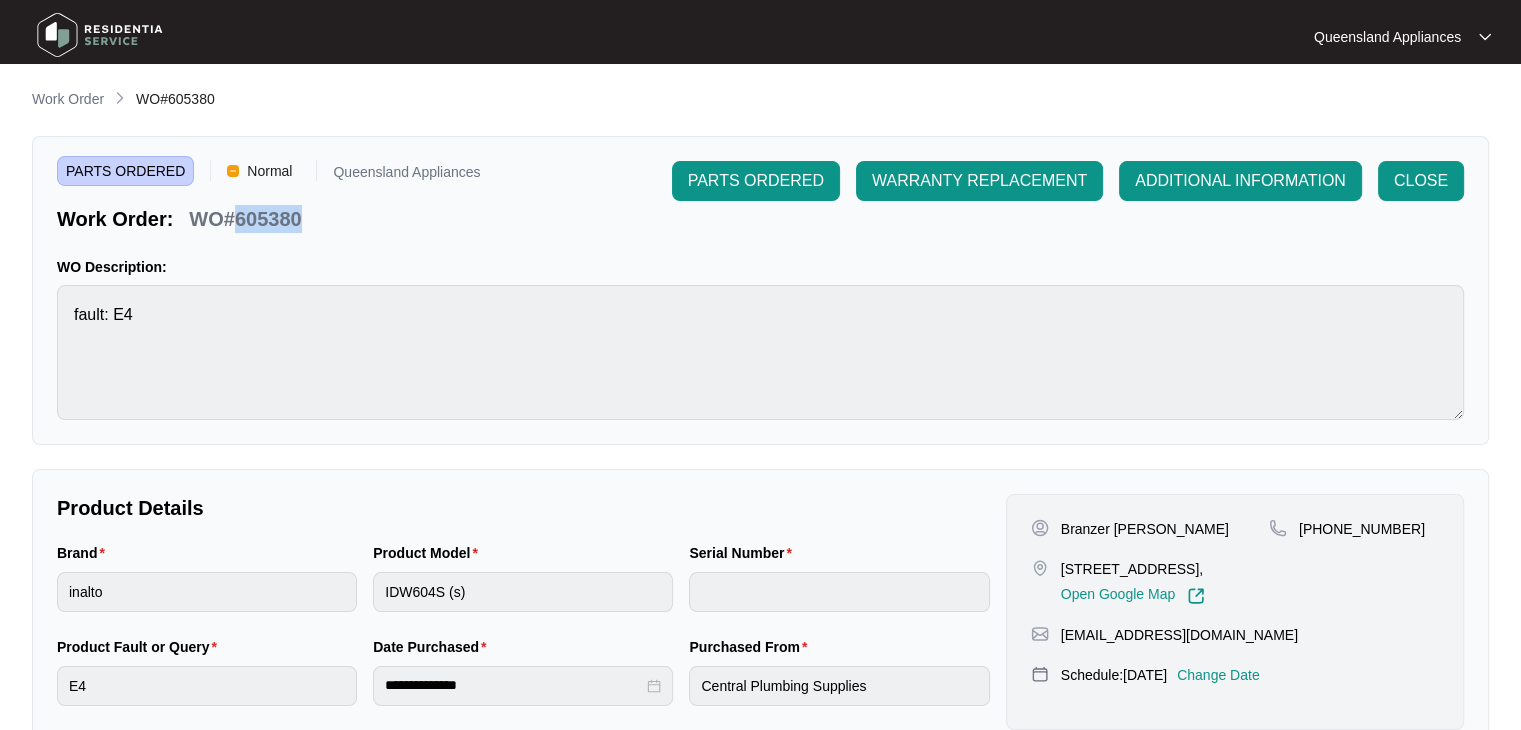 click on "WO#605380" at bounding box center [245, 219] 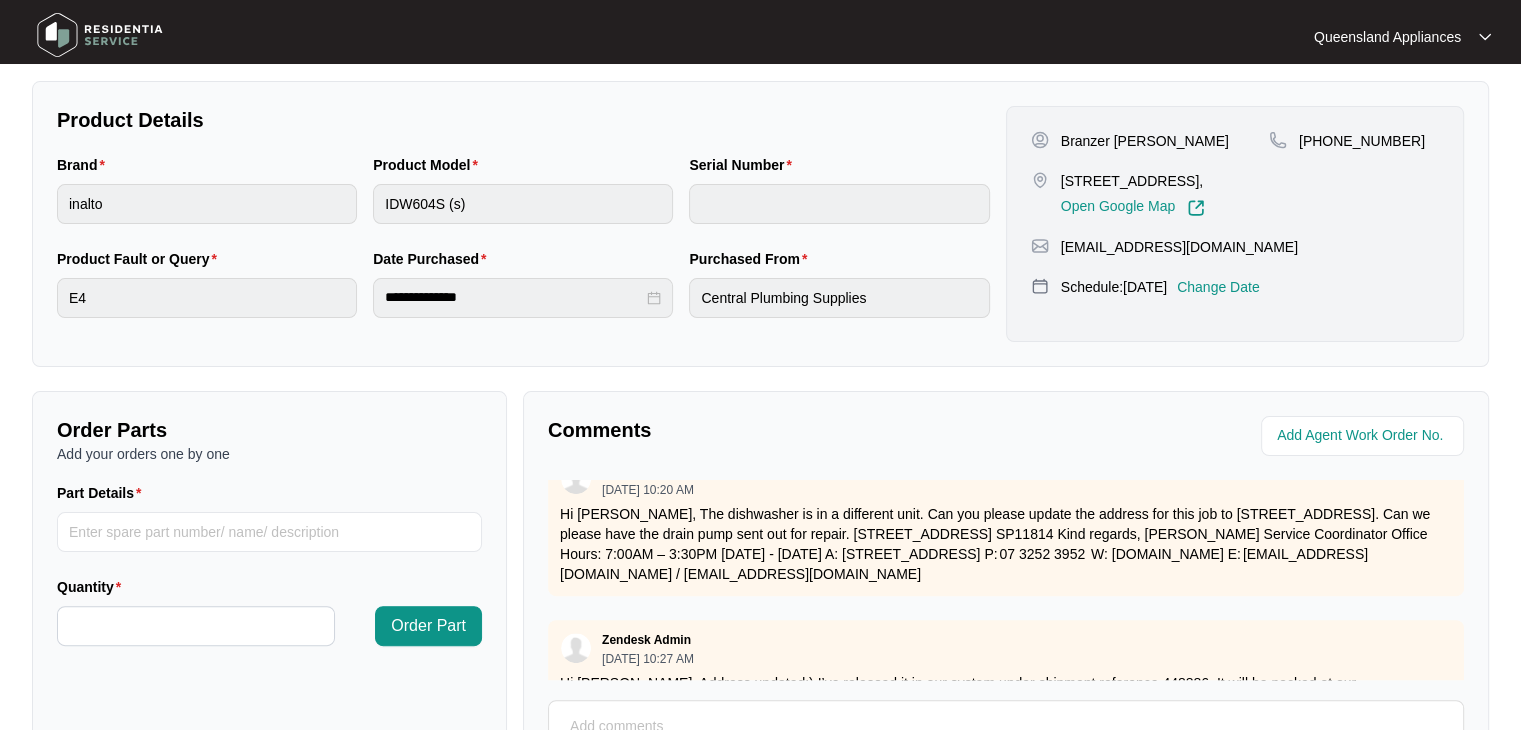 scroll, scrollTop: 594, scrollLeft: 0, axis: vertical 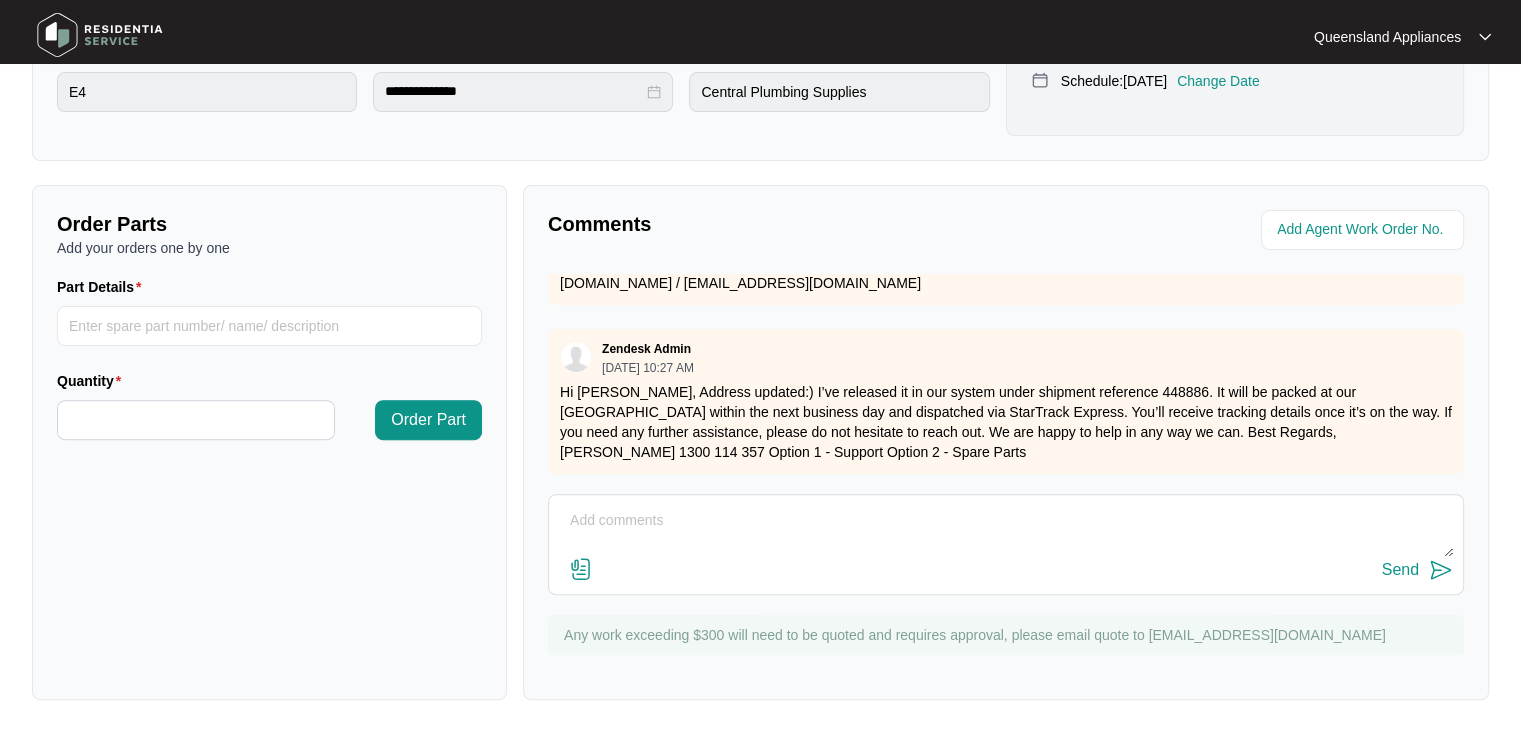 click on "Hi Eileen,
Address updated:)
I’ve released it in our system under shipment reference 448886. It will be packed at our Melbourne warehouse within the next business day and dispatched via StarTrack Express.
You’ll receive tracking details once it’s on the way.
If you need any further assistance, please do not hesitate to reach out. We are happy to help in any way we can.
Best Regards,
Nate
1300 114 357
Option 1 - Support
Option 2 - Spare Parts" at bounding box center [1006, 422] 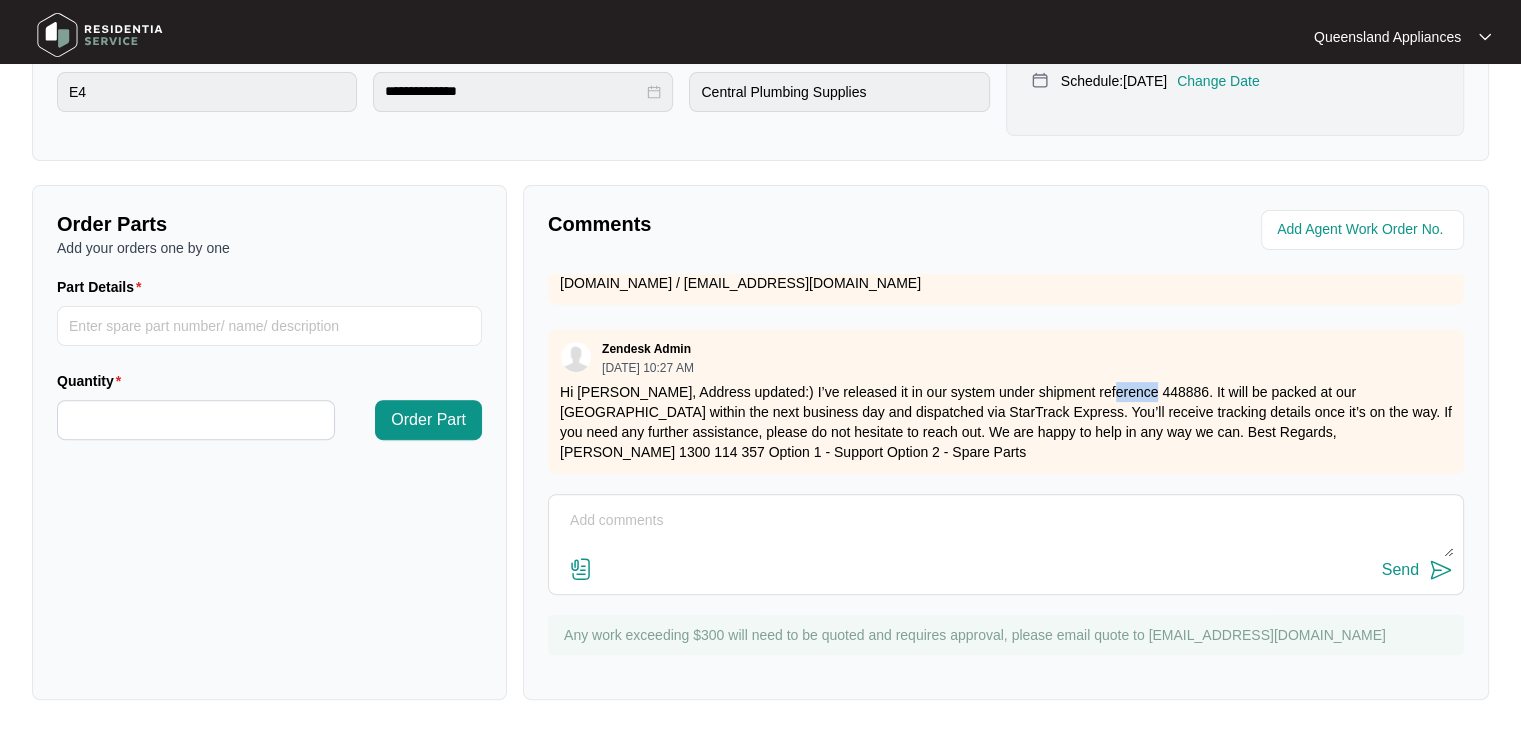 click on "Hi Eileen,
Address updated:)
I’ve released it in our system under shipment reference 448886. It will be packed at our Melbourne warehouse within the next business day and dispatched via StarTrack Express.
You’ll receive tracking details once it’s on the way.
If you need any further assistance, please do not hesitate to reach out. We are happy to help in any way we can.
Best Regards,
Nate
1300 114 357
Option 1 - Support
Option 2 - Spare Parts" at bounding box center [1006, 422] 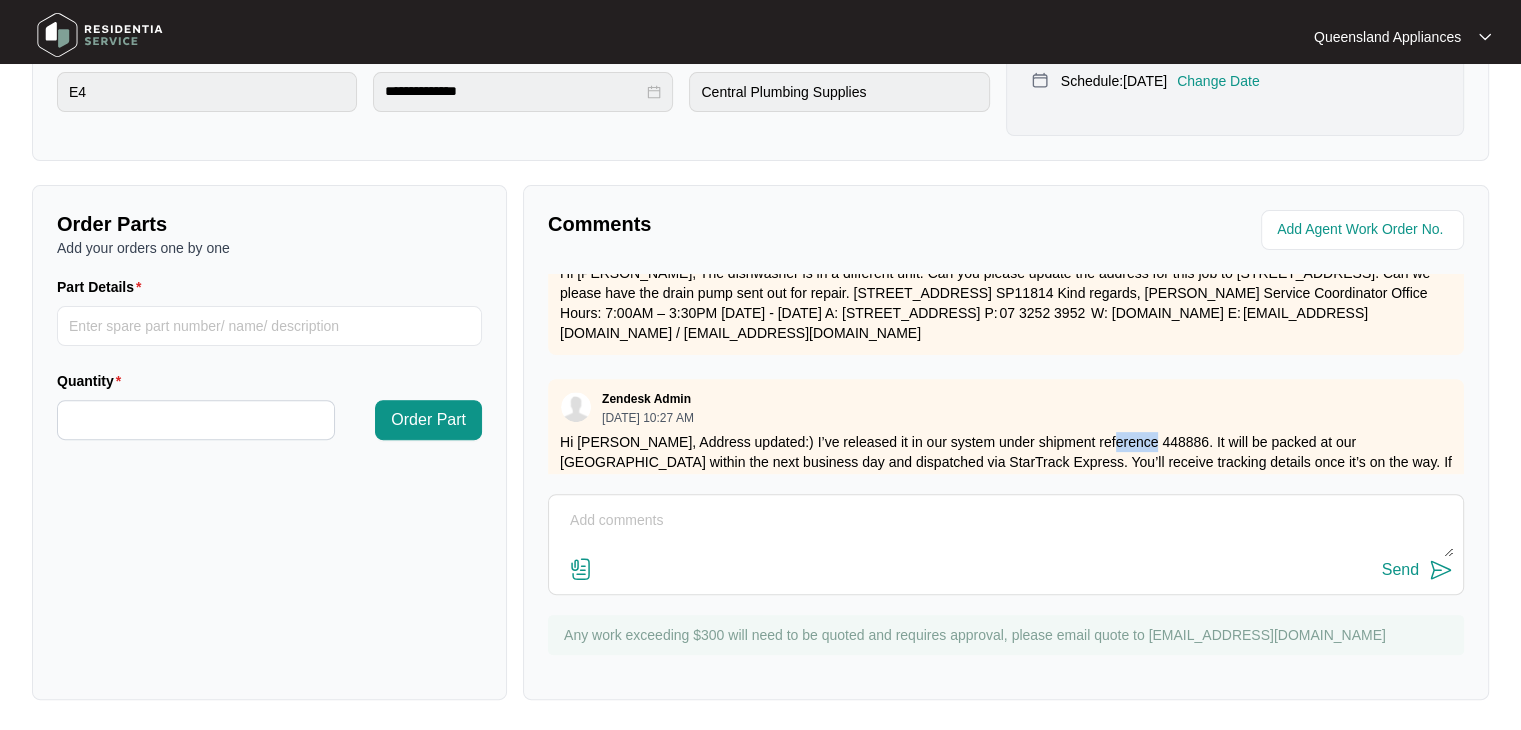 scroll, scrollTop: 270, scrollLeft: 0, axis: vertical 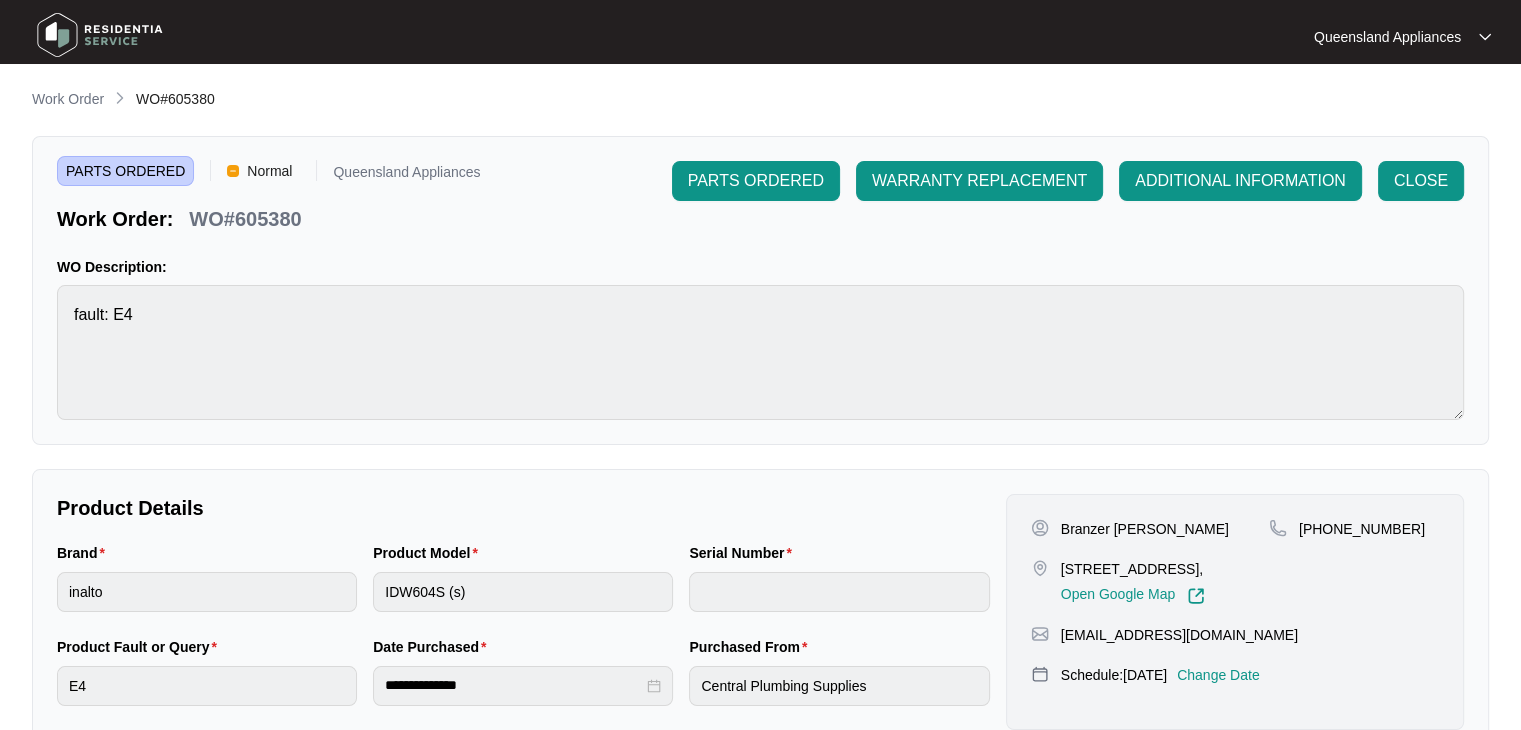 click on "Work Order" at bounding box center (68, 100) 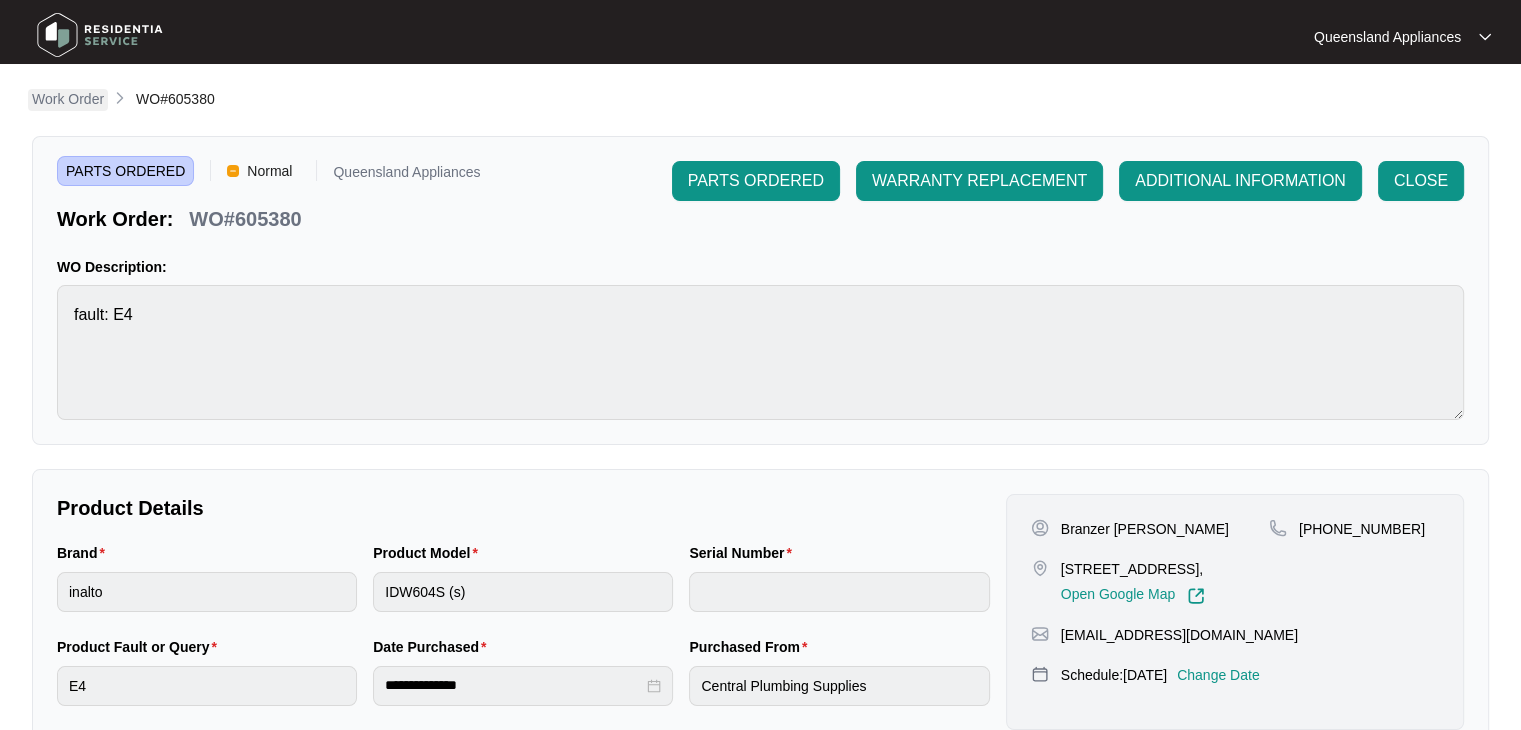 click on "Work Order" at bounding box center [68, 99] 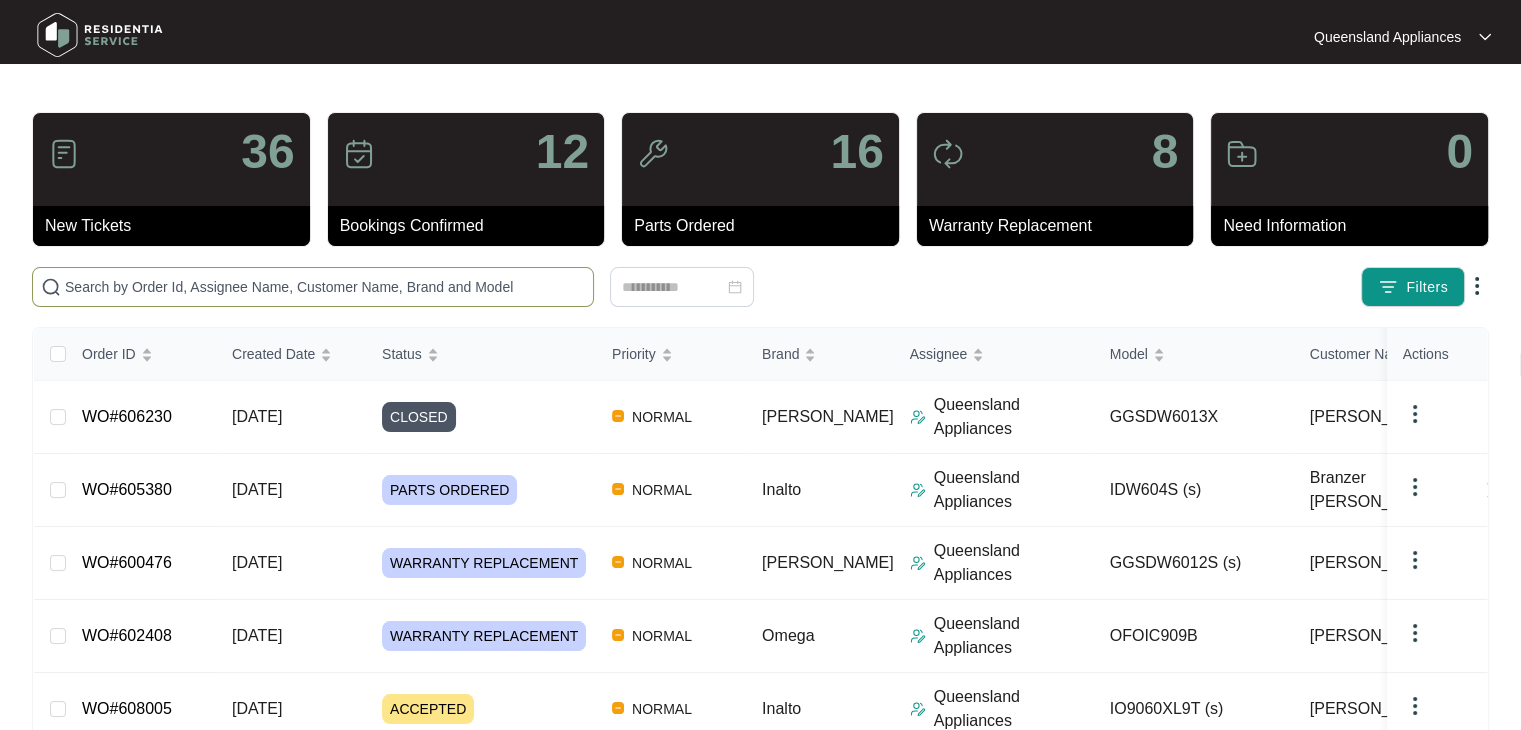 click at bounding box center (325, 287) 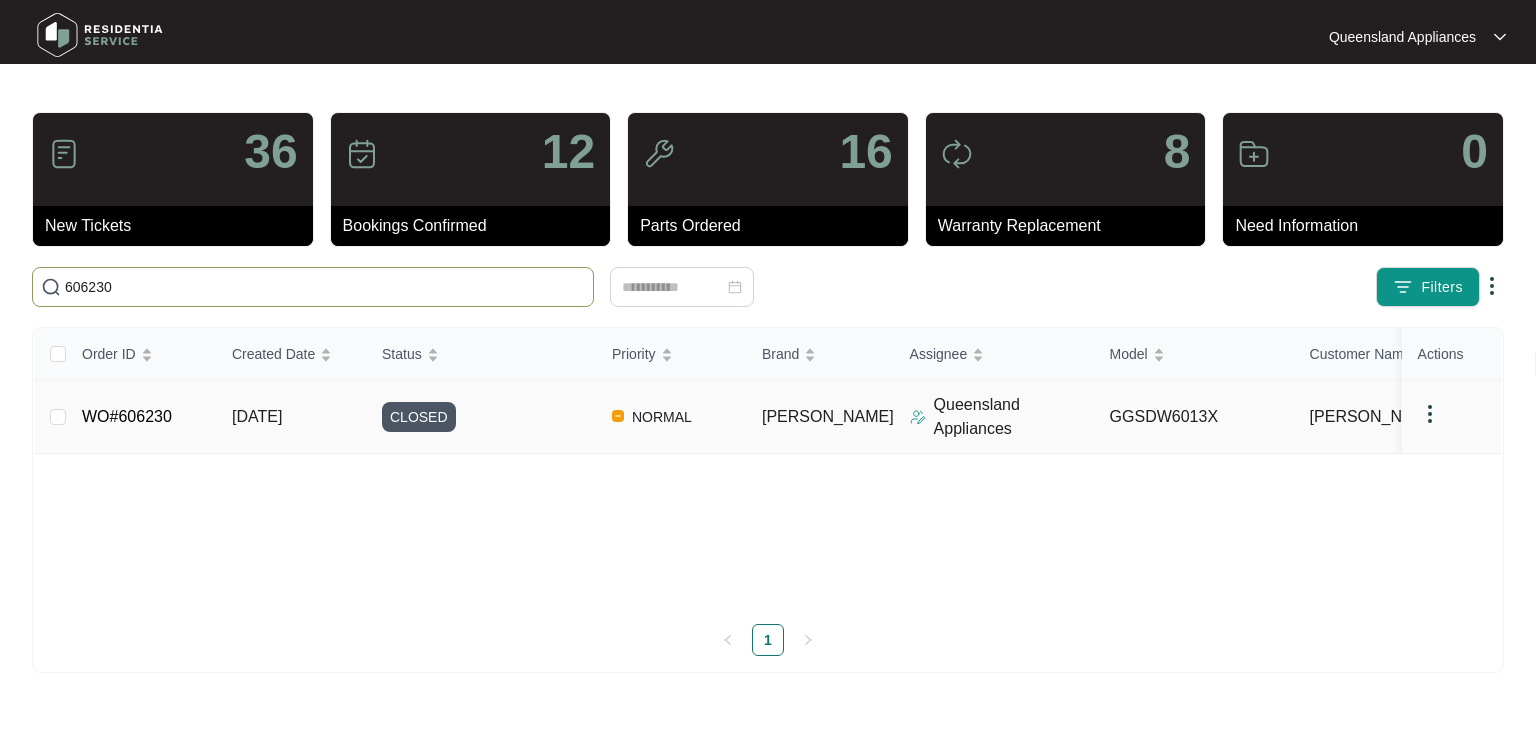 type on "606230" 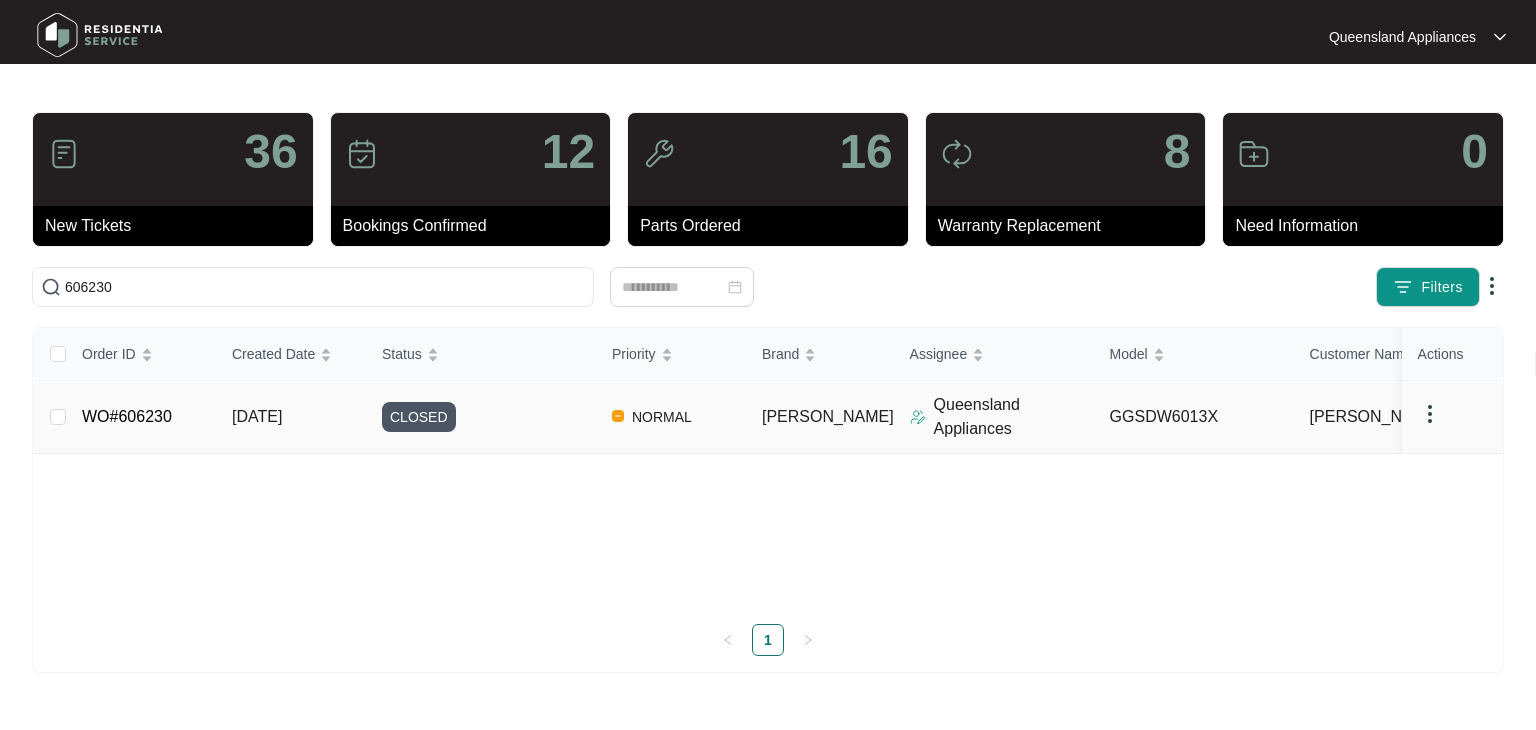 click on "WO#606230" at bounding box center (127, 416) 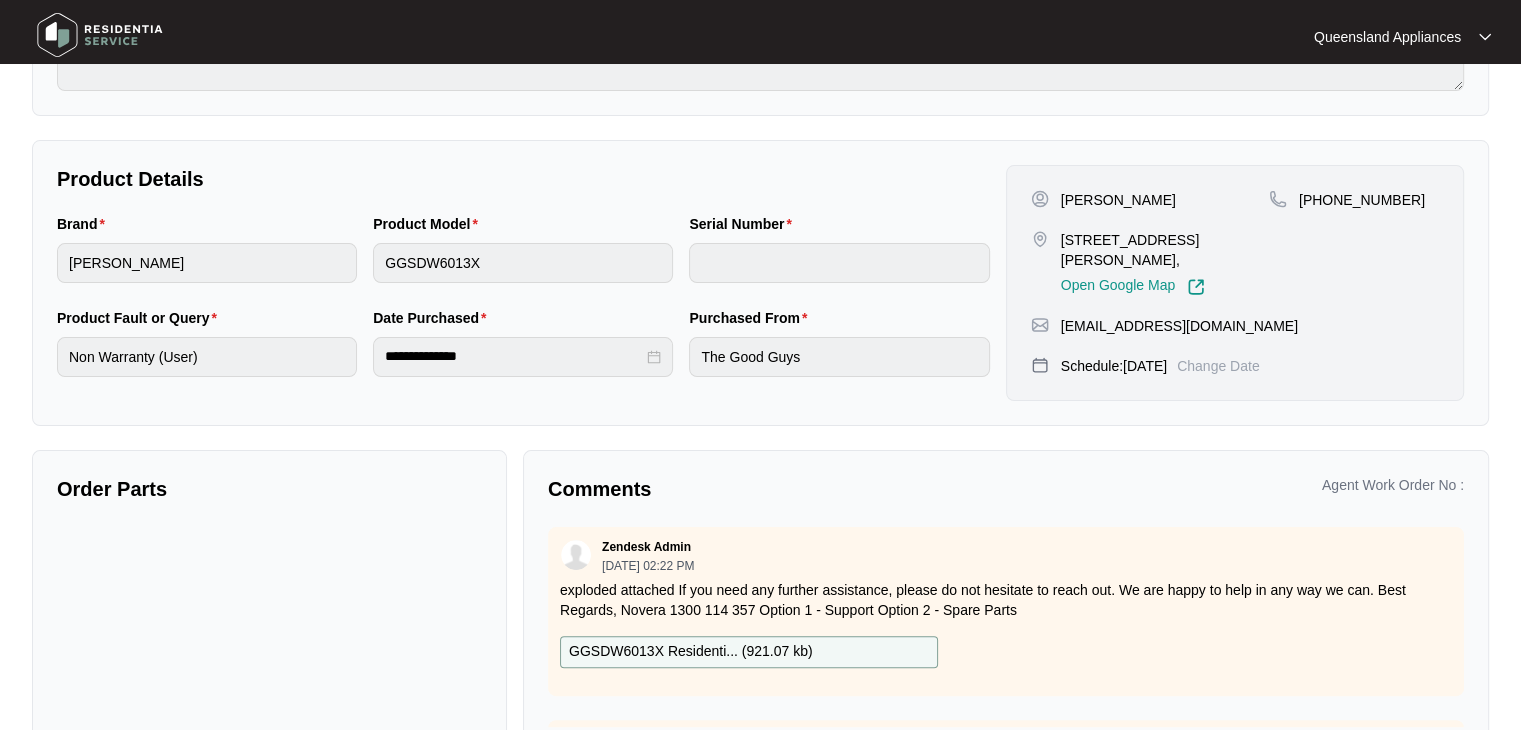 scroll, scrollTop: 381, scrollLeft: 0, axis: vertical 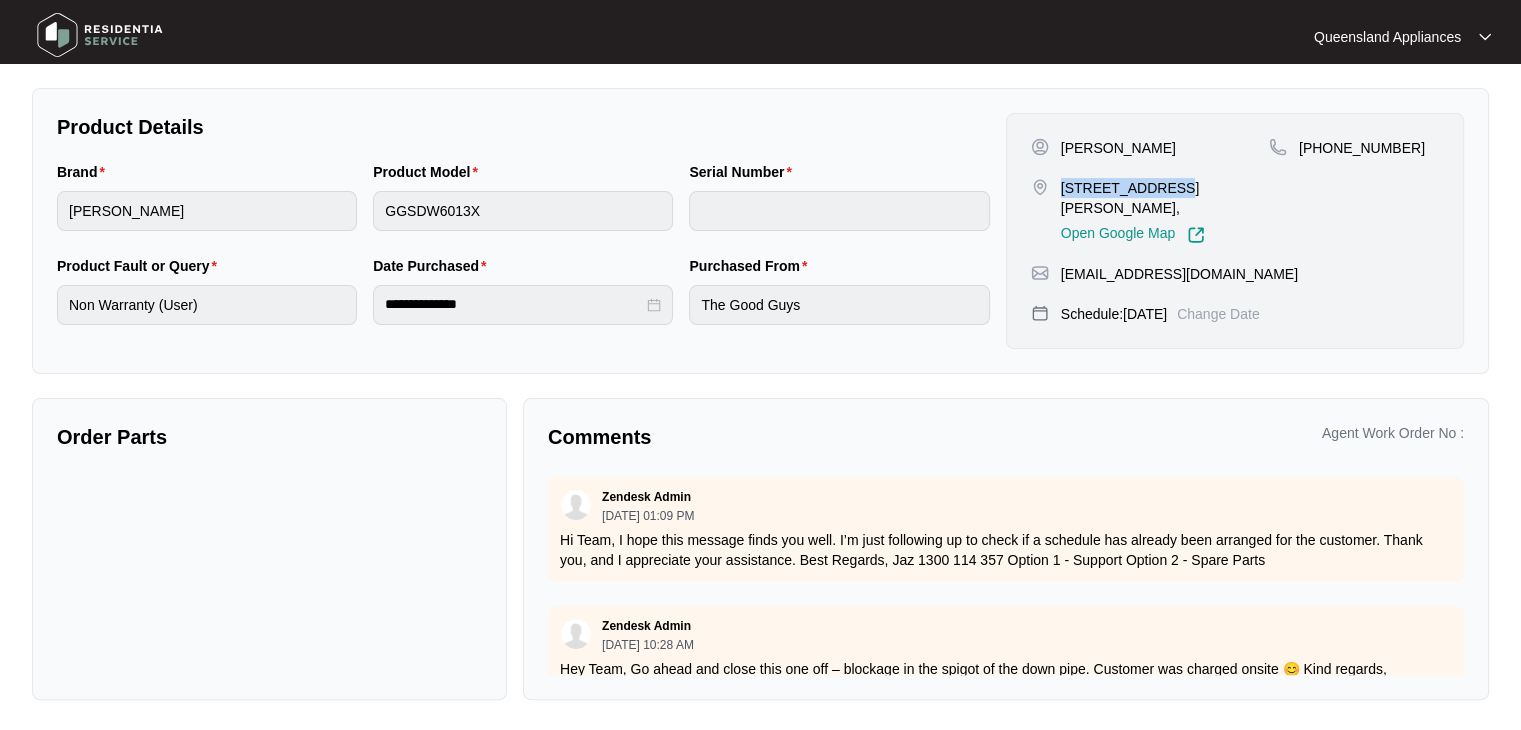 drag, startPoint x: 1060, startPoint y: 180, endPoint x: 1148, endPoint y: 185, distance: 88.14193 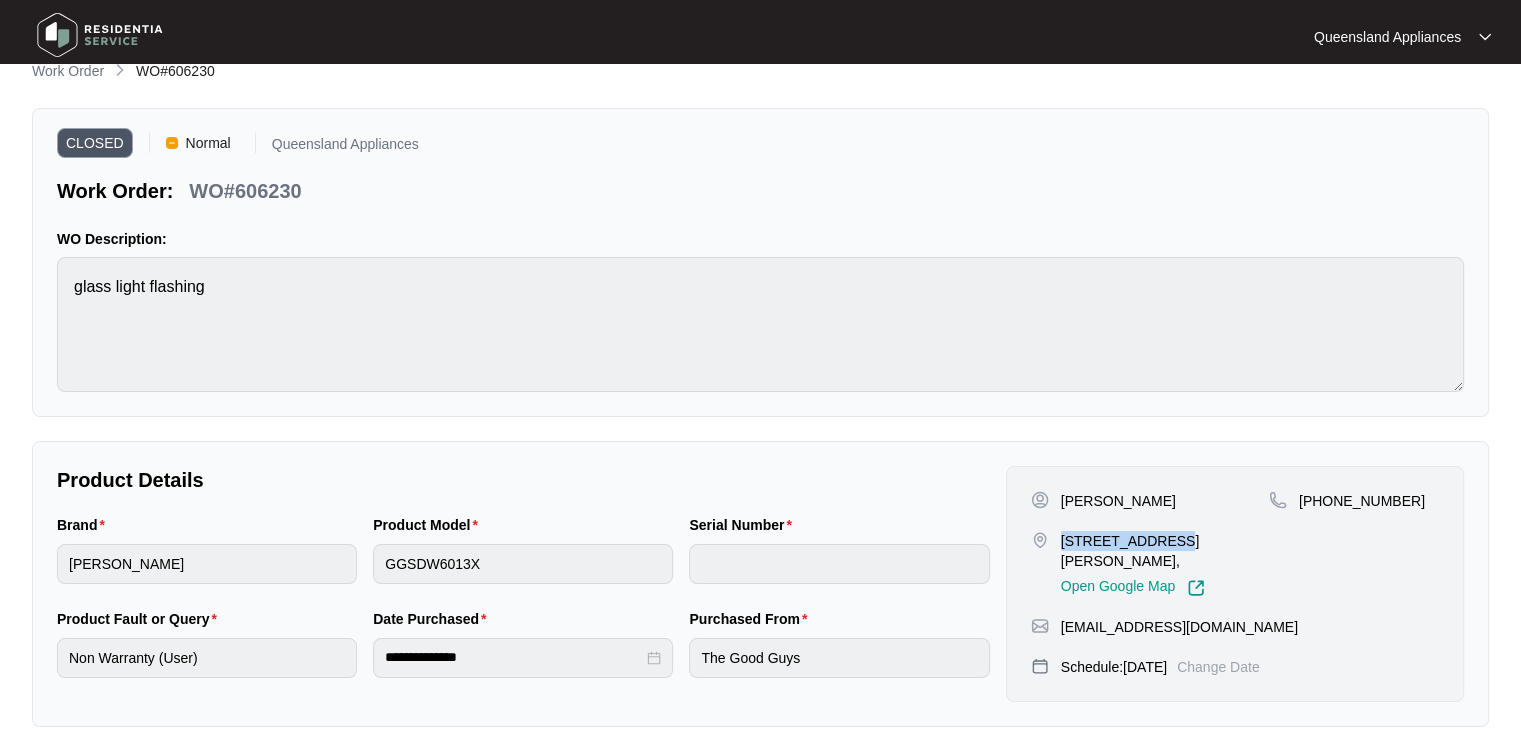 scroll, scrollTop: 0, scrollLeft: 0, axis: both 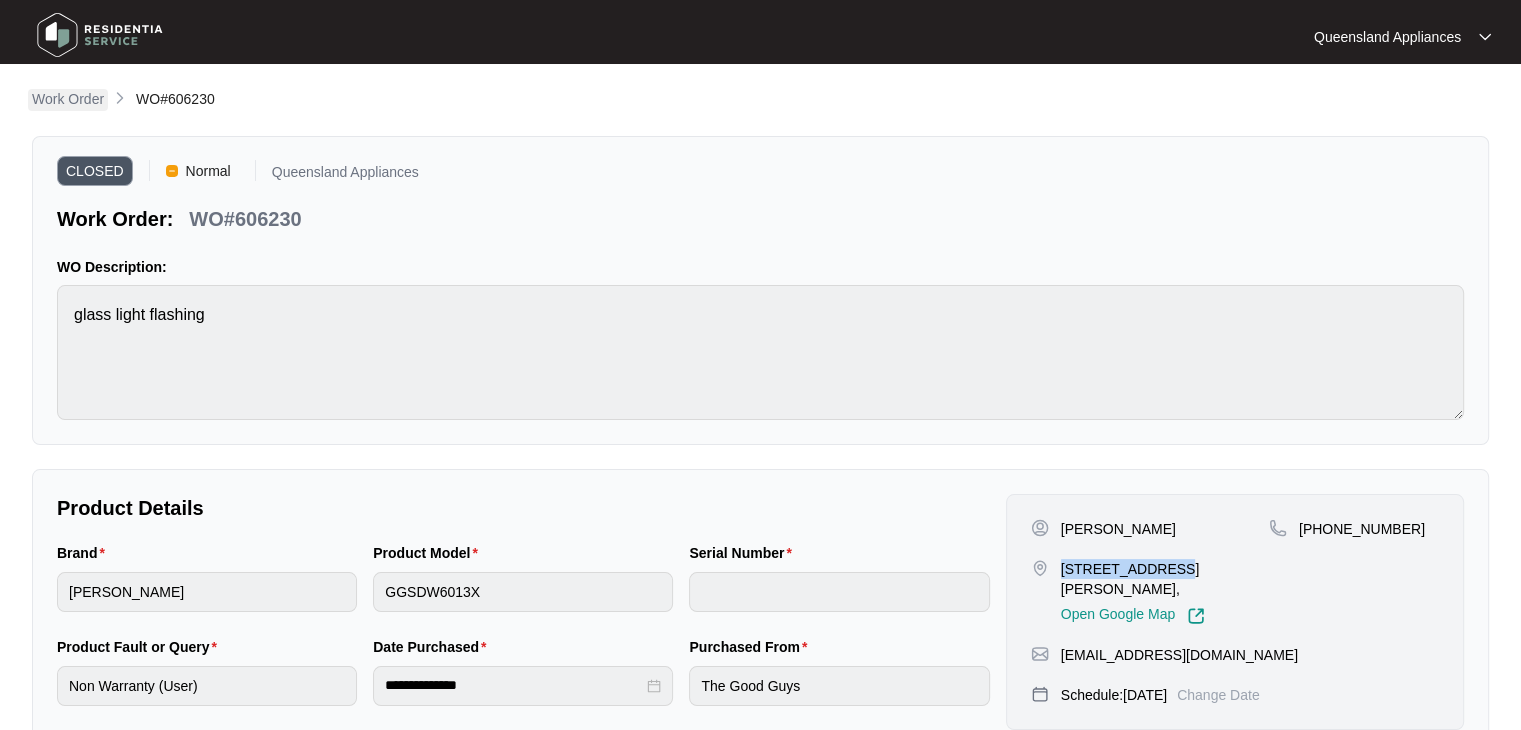 click on "Work Order" at bounding box center (68, 99) 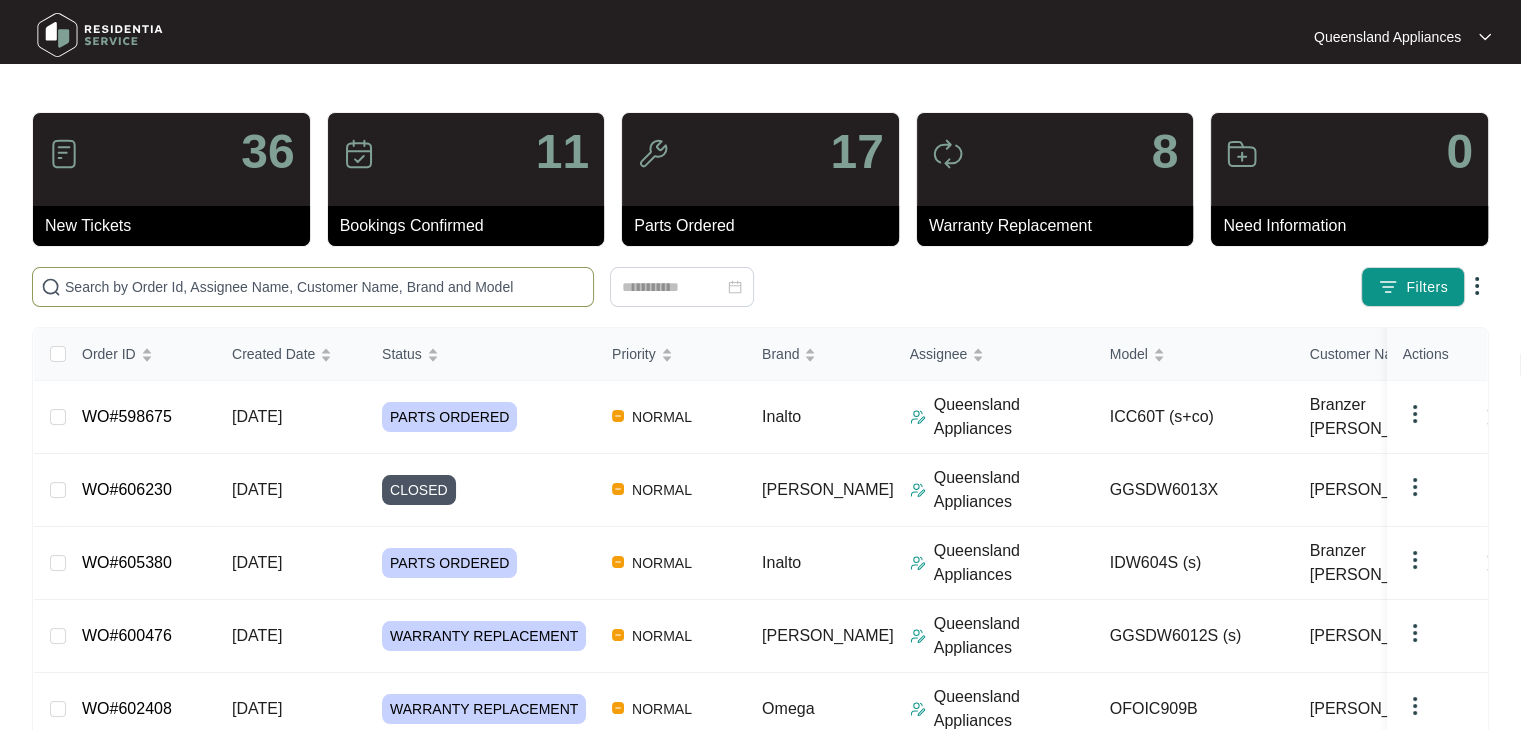 click at bounding box center (325, 287) 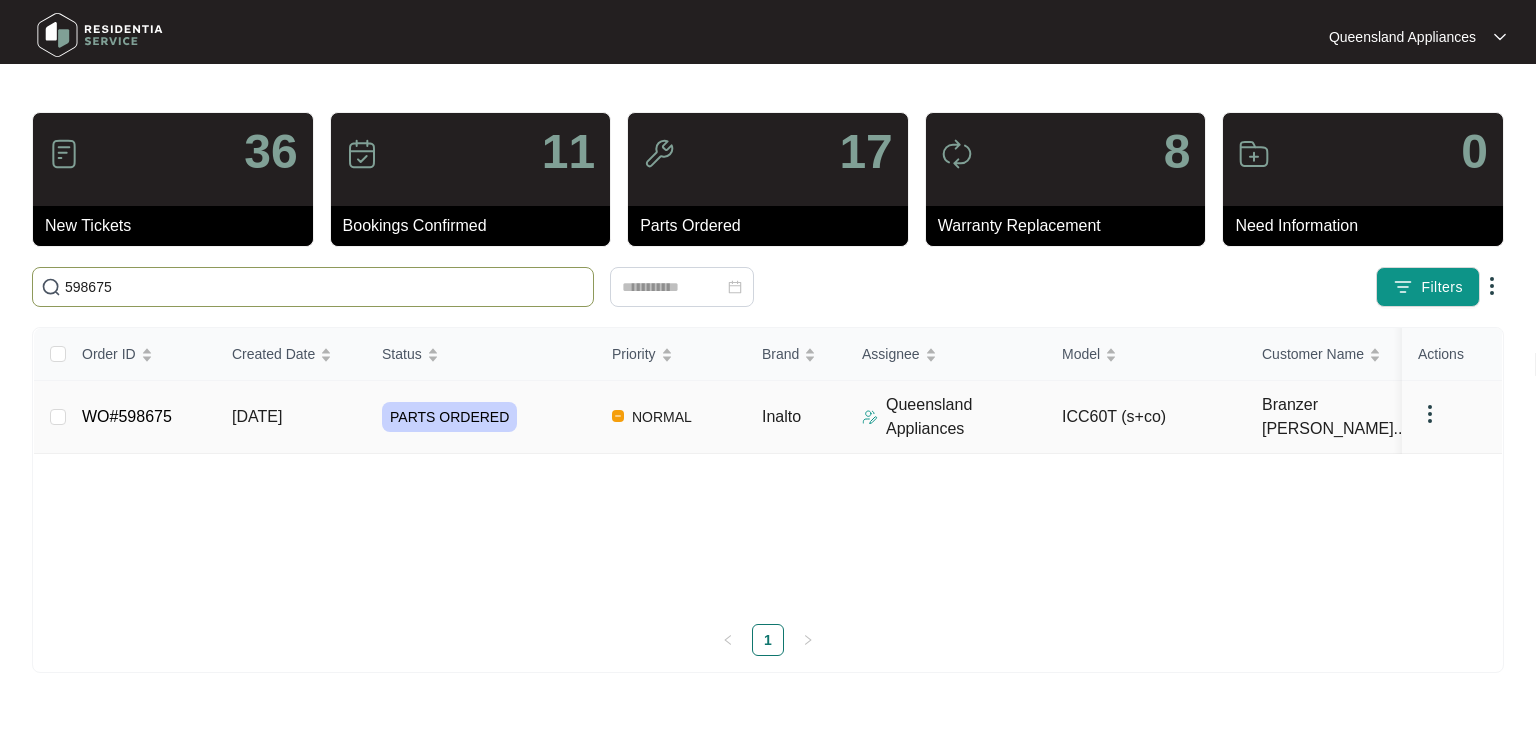 type on "598675" 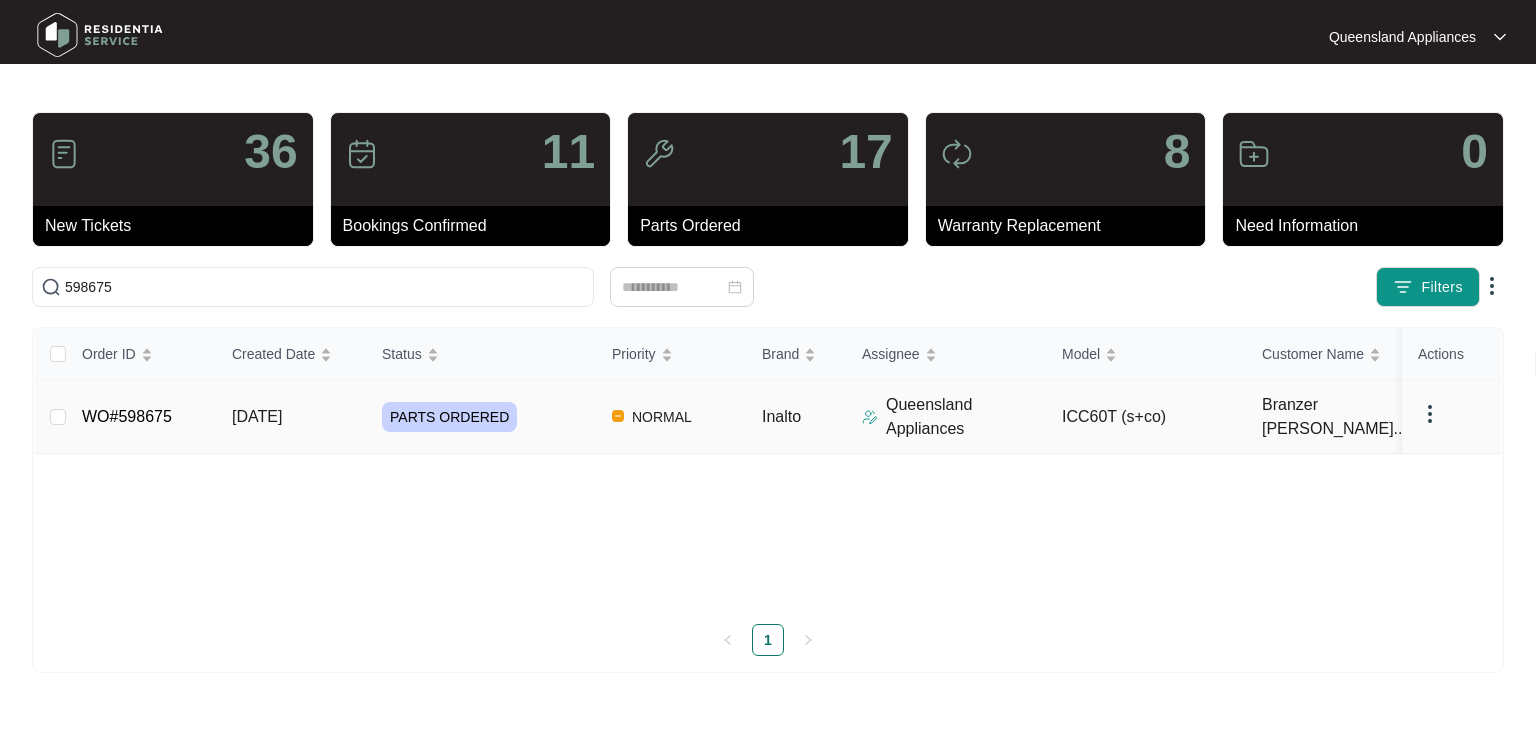 click on "WO#598675" at bounding box center [141, 417] 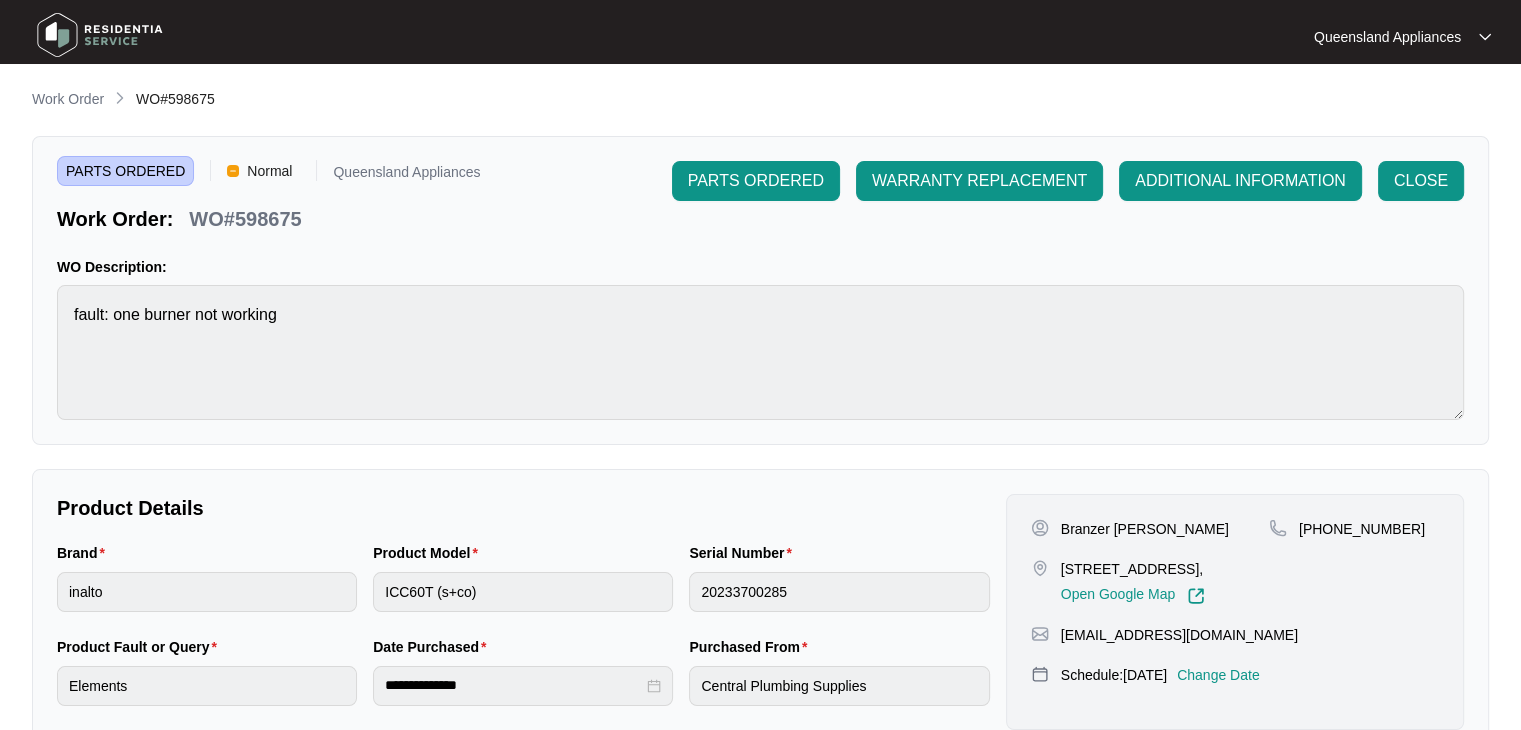 scroll, scrollTop: 400, scrollLeft: 0, axis: vertical 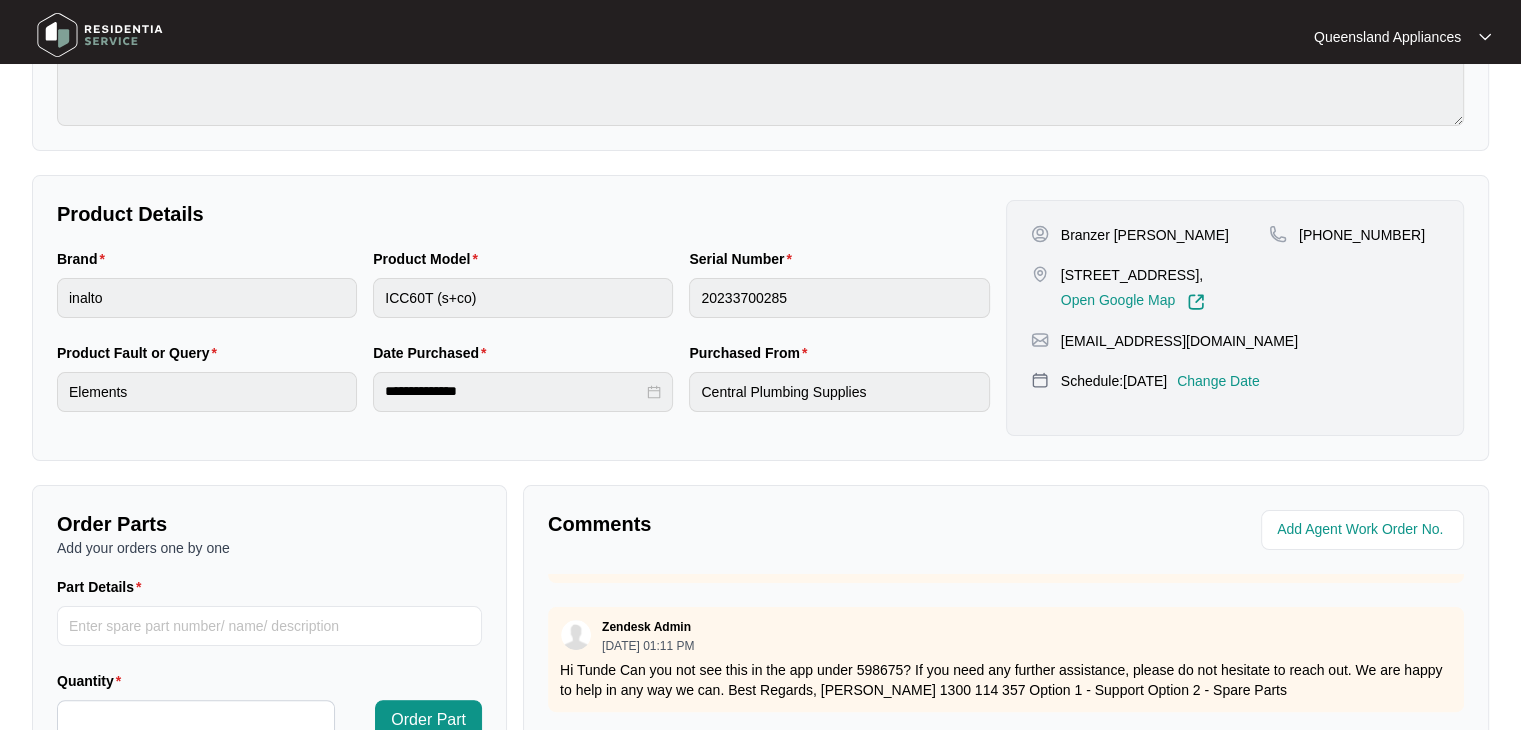 drag, startPoint x: 1092, startPoint y: 266, endPoint x: 1200, endPoint y: 257, distance: 108.37435 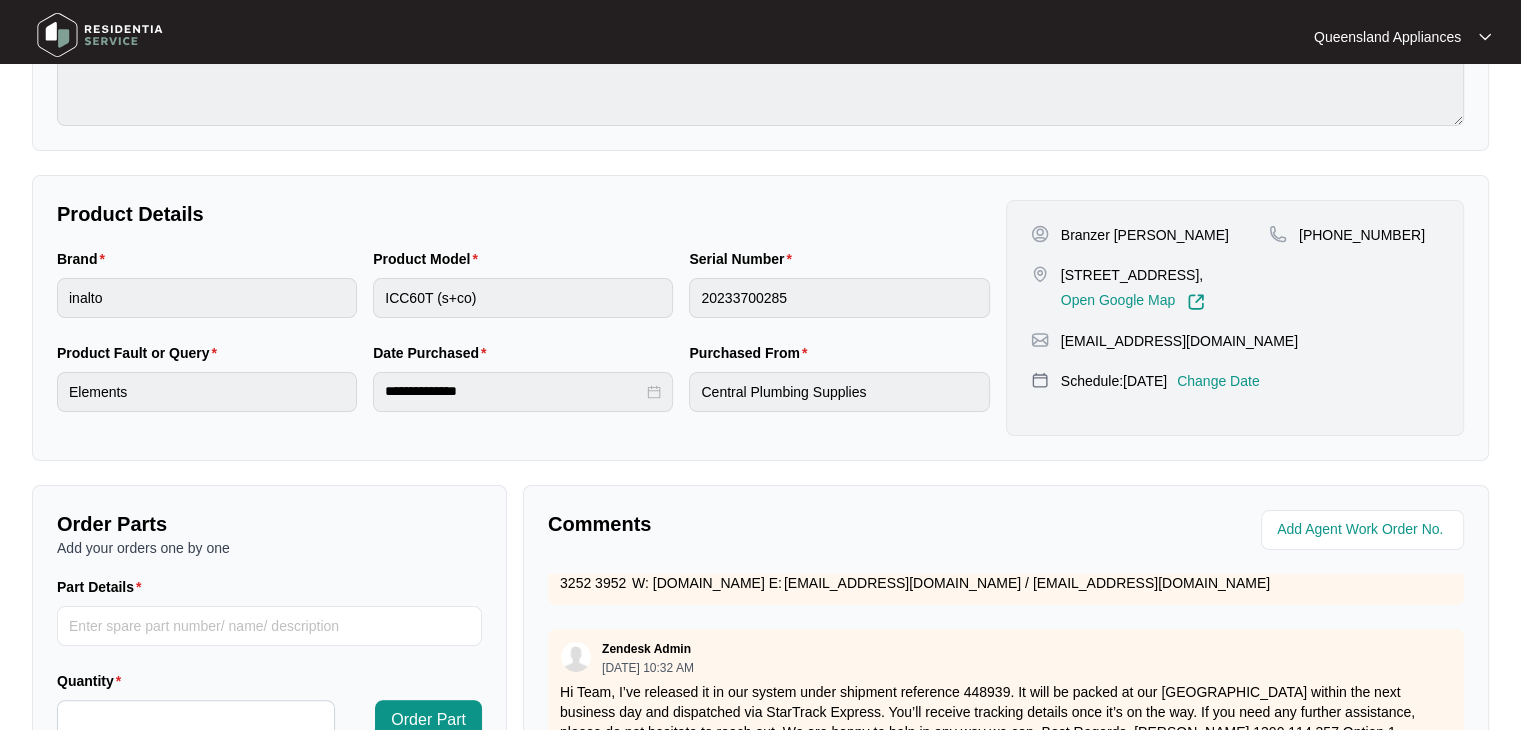 scroll, scrollTop: 1623, scrollLeft: 0, axis: vertical 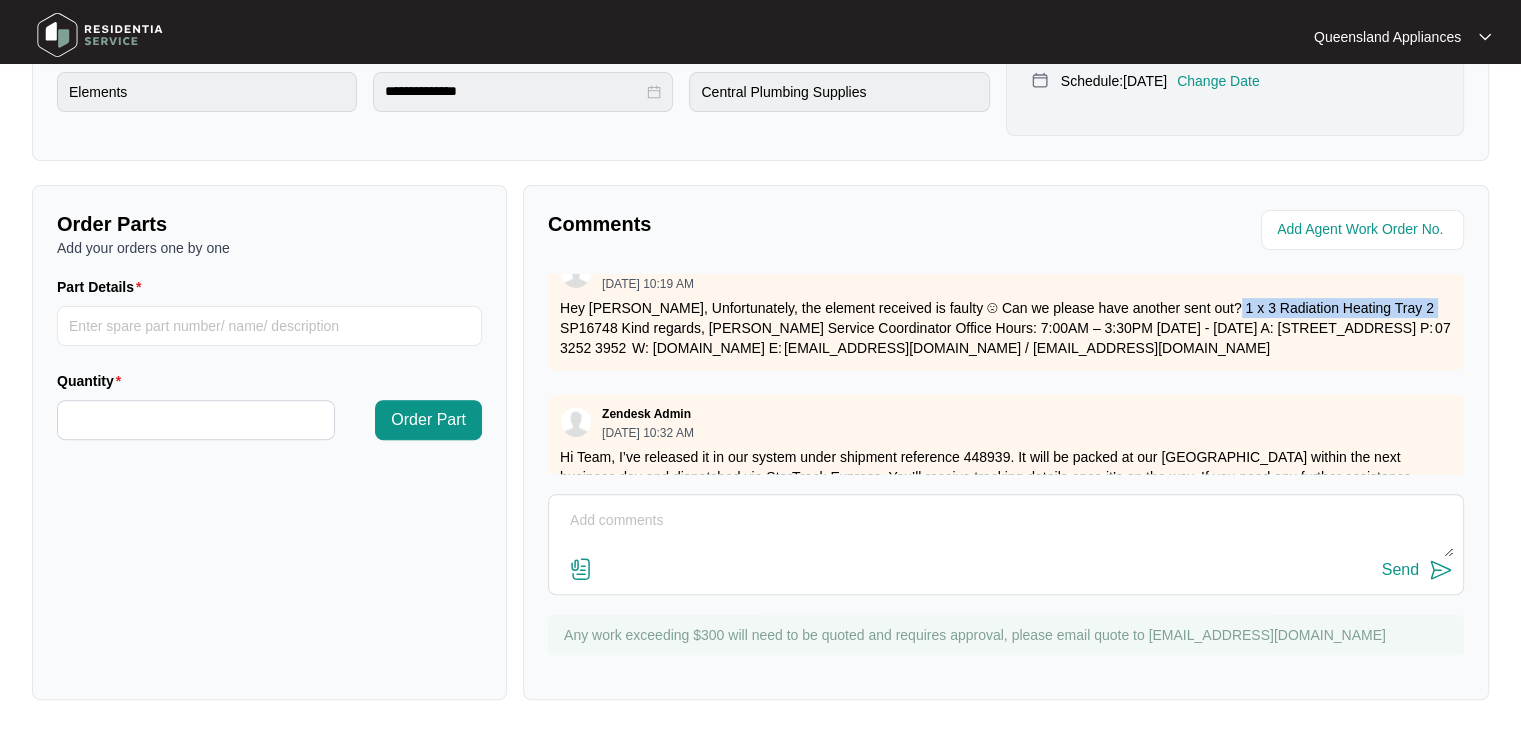 drag, startPoint x: 1172, startPoint y: 327, endPoint x: 1430, endPoint y: 319, distance: 258.124 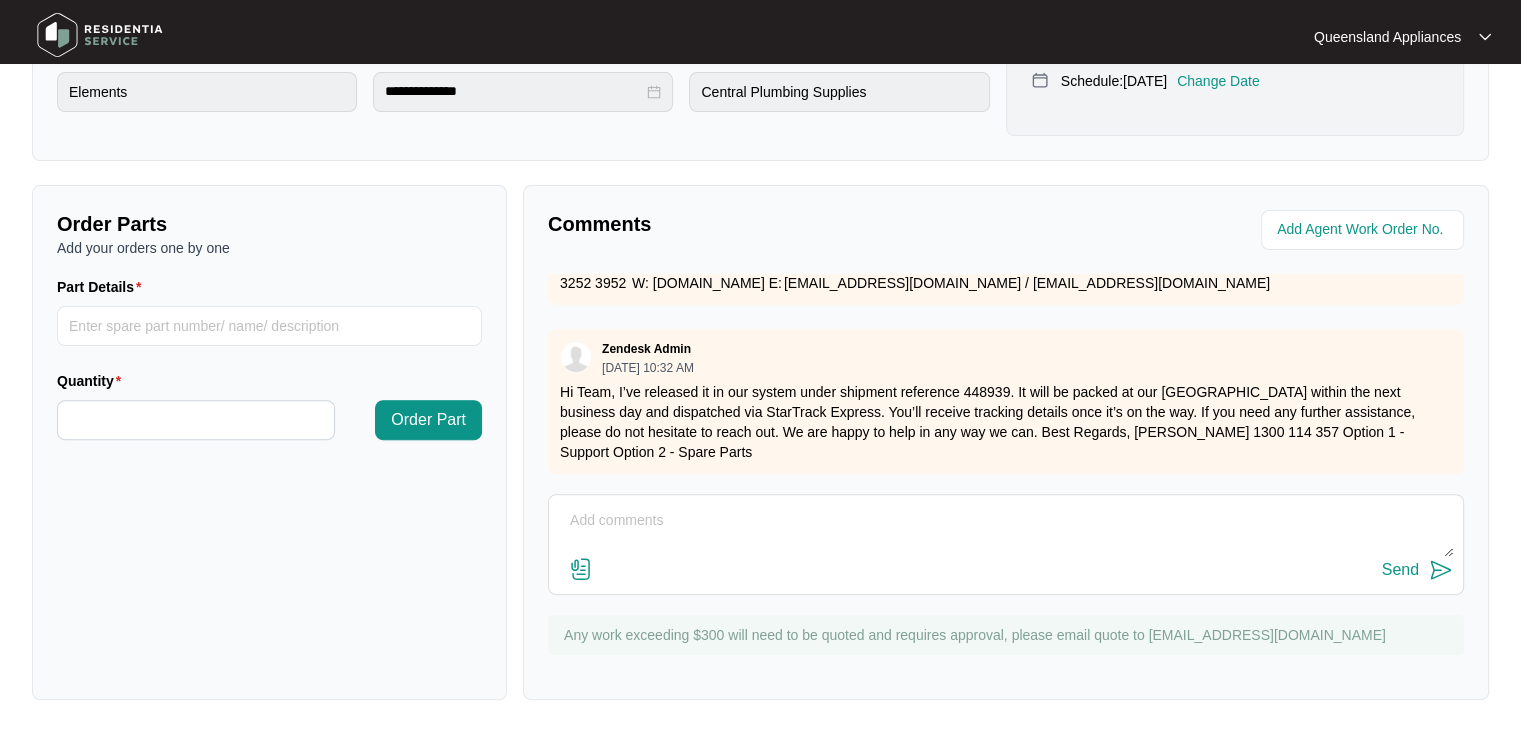 scroll, scrollTop: 1623, scrollLeft: 0, axis: vertical 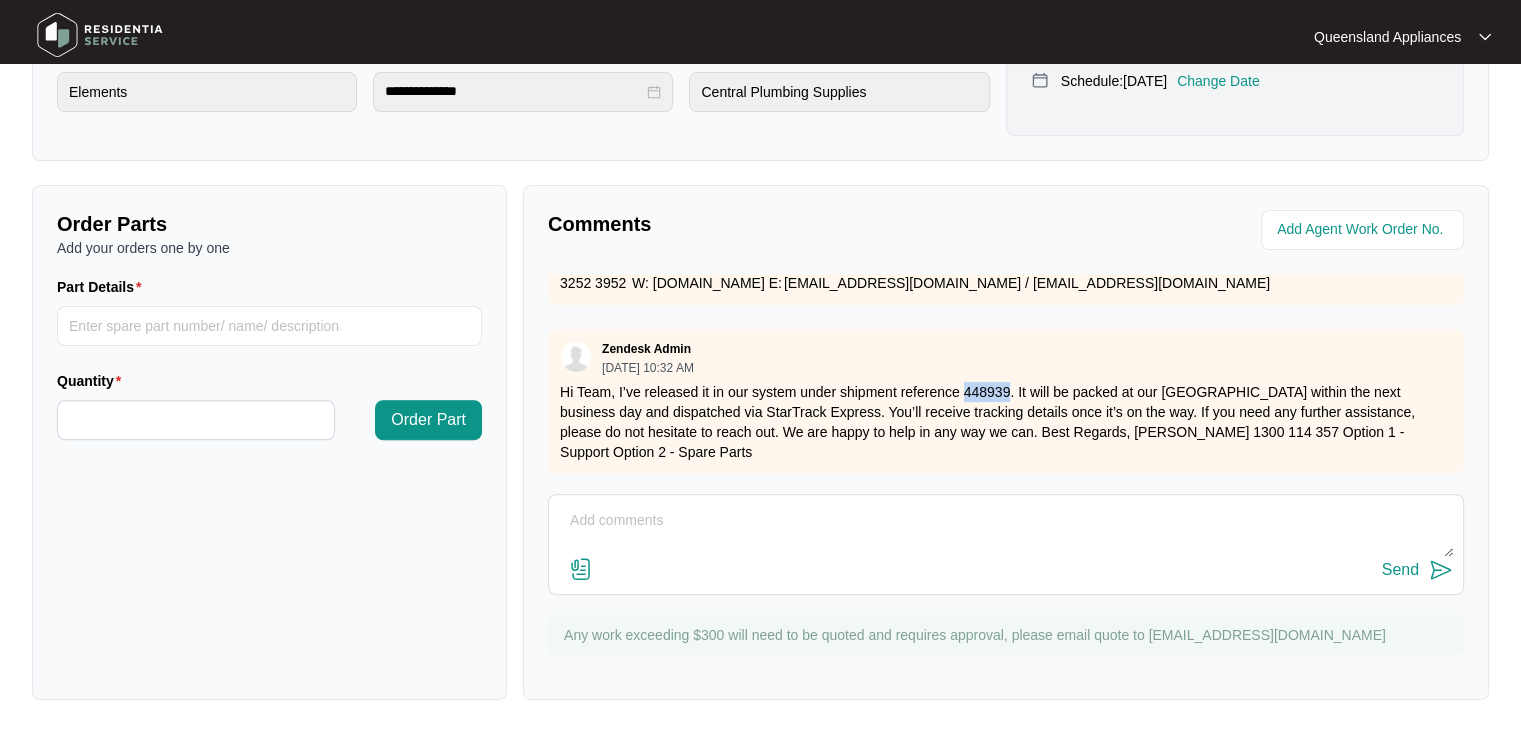 click on "Hi Team,
I’ve released it in our system under shipment reference 448939. It will be packed at our Melbourne warehouse within the next business day and dispatched via StarTrack Express.
You’ll receive tracking details once it’s on the way.
If you need any further assistance, please do not hesitate to reach out. We are happy to help in any way we can.
Best Regards,
Nate
1300 114 357
Option 1 - Support
Option 2 - Spare Parts" at bounding box center (1006, 422) 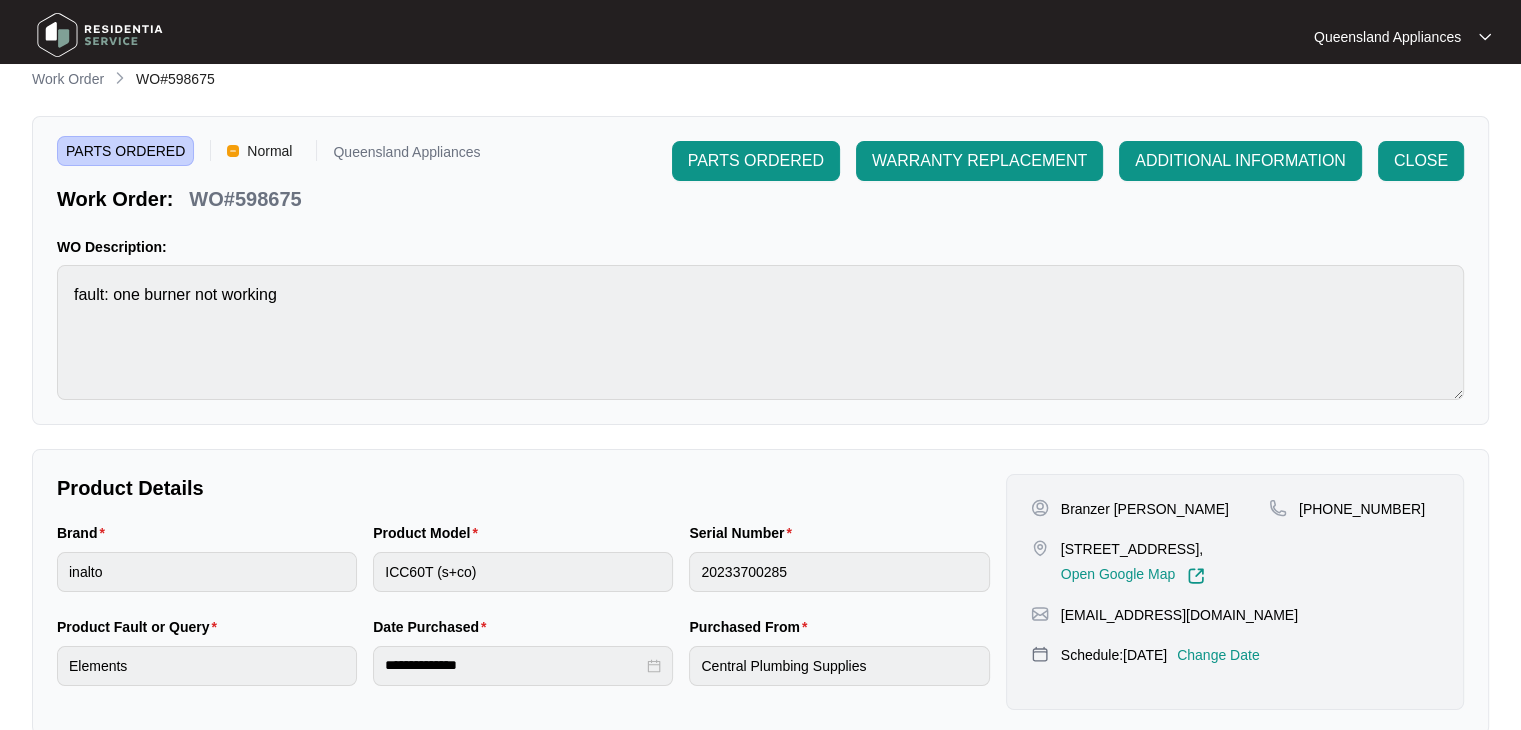 scroll, scrollTop: 0, scrollLeft: 0, axis: both 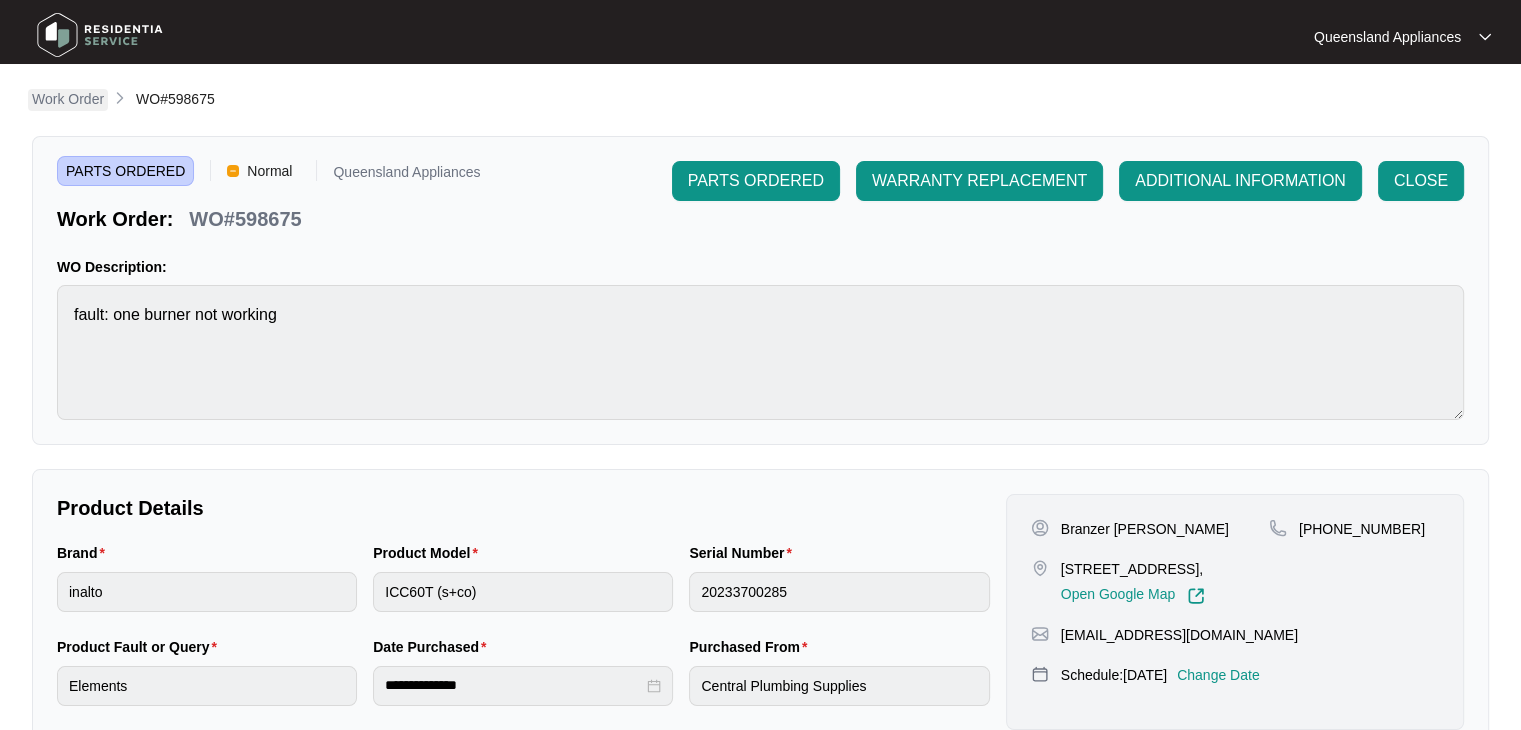 click on "Work Order" at bounding box center [68, 99] 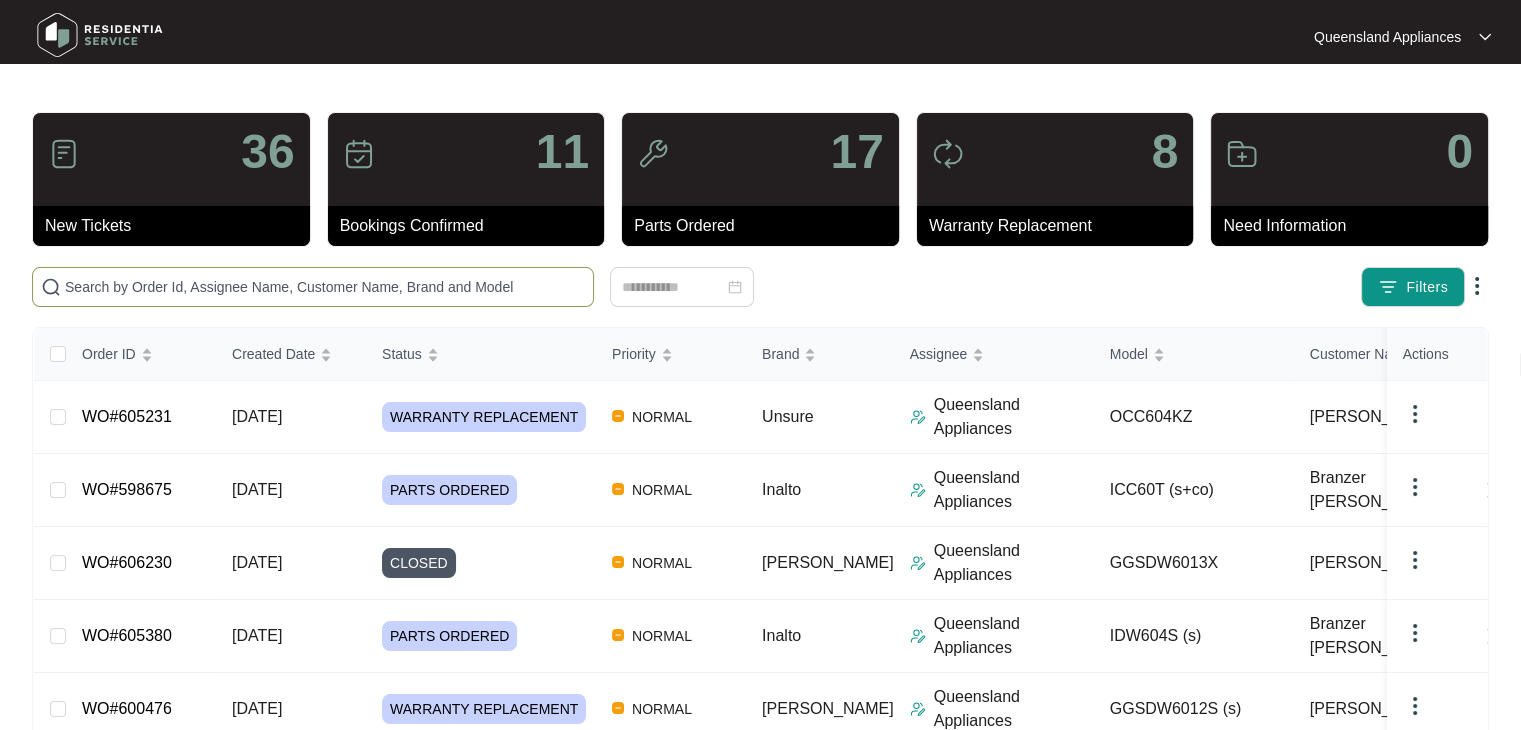 click at bounding box center [325, 287] 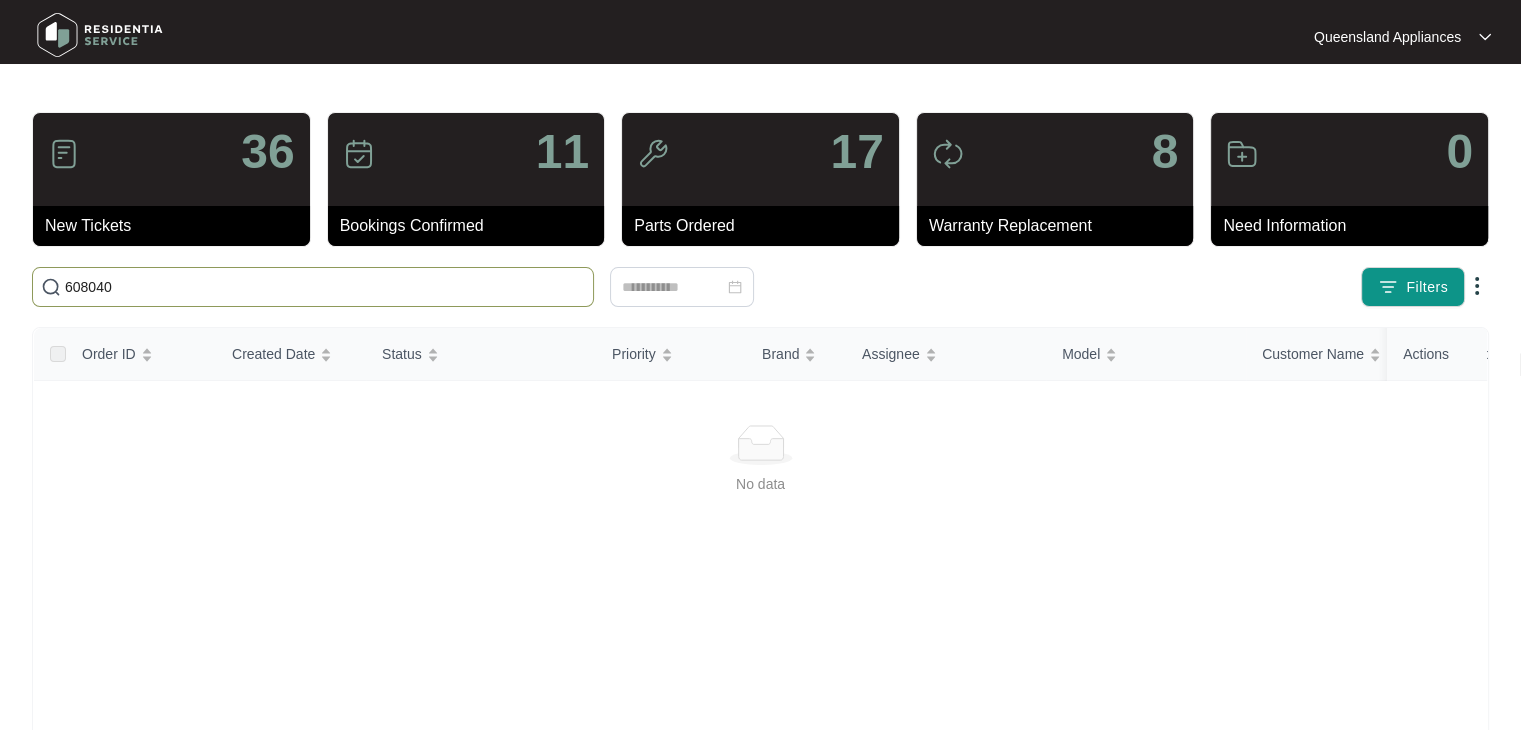 type on "608040" 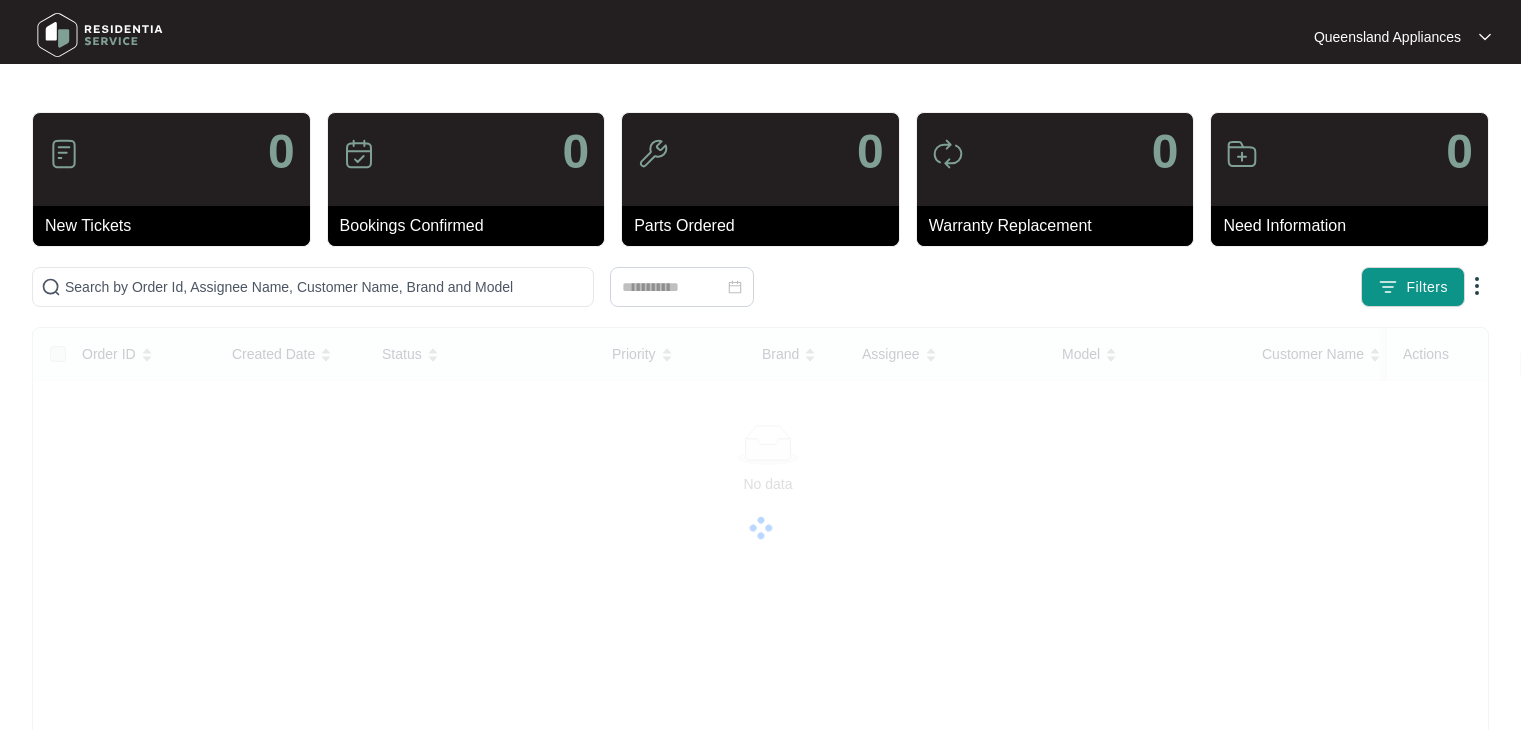 scroll, scrollTop: 0, scrollLeft: 0, axis: both 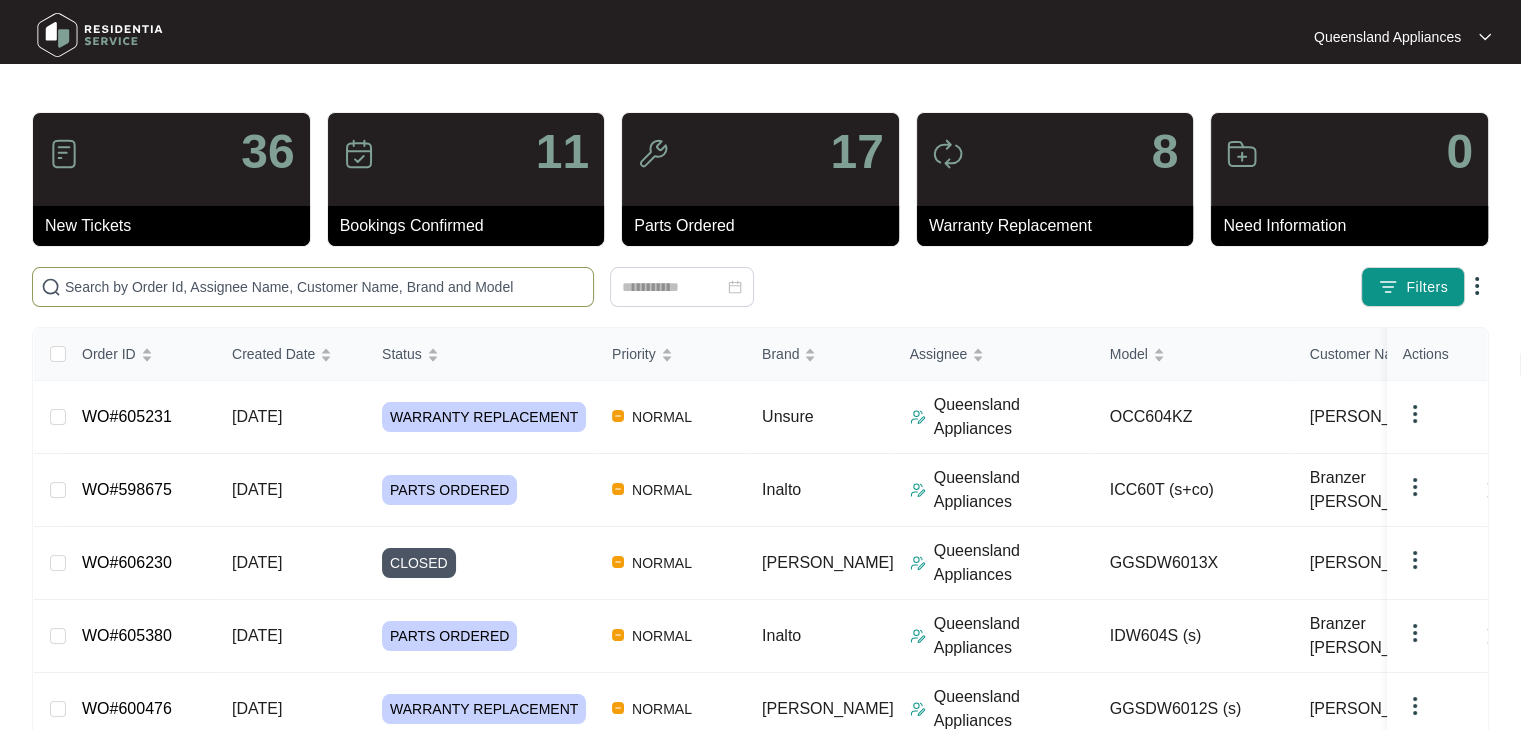 click at bounding box center (325, 287) 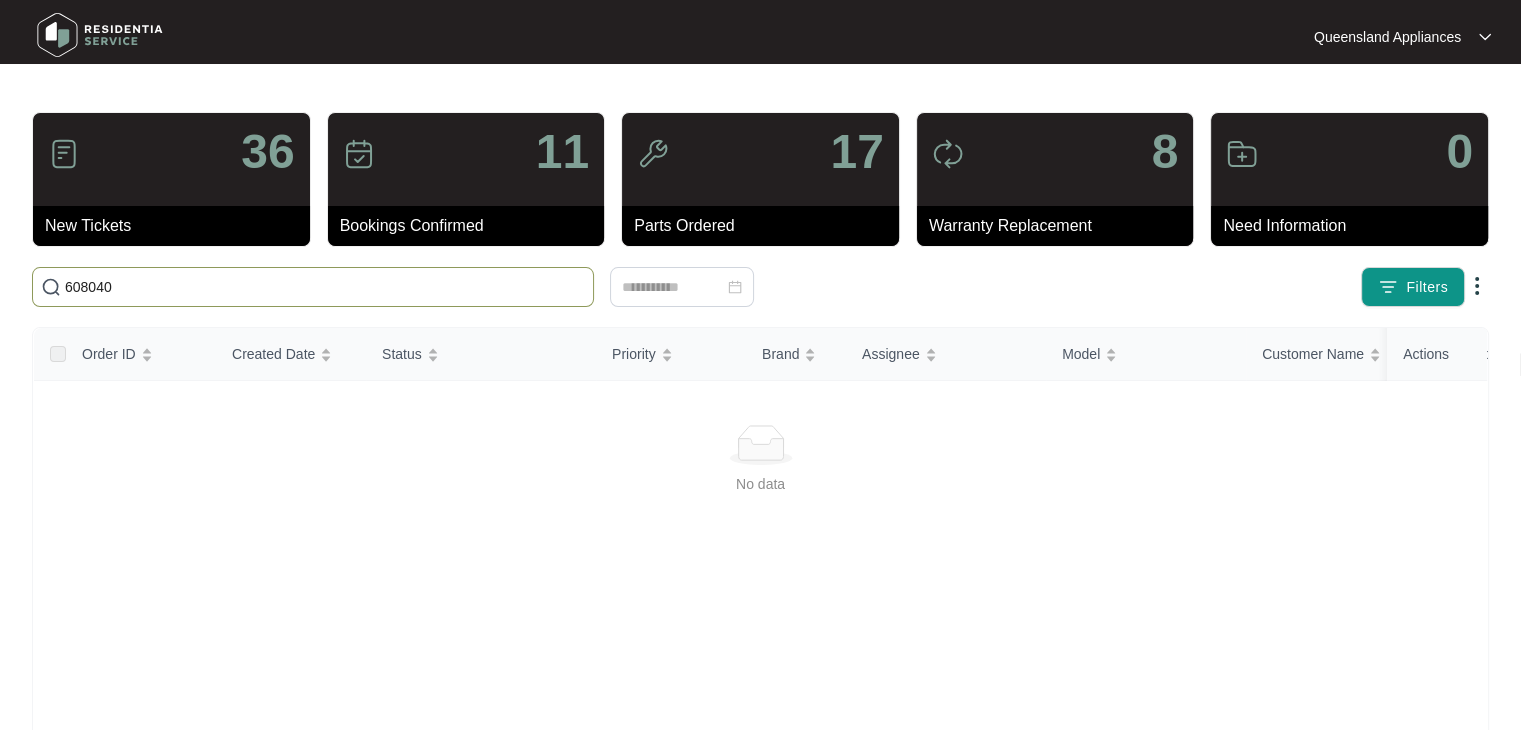 drag, startPoint x: 156, startPoint y: 286, endPoint x: 60, endPoint y: 283, distance: 96.04687 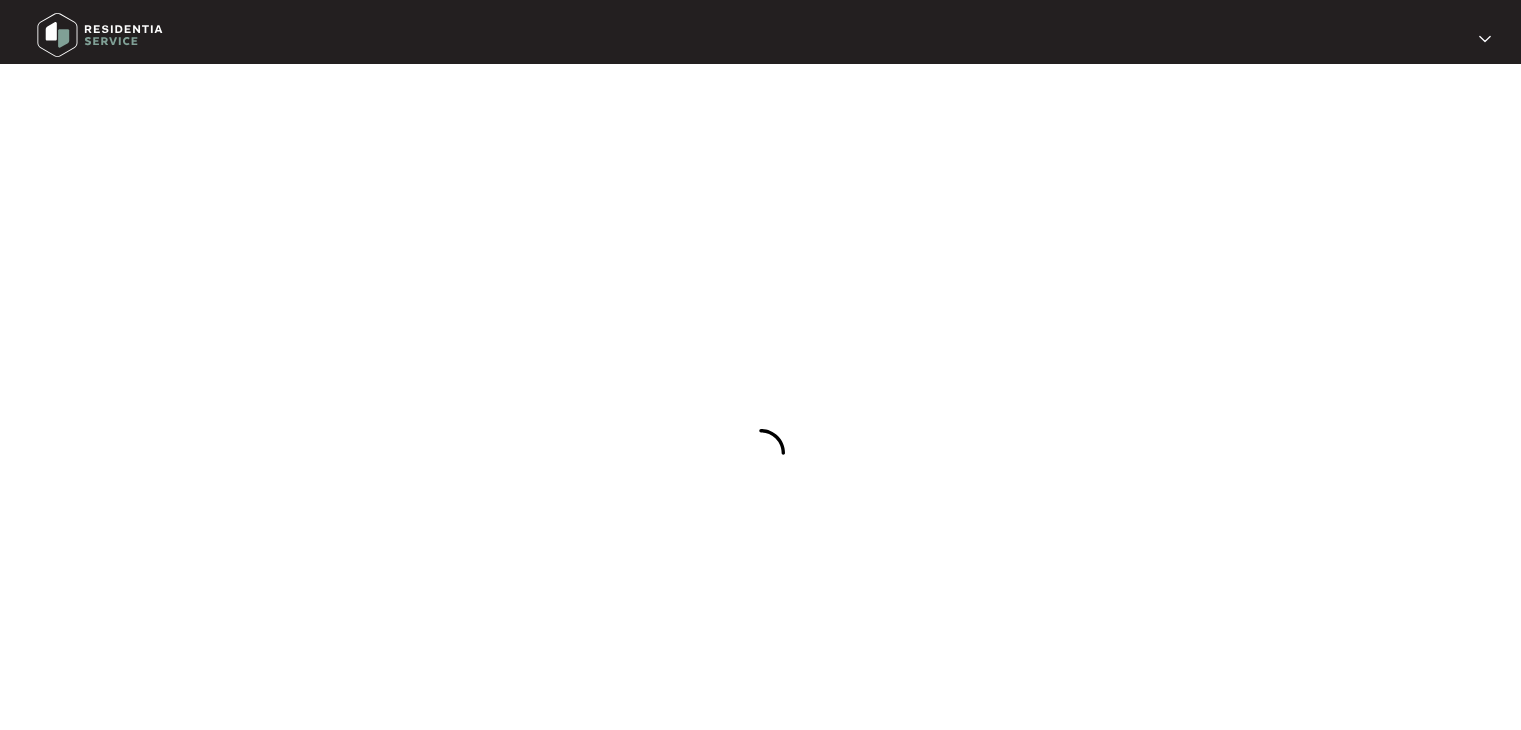 scroll, scrollTop: 0, scrollLeft: 0, axis: both 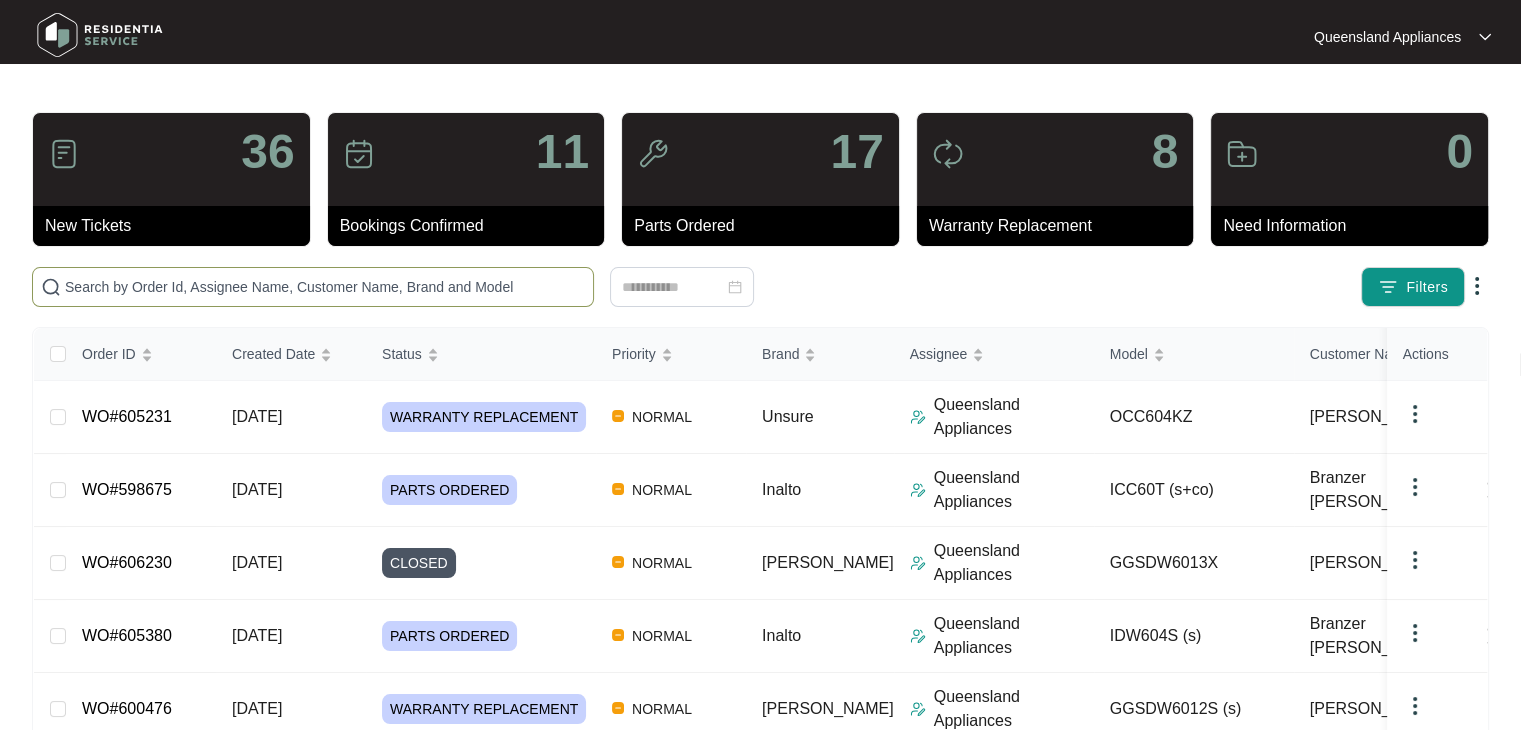 click at bounding box center [313, 287] 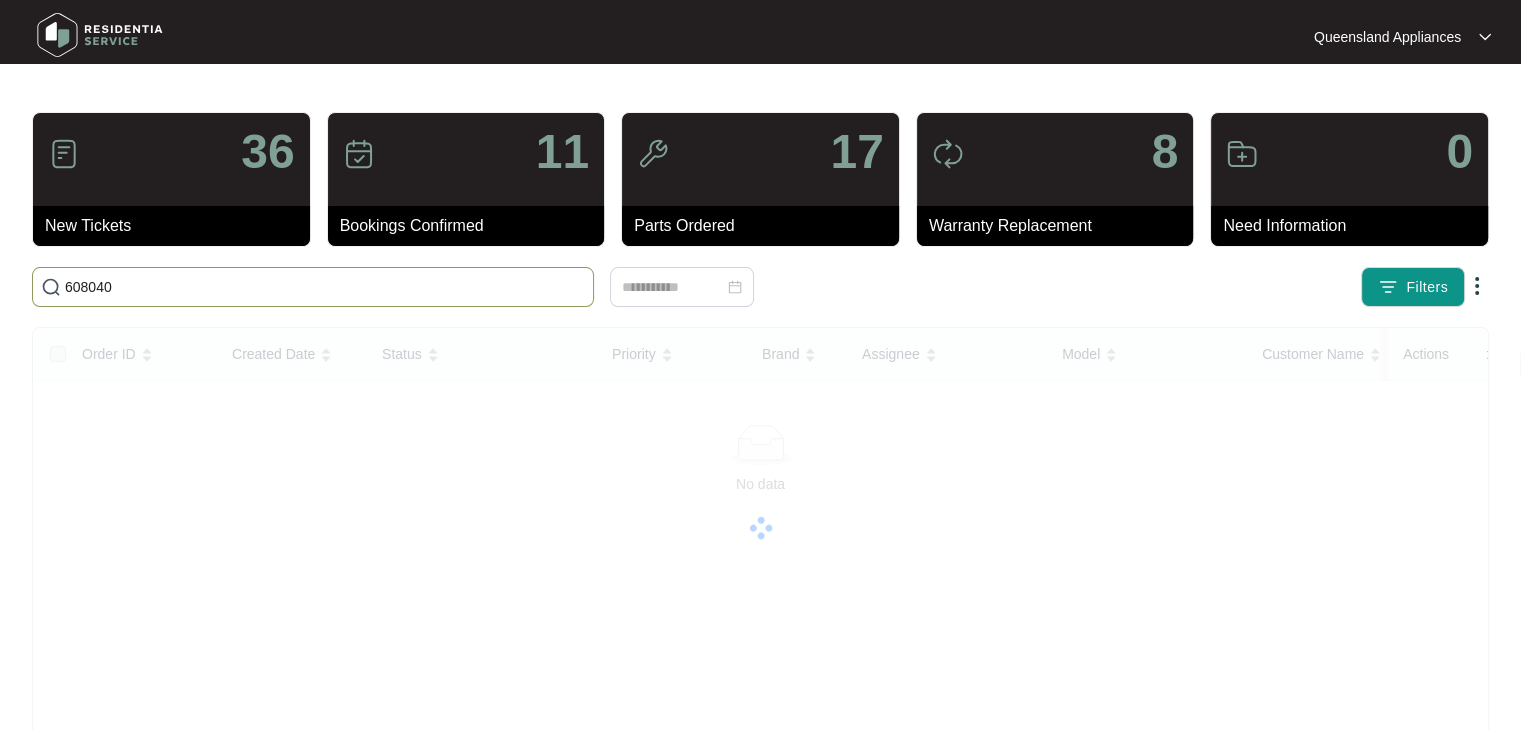 drag, startPoint x: 299, startPoint y: 287, endPoint x: 0, endPoint y: 241, distance: 302.51776 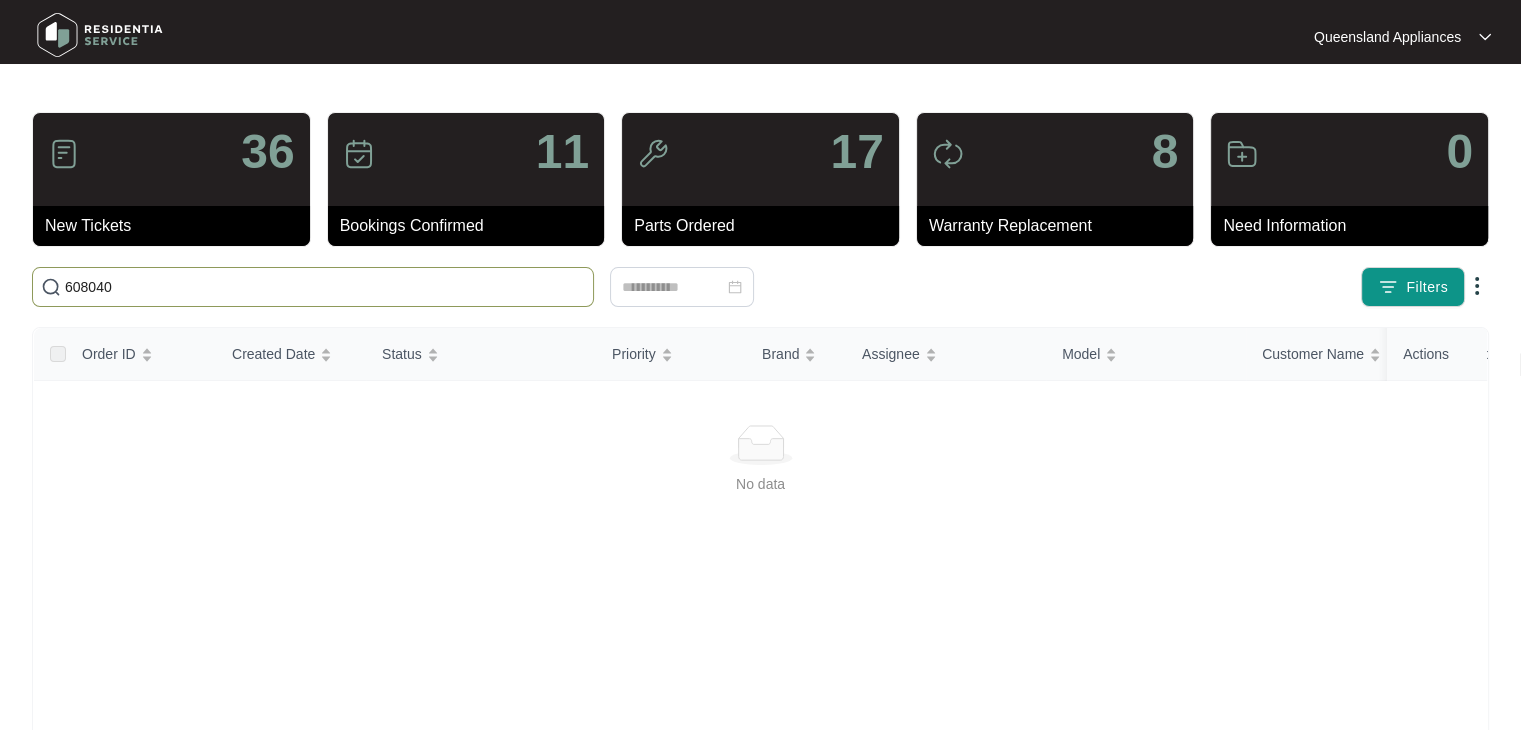 click on "608040" at bounding box center [325, 287] 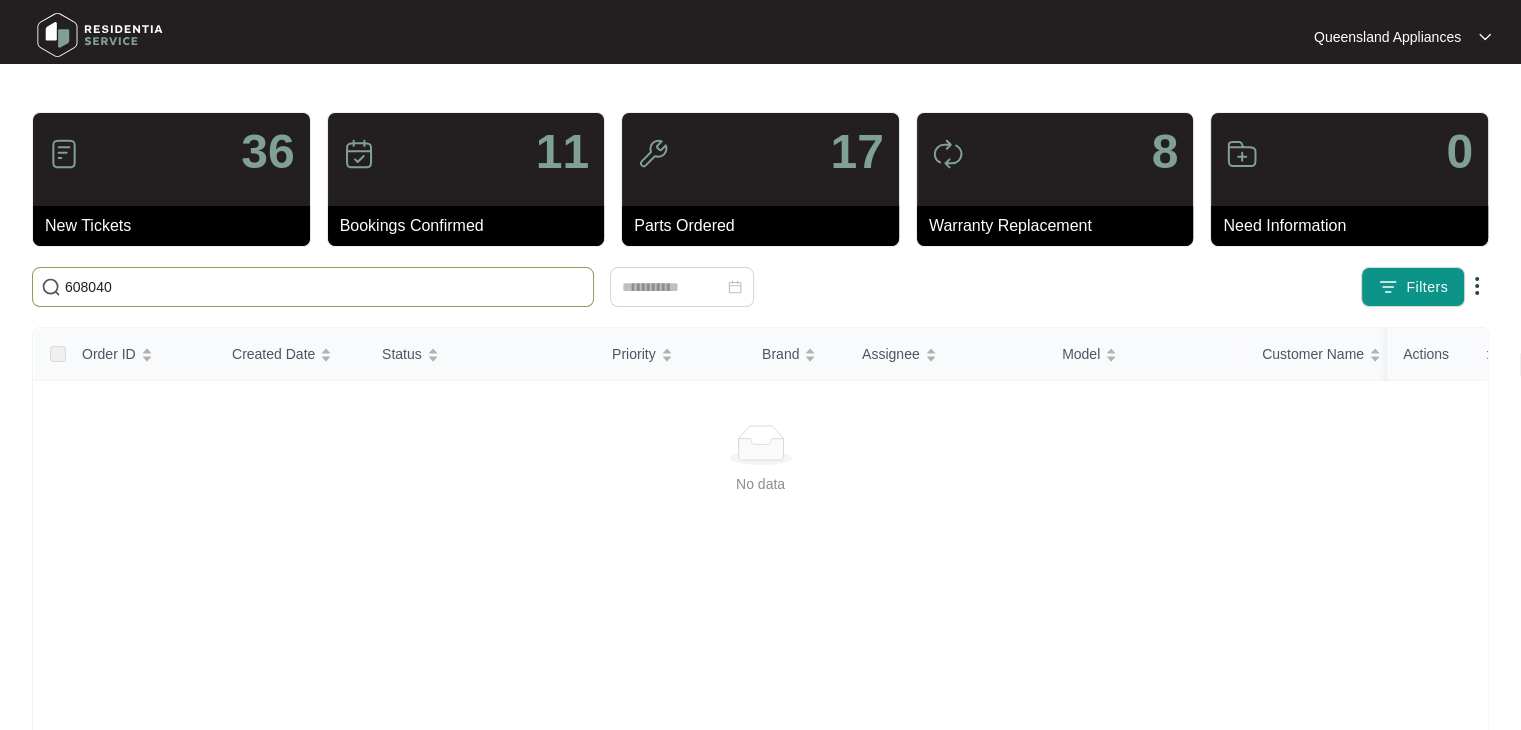 drag, startPoint x: 140, startPoint y: 283, endPoint x: 0, endPoint y: 270, distance: 140.60228 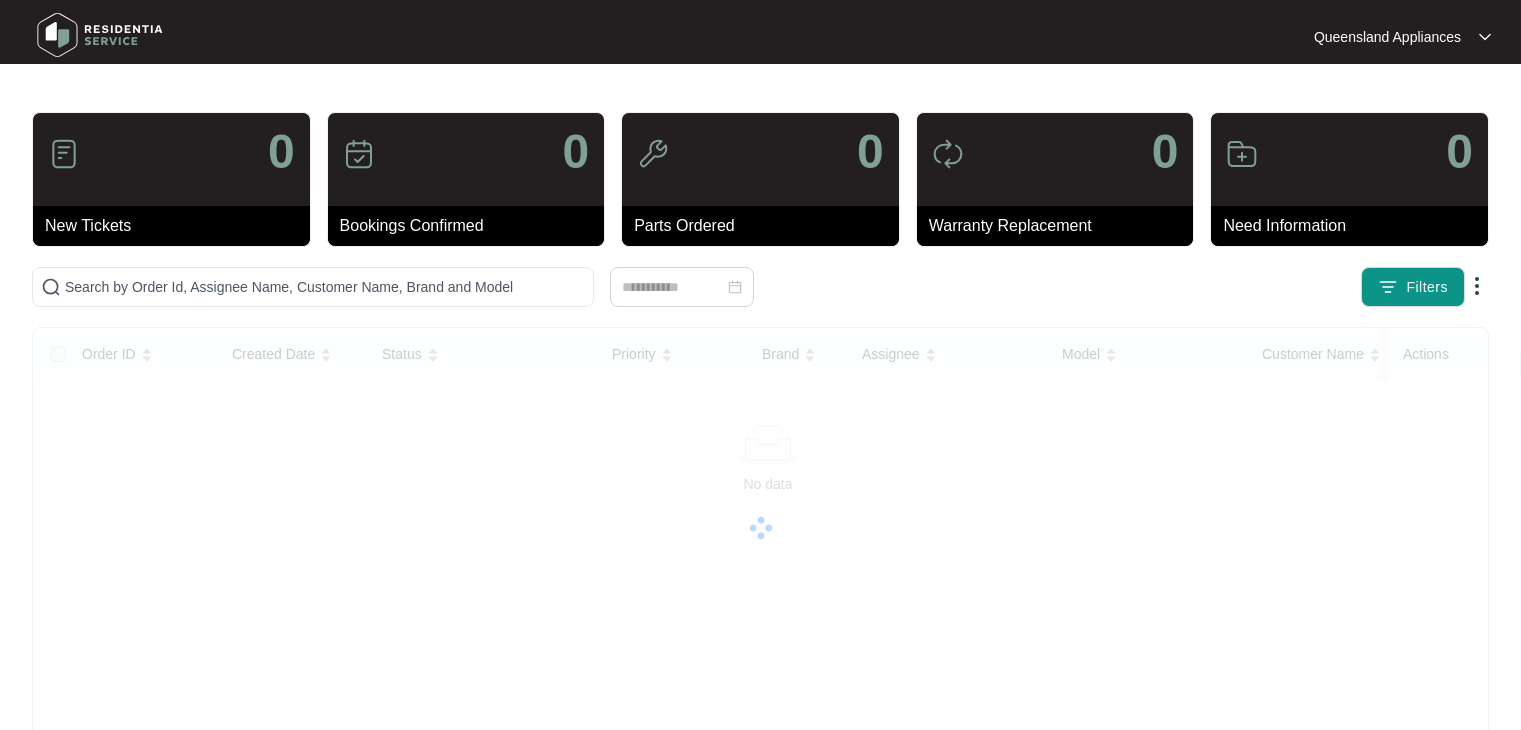 scroll, scrollTop: 0, scrollLeft: 0, axis: both 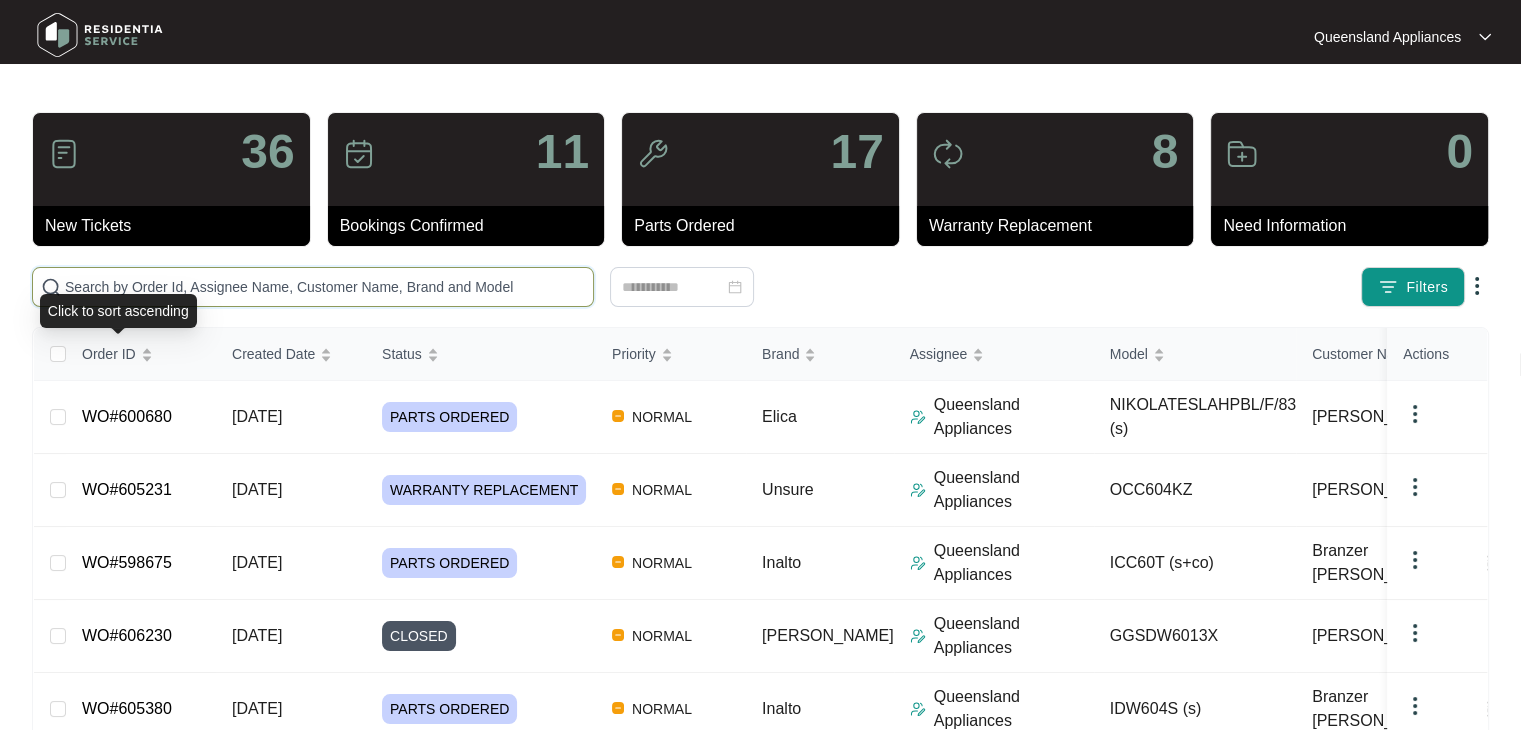 click at bounding box center [325, 287] 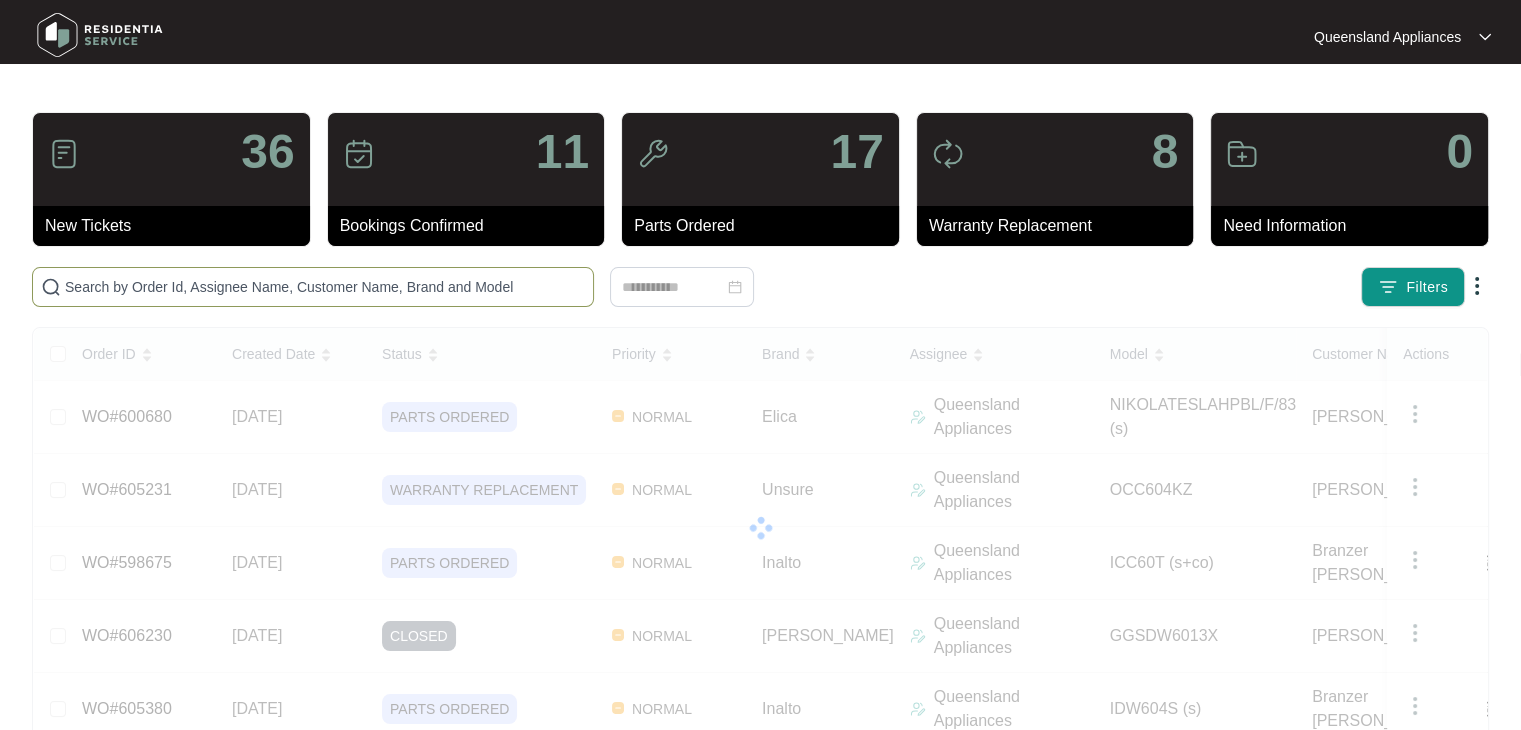 paste on "608185" 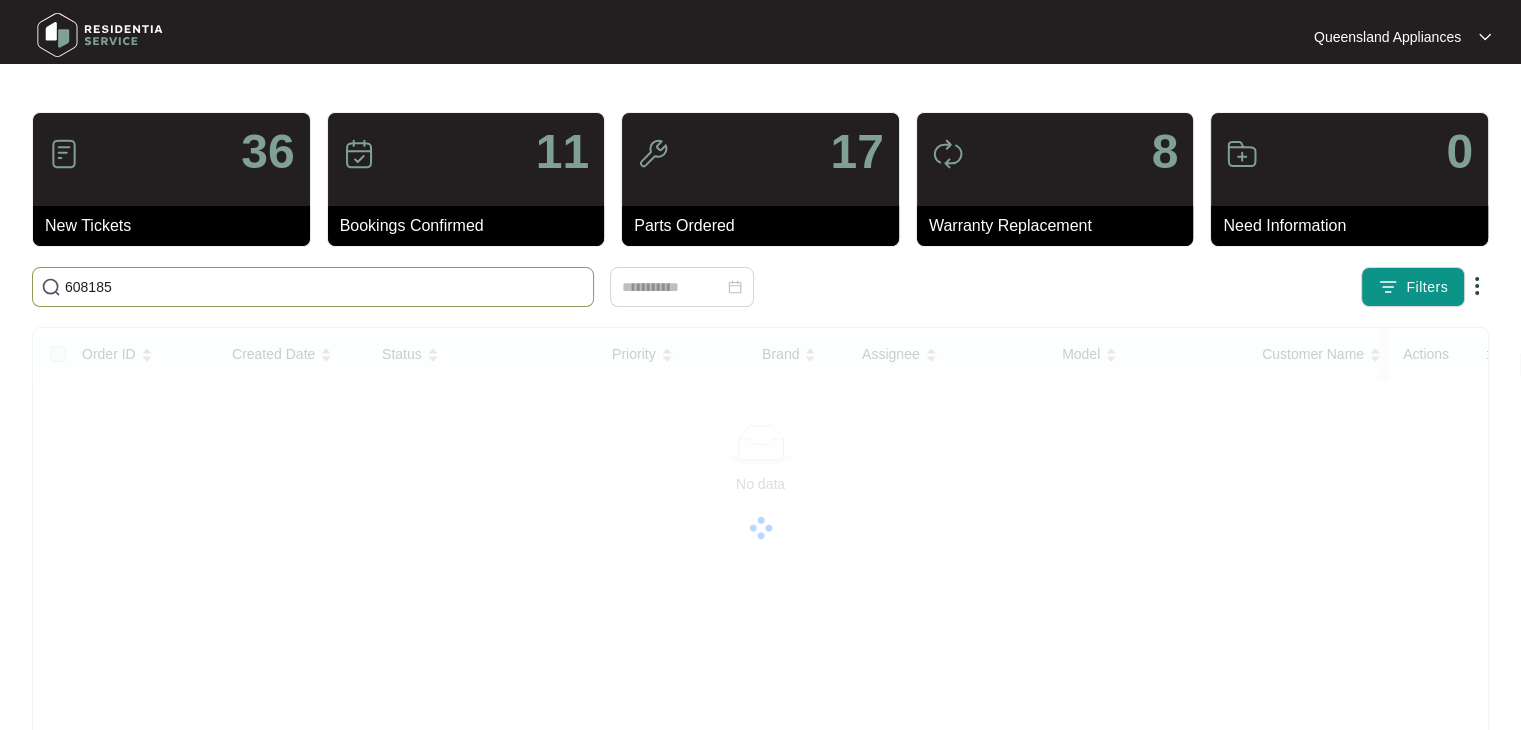 drag, startPoint x: 264, startPoint y: 281, endPoint x: 0, endPoint y: 278, distance: 264.01706 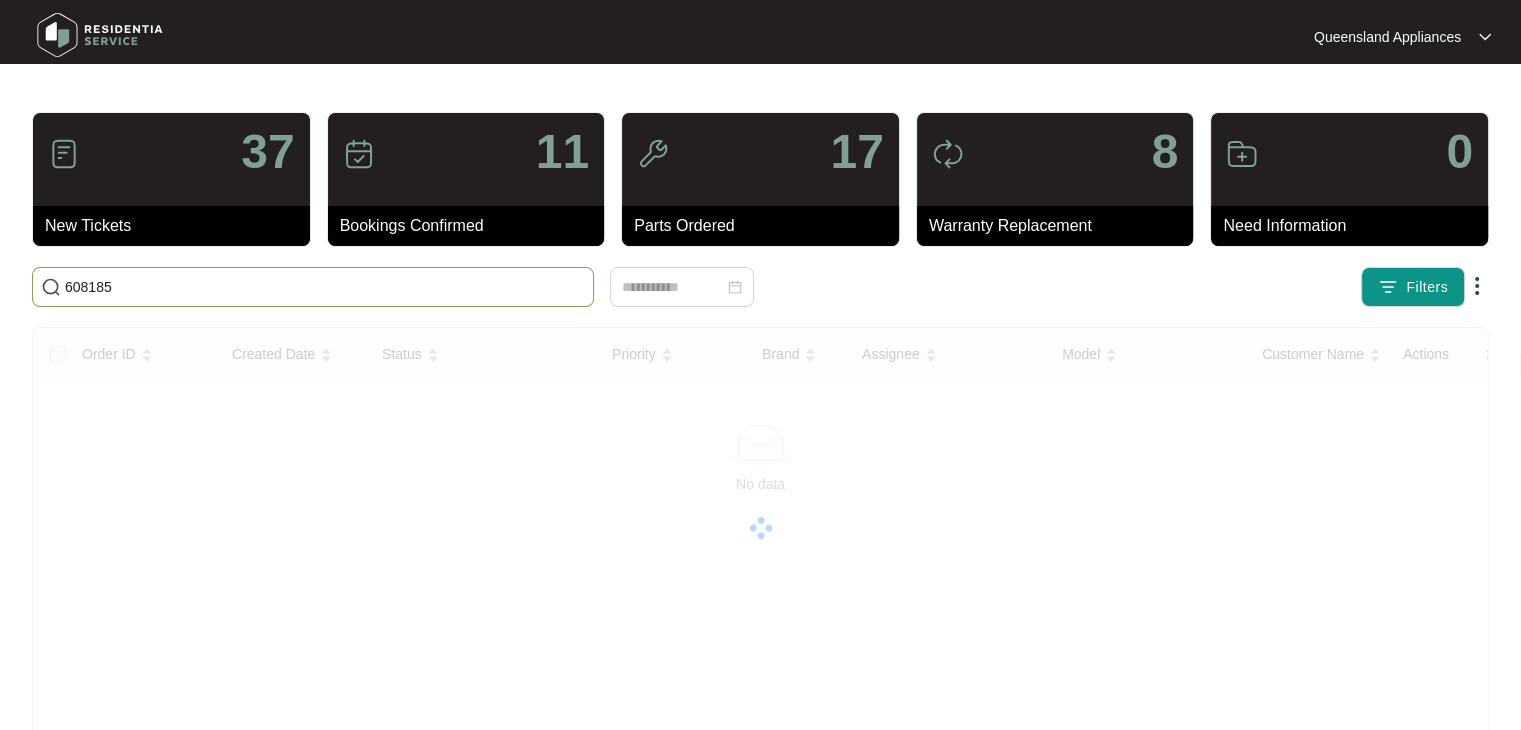 paste on "93" 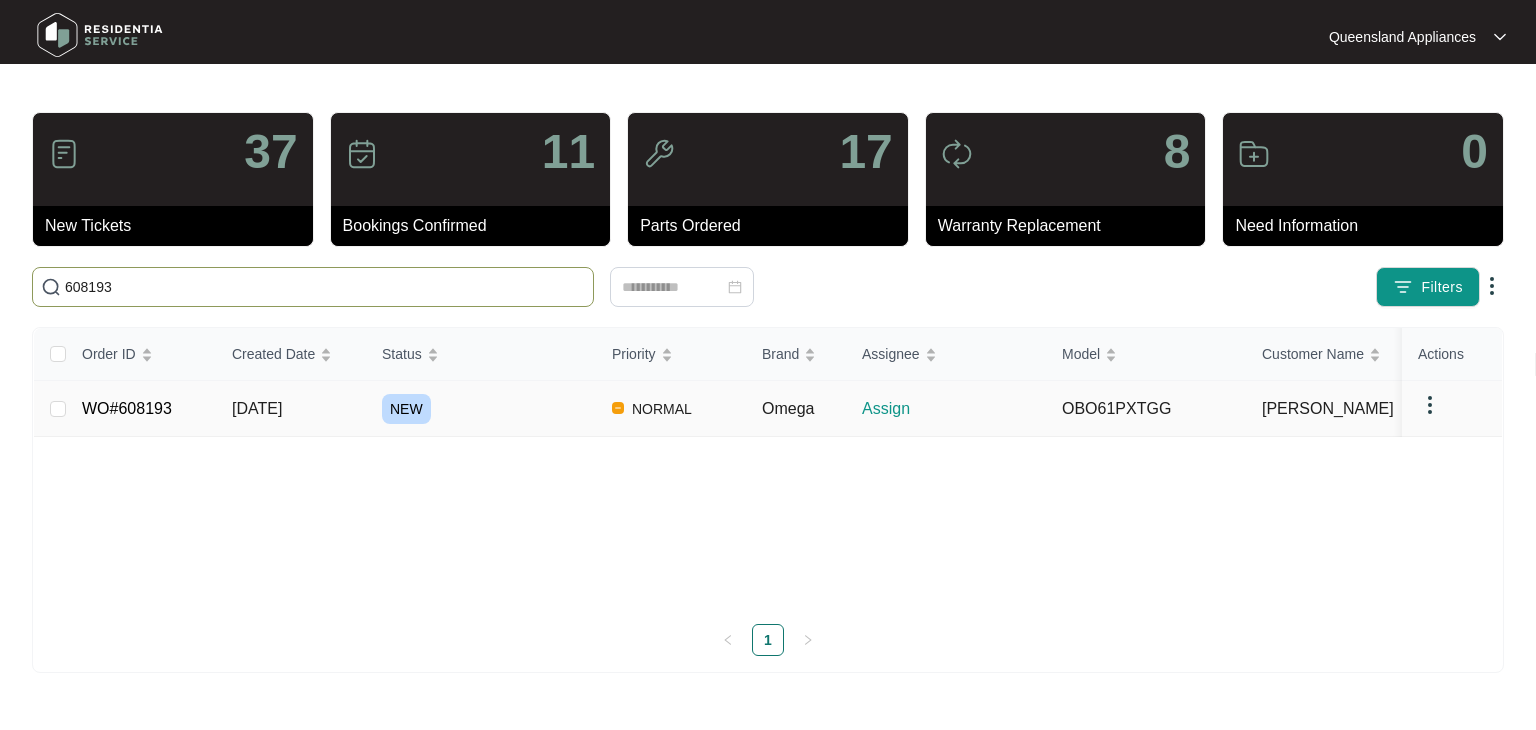 type on "608193" 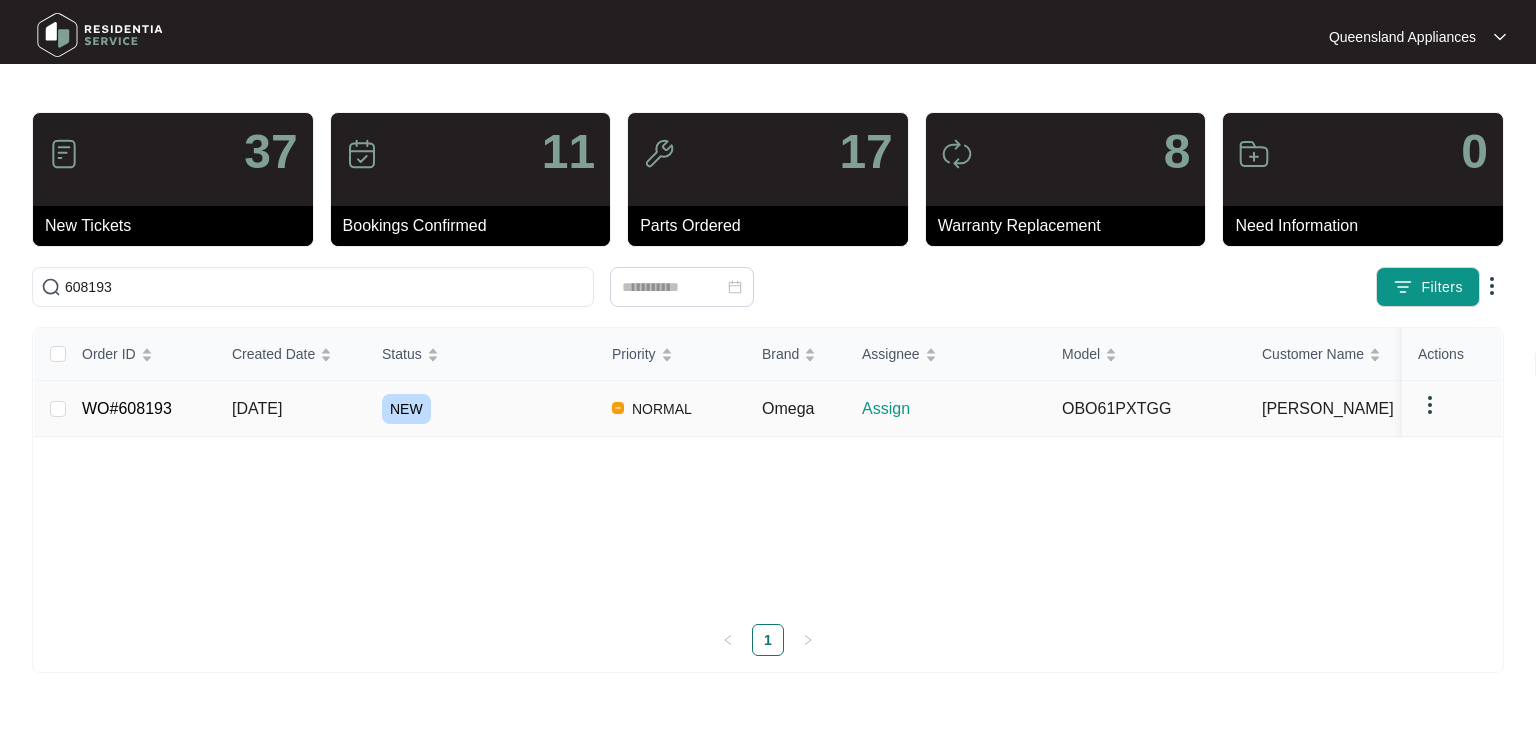 click on "WO#608193" at bounding box center (127, 408) 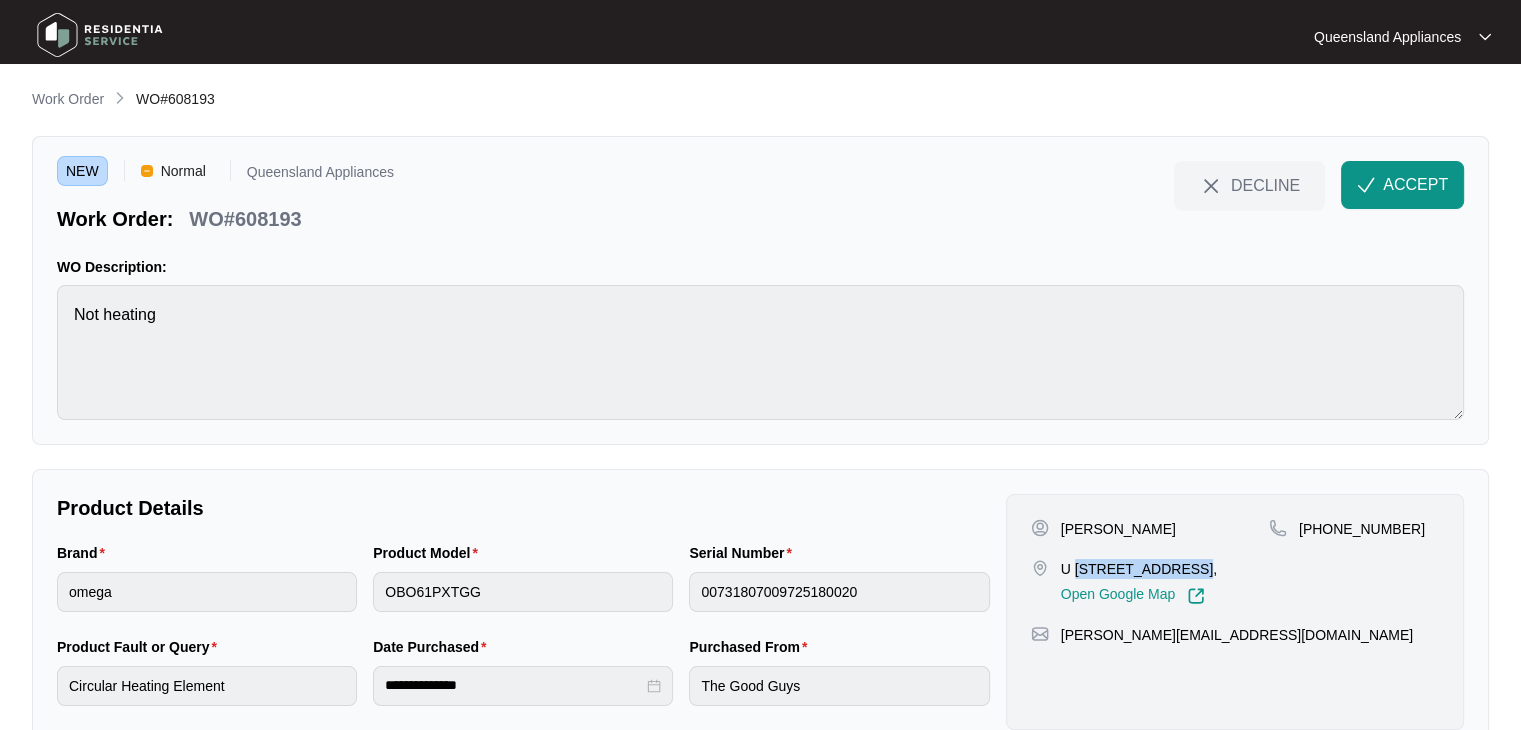 drag, startPoint x: 1075, startPoint y: 565, endPoint x: 1182, endPoint y: 556, distance: 107.37784 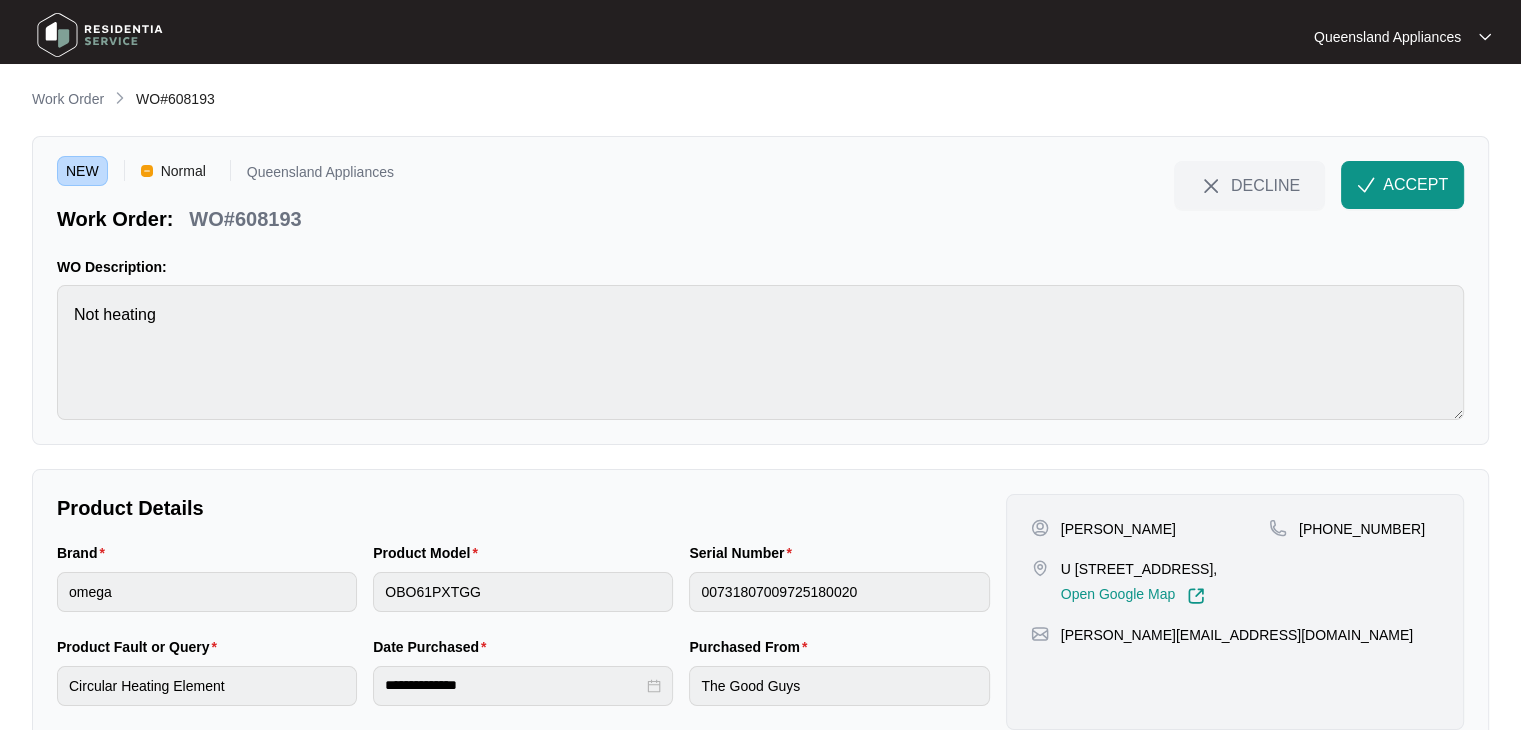 click on "U [STREET_ADDRESS]," at bounding box center [1139, 569] 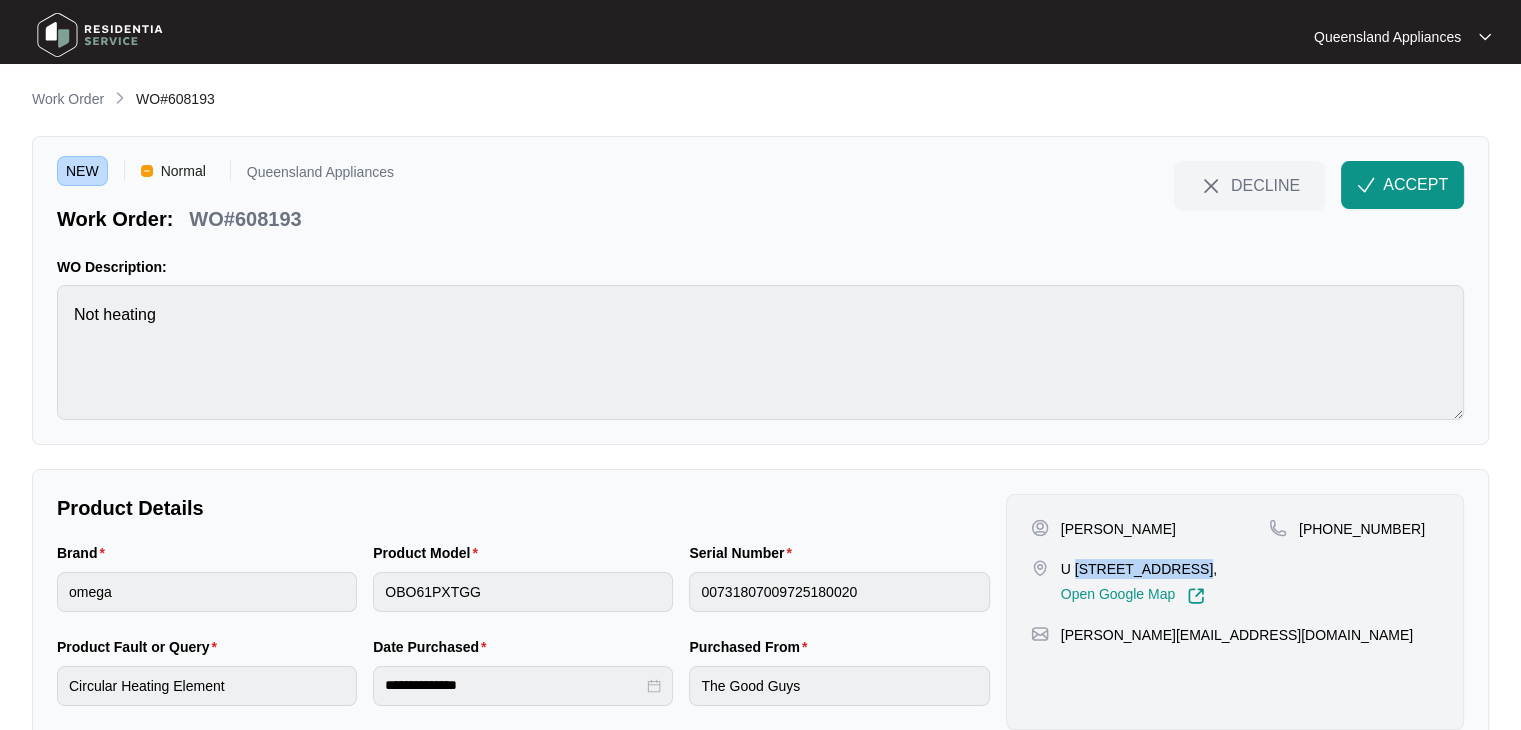 drag, startPoint x: 1074, startPoint y: 559, endPoint x: 1181, endPoint y: 553, distance: 107.16809 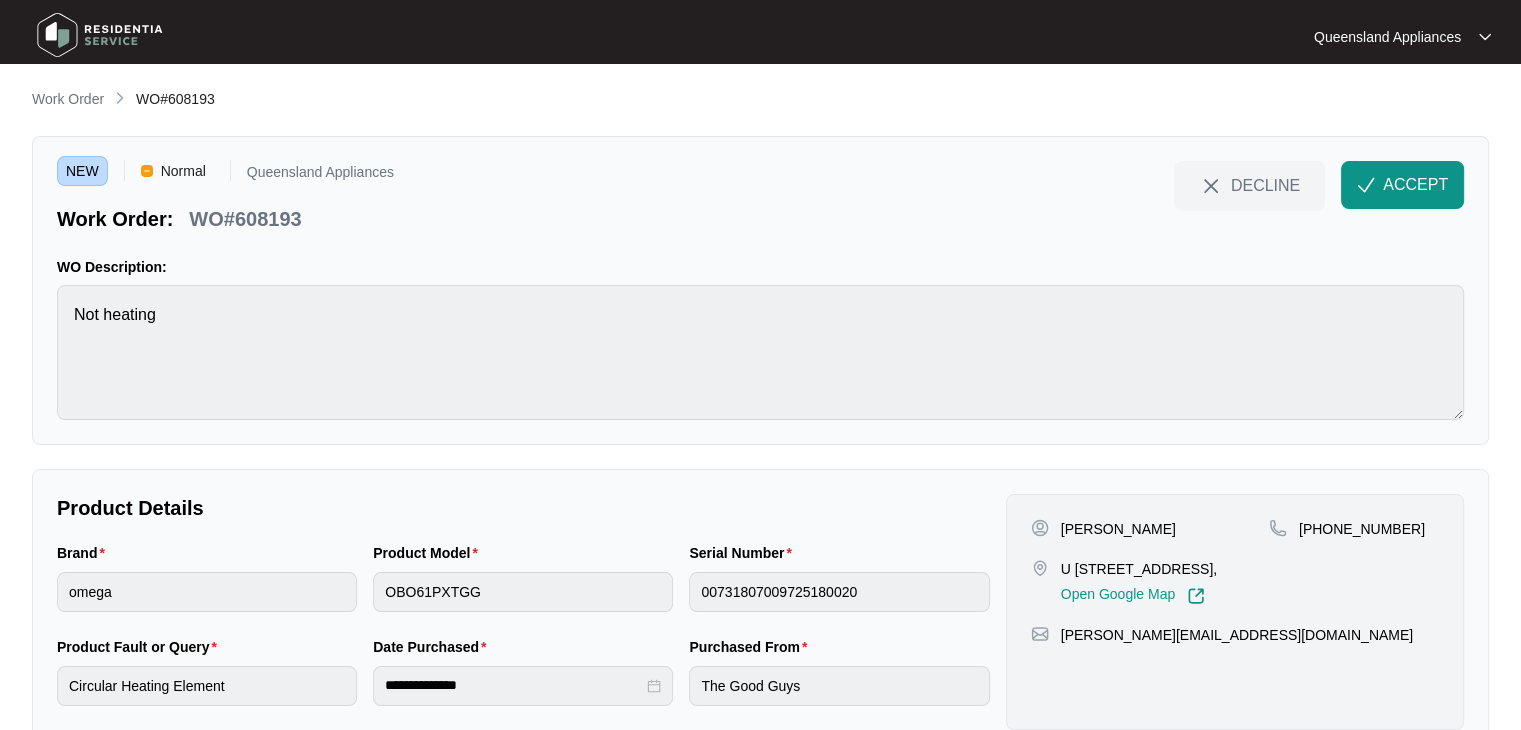 click on "WO#608193" at bounding box center (245, 219) 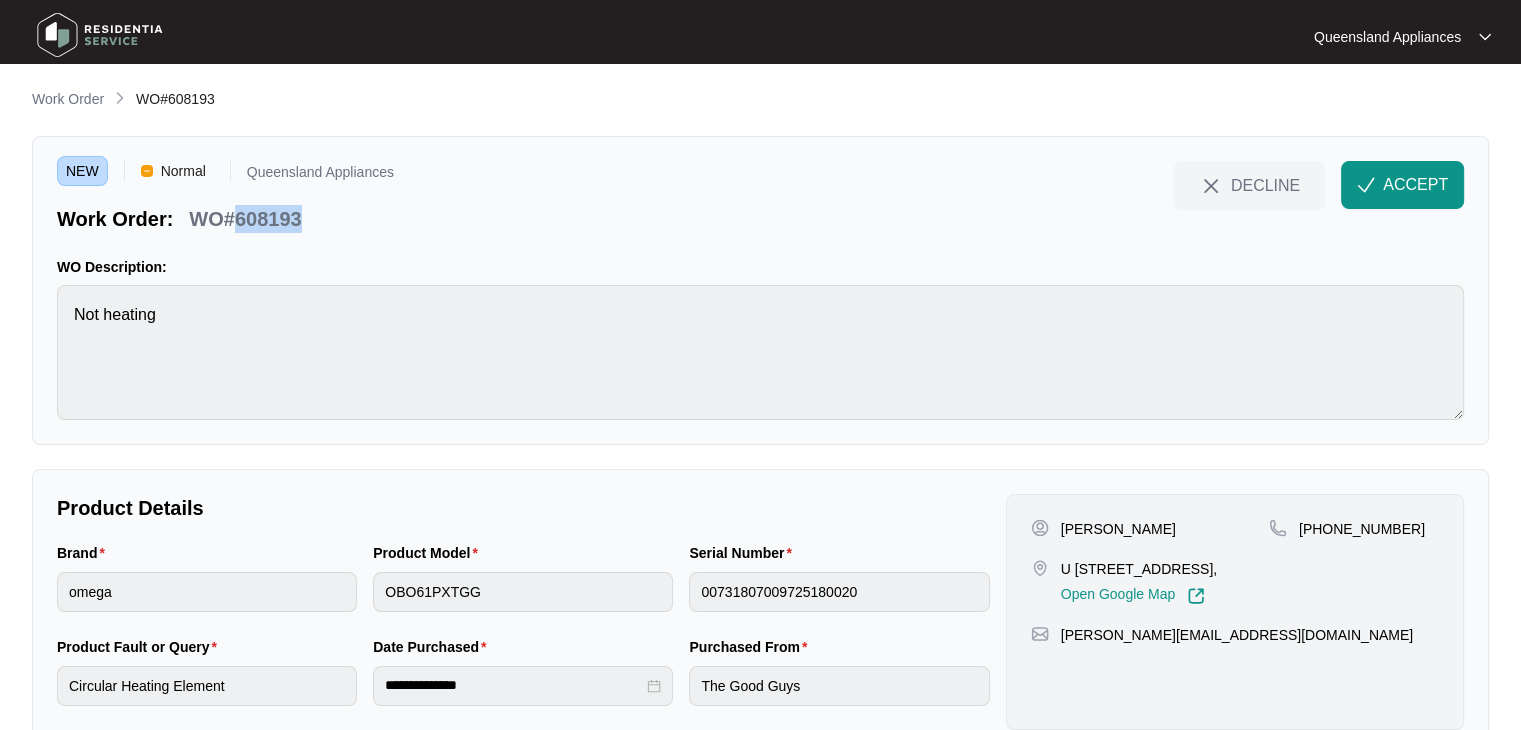 click on "WO#608193" at bounding box center (245, 219) 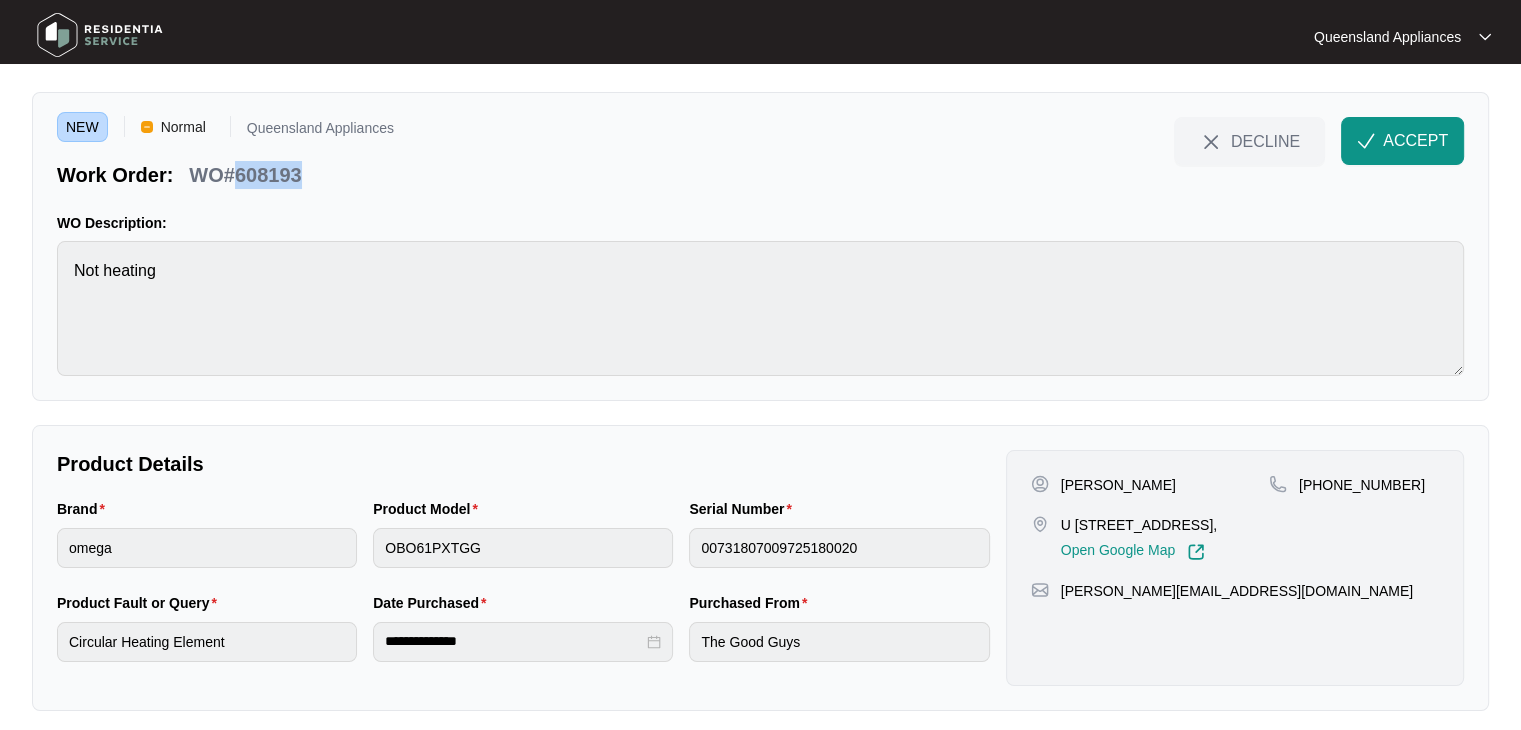scroll, scrollTop: 56, scrollLeft: 0, axis: vertical 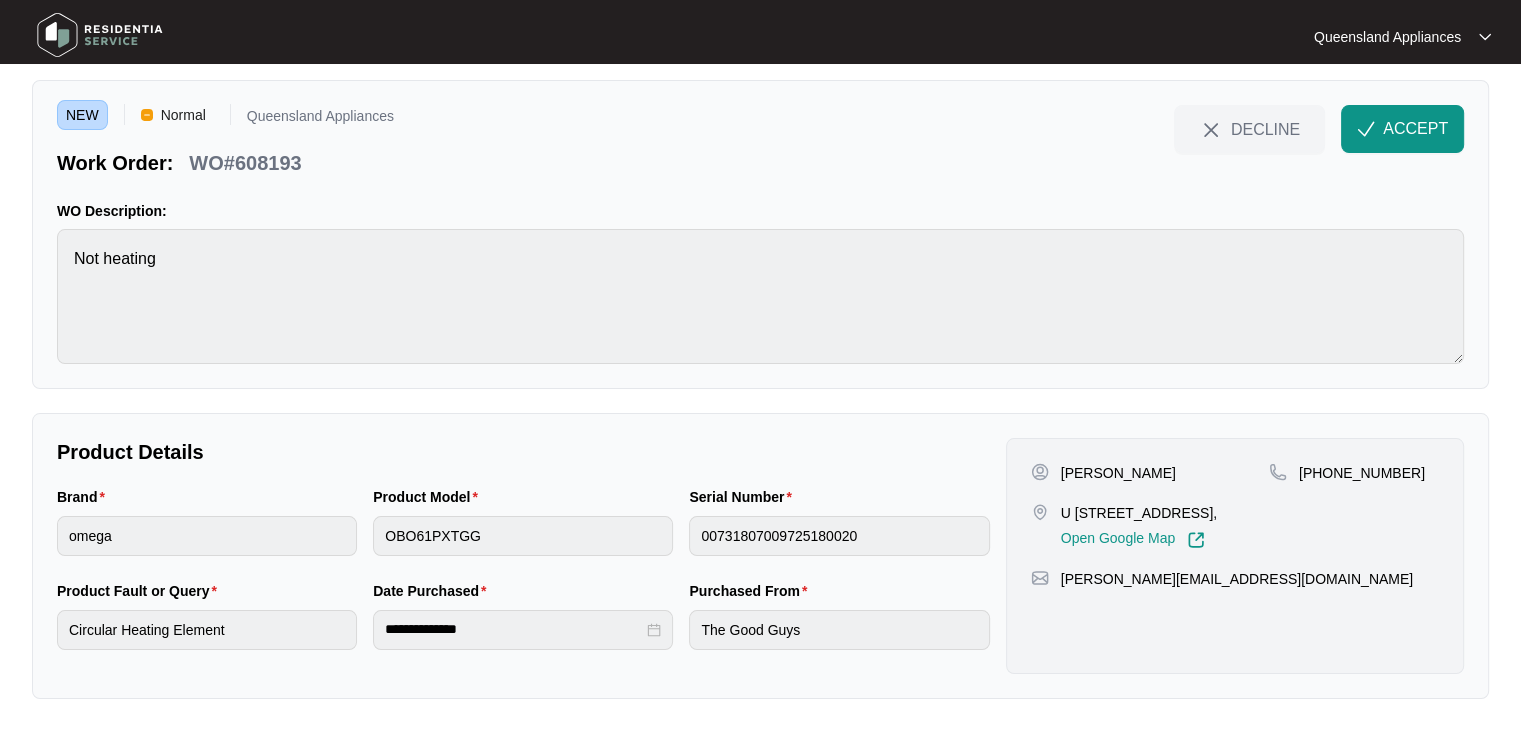 click on "[PHONE_NUMBER]" at bounding box center [1362, 473] 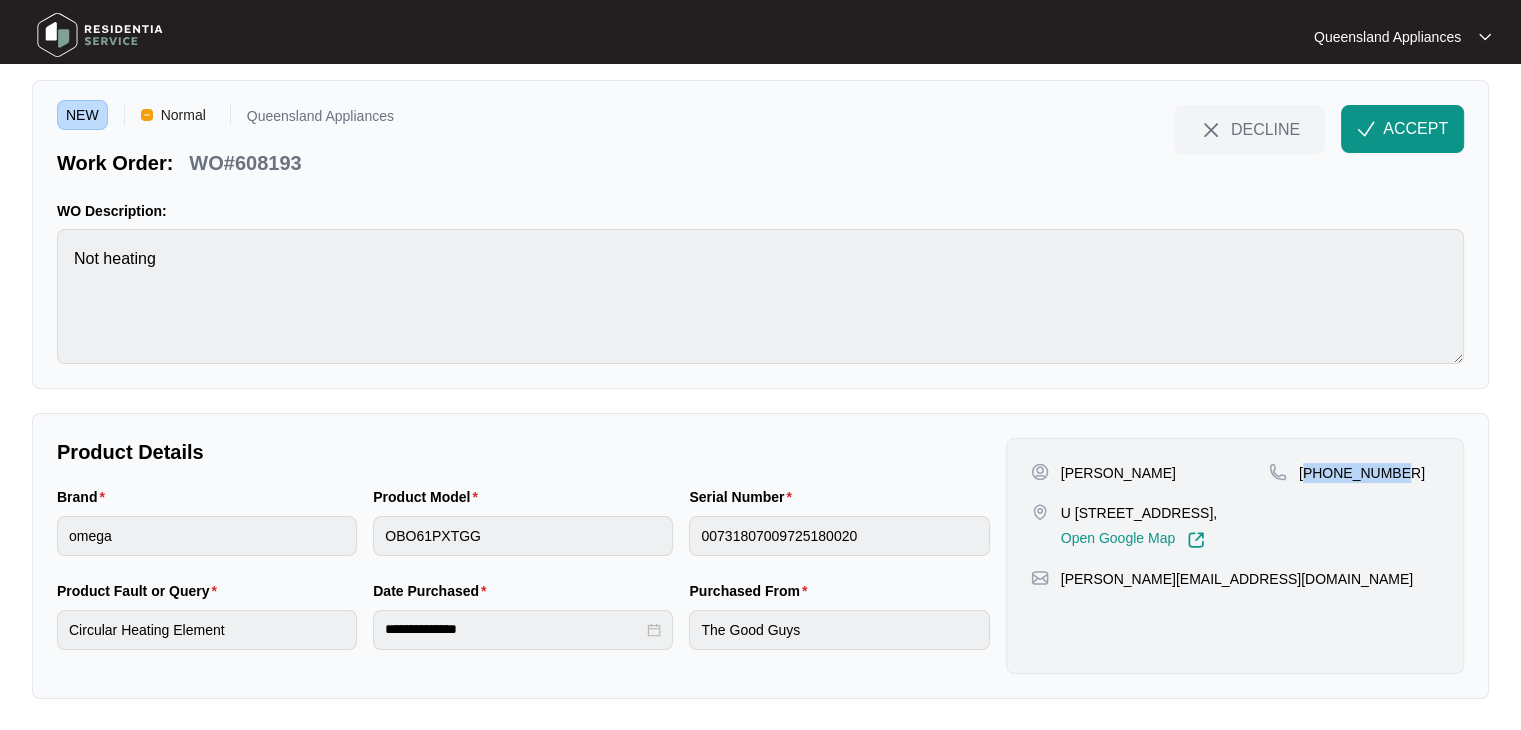 click on "[PHONE_NUMBER]" at bounding box center [1362, 473] 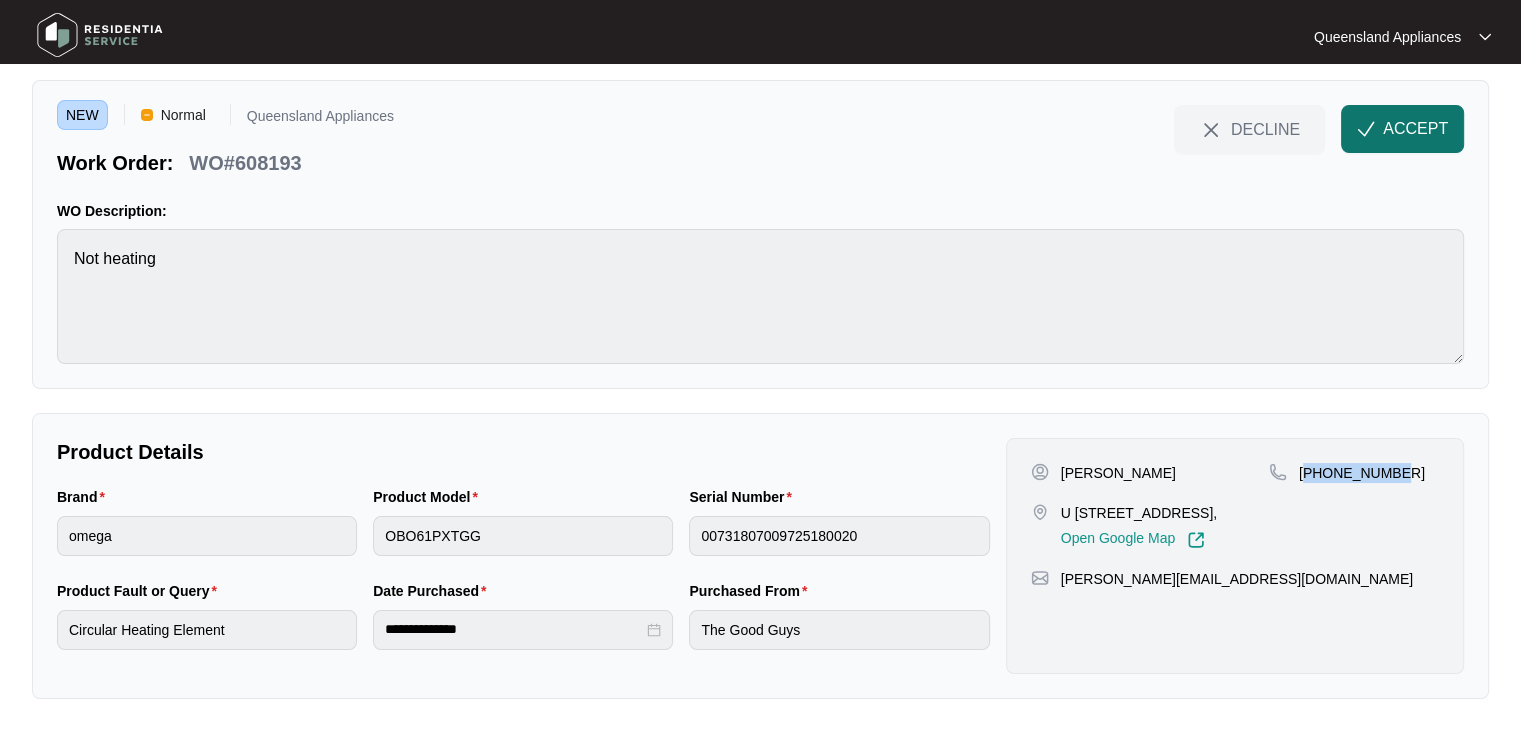 click at bounding box center (1366, 129) 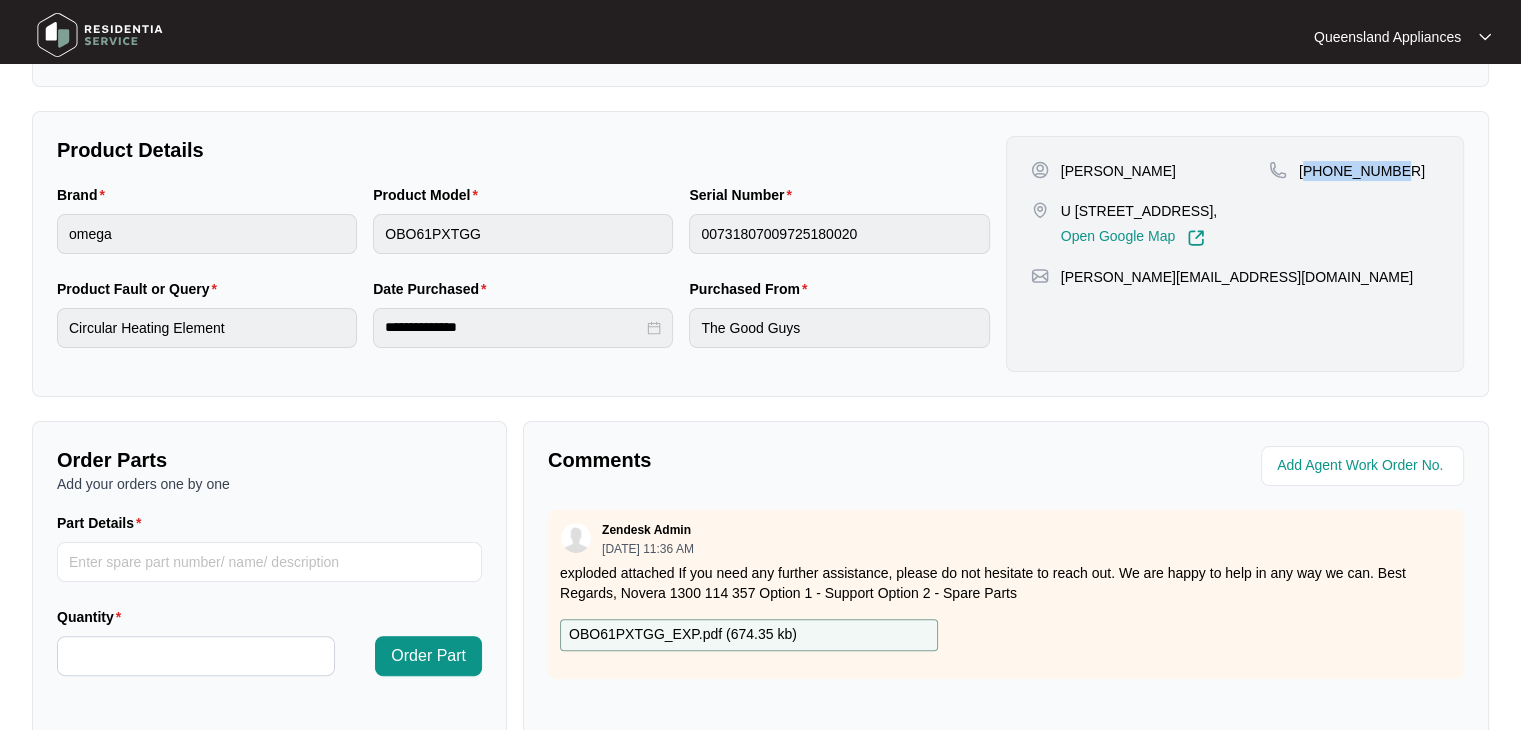 scroll, scrollTop: 594, scrollLeft: 0, axis: vertical 